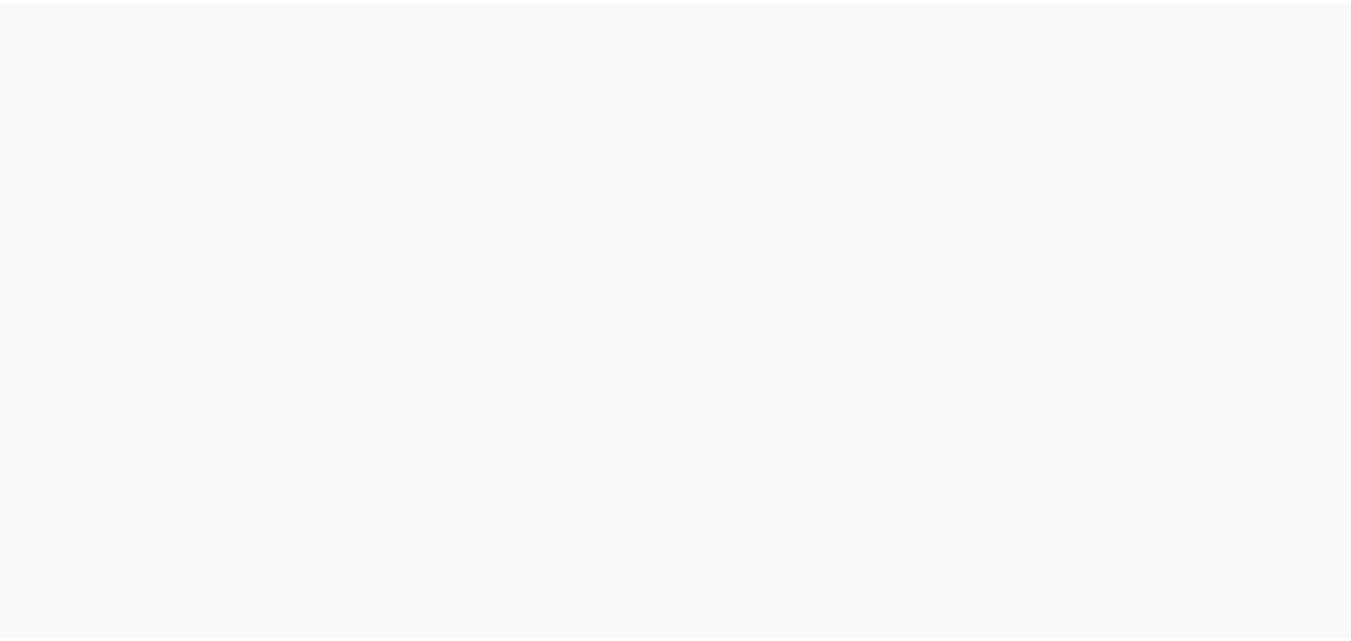 scroll, scrollTop: 0, scrollLeft: 0, axis: both 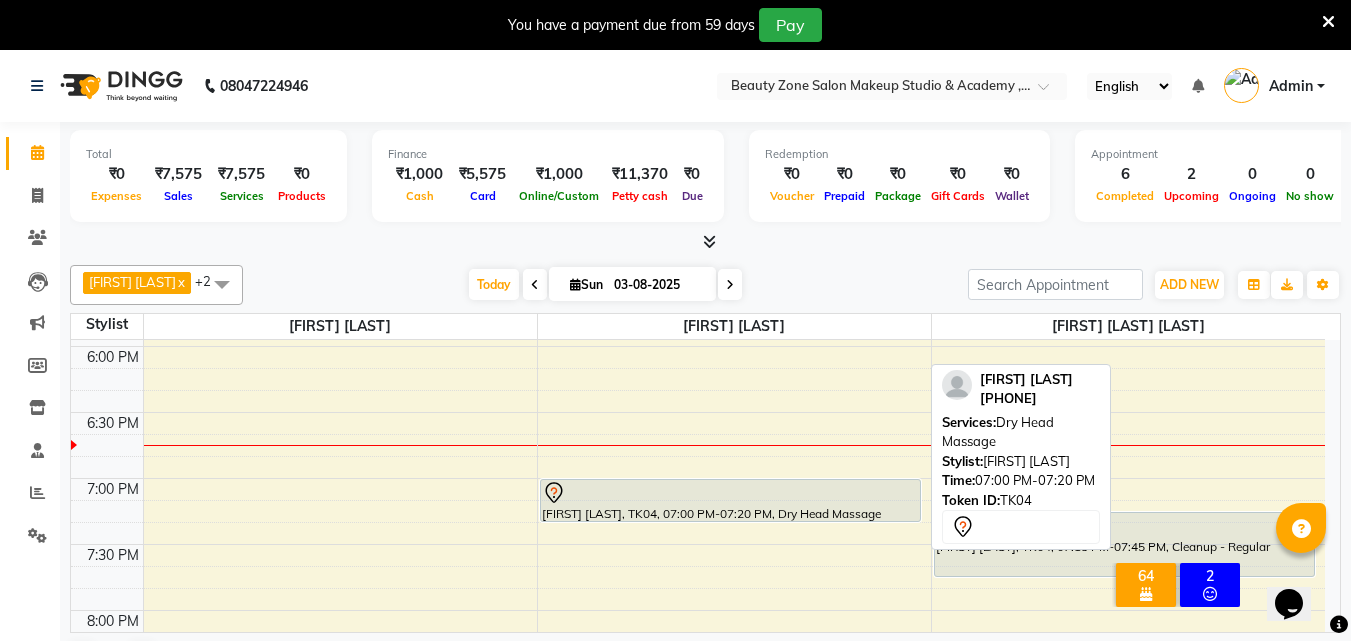 click at bounding box center [730, 493] 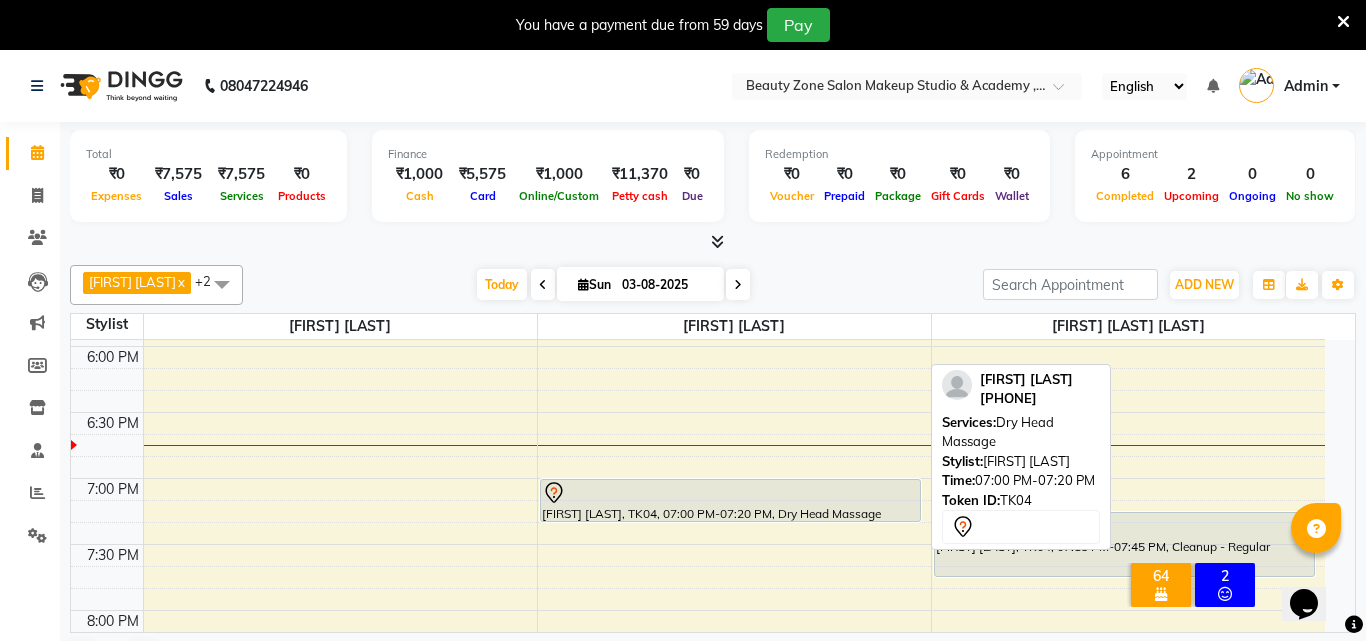 select on "7" 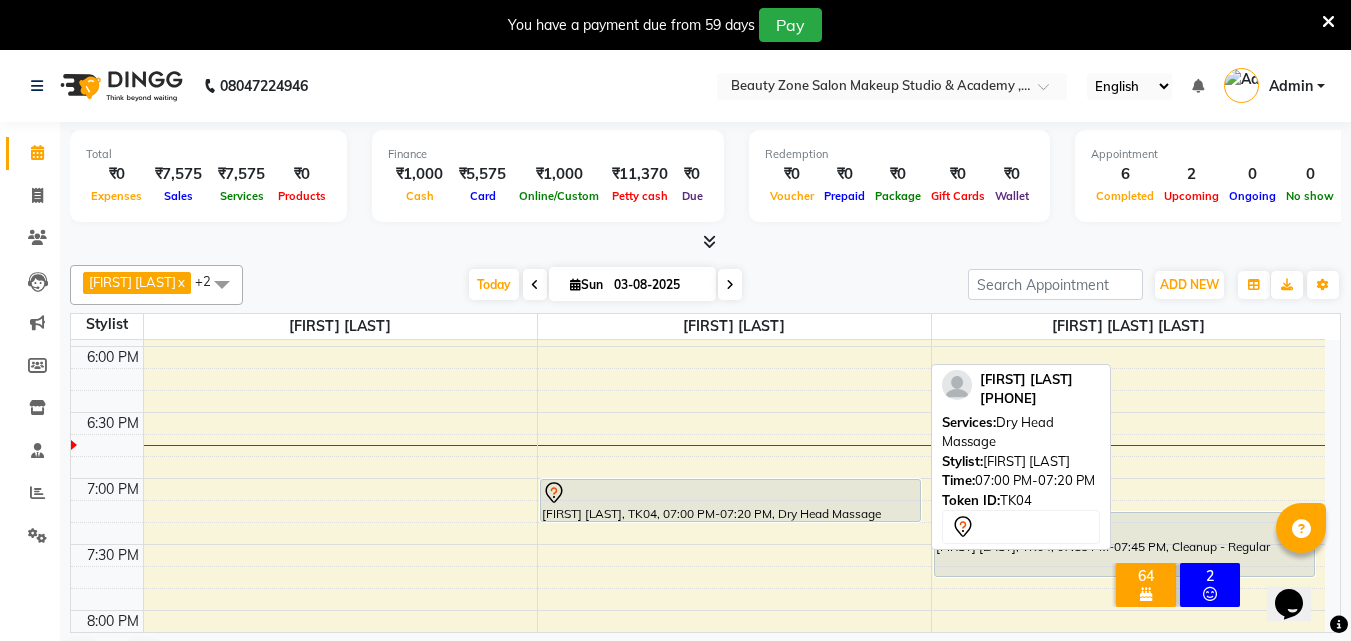 click at bounding box center [730, 493] 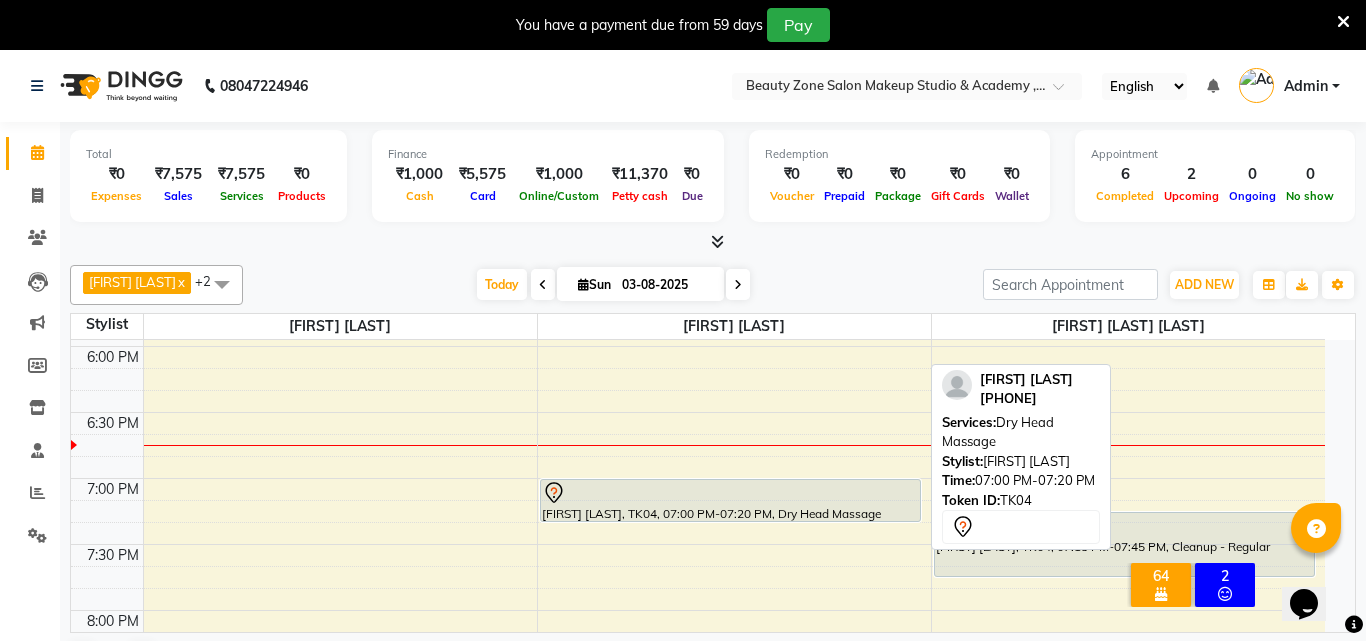 select on "7" 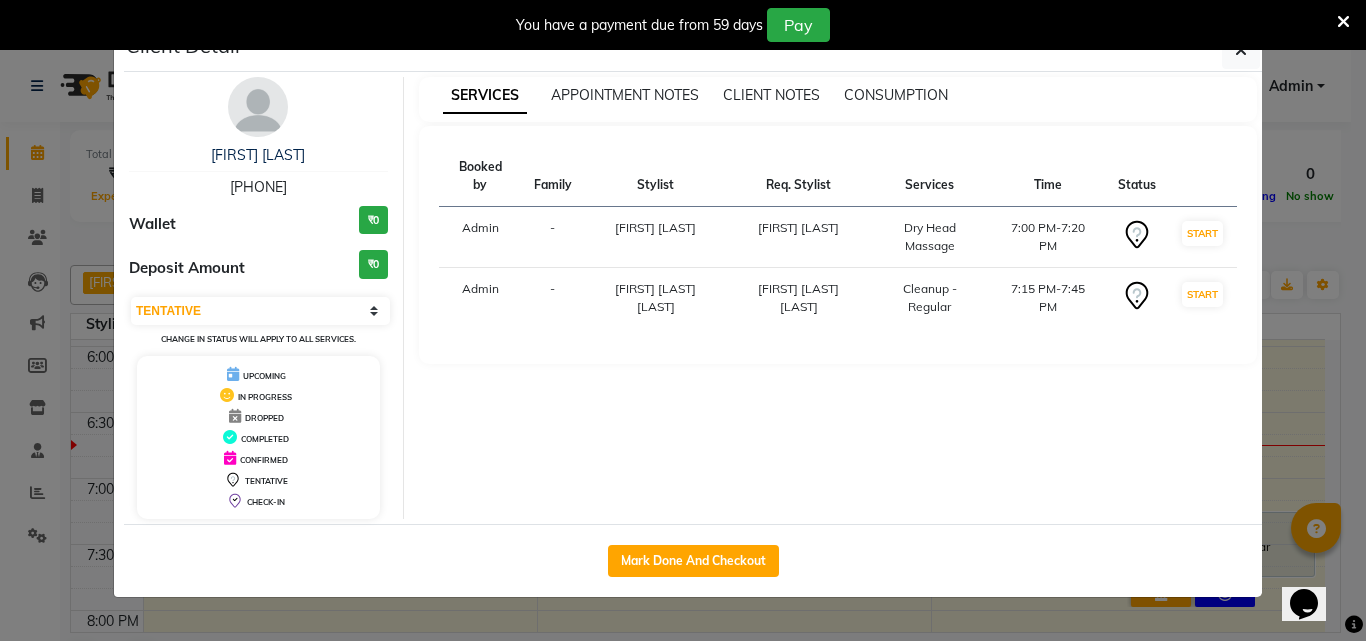 click on "Status" at bounding box center (1137, 176) 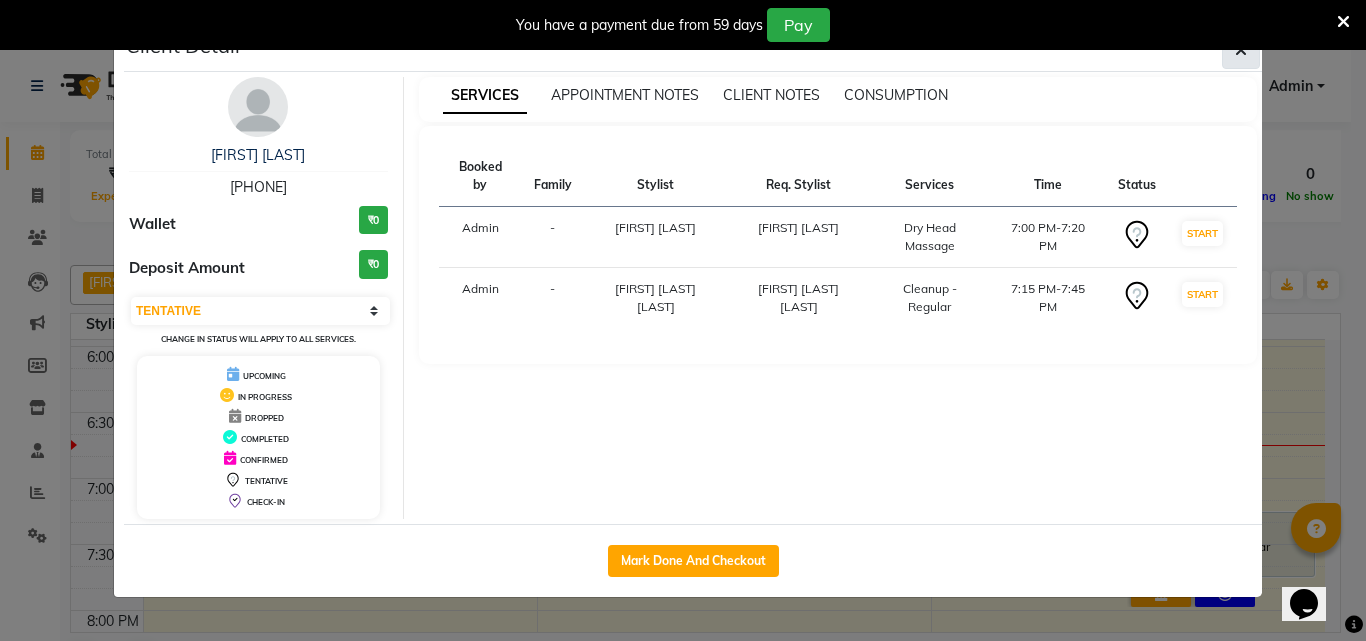 click 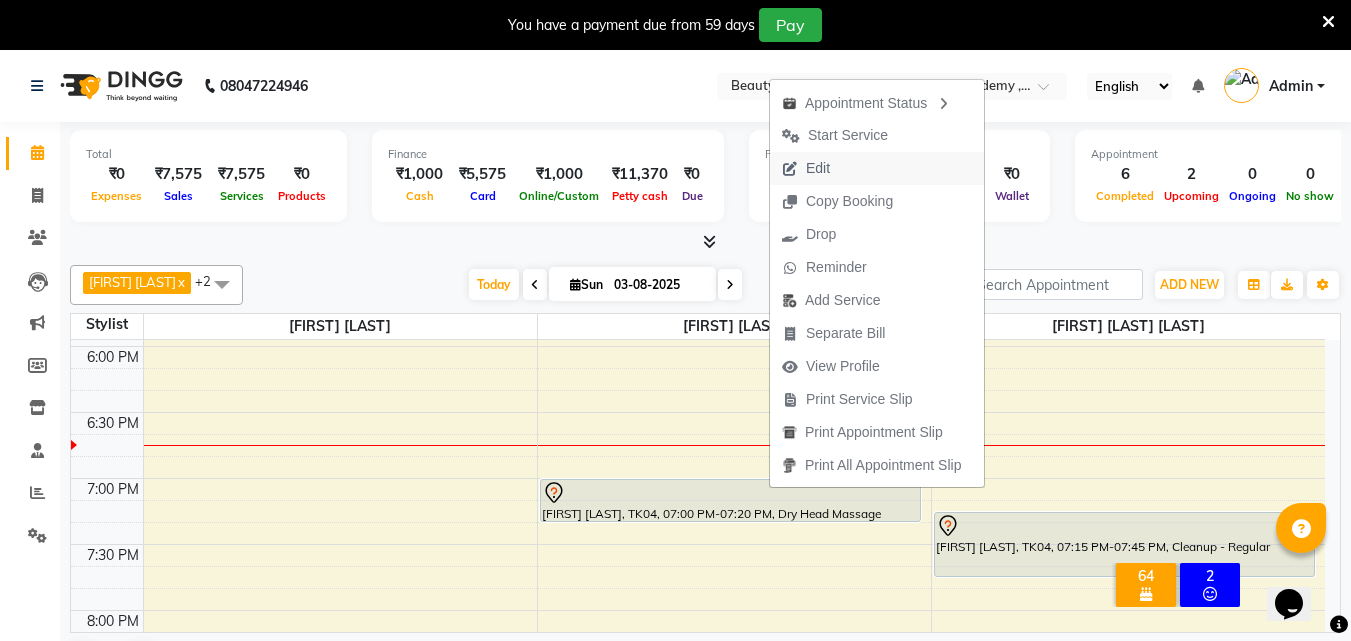click on "Edit" at bounding box center [806, 168] 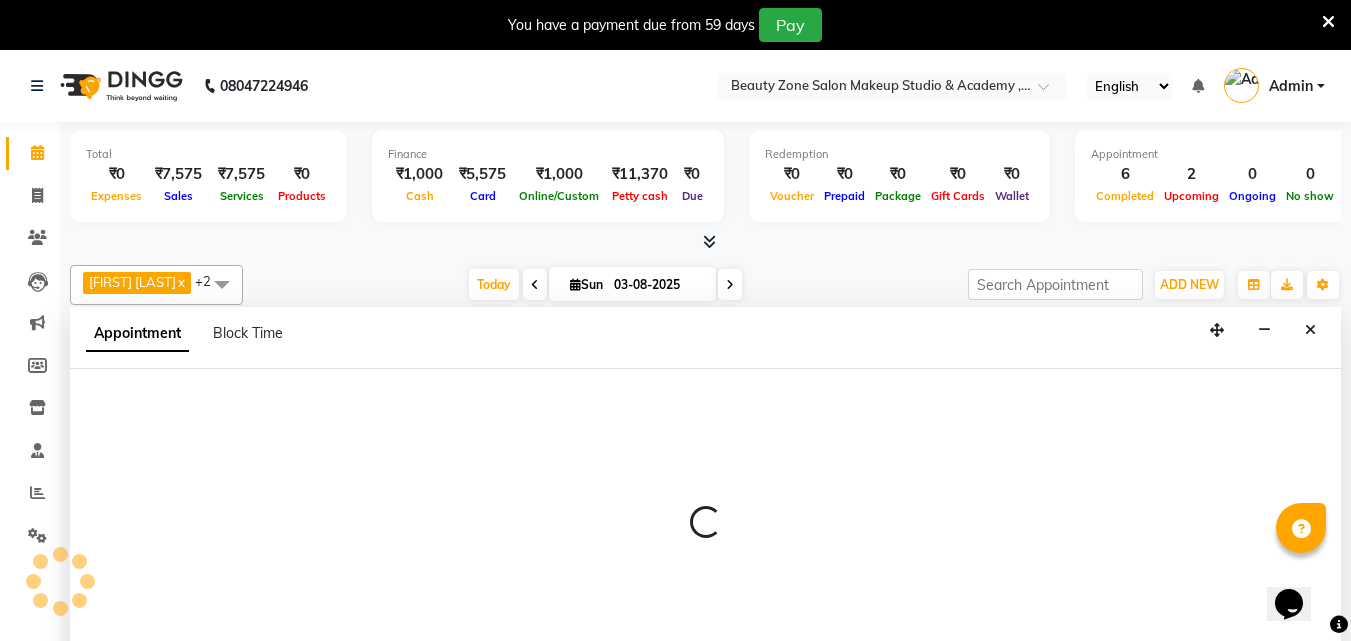 scroll, scrollTop: 19, scrollLeft: 0, axis: vertical 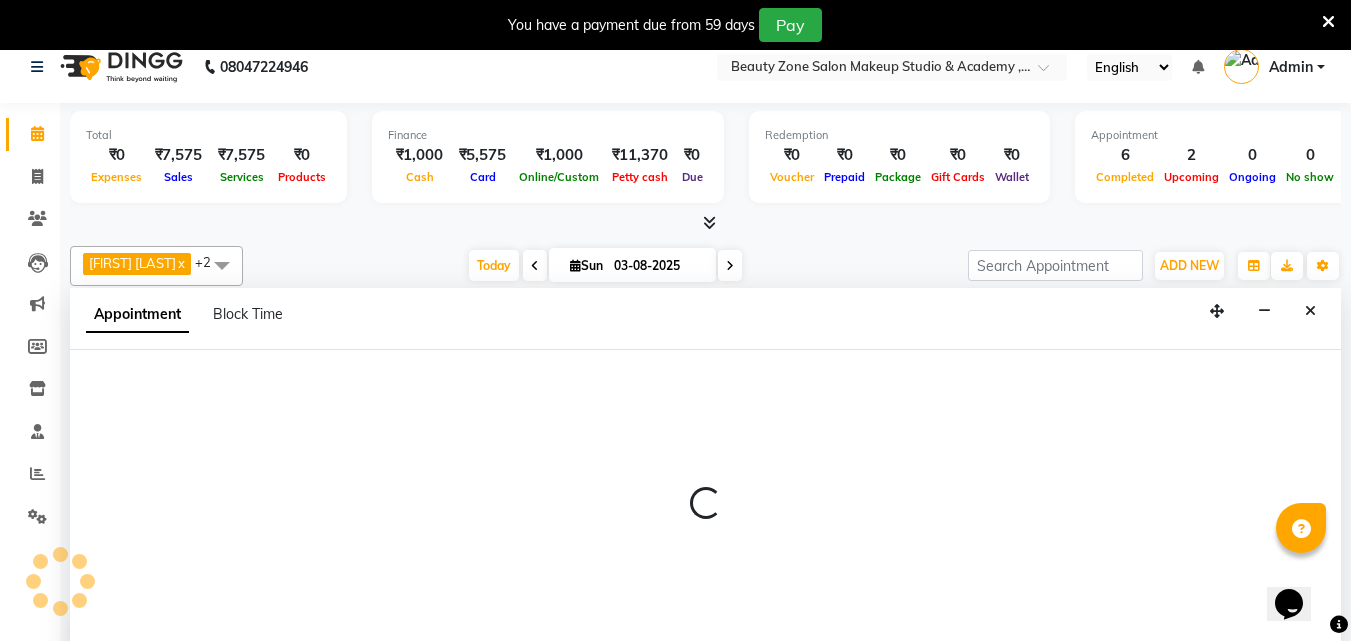 select on "tentative" 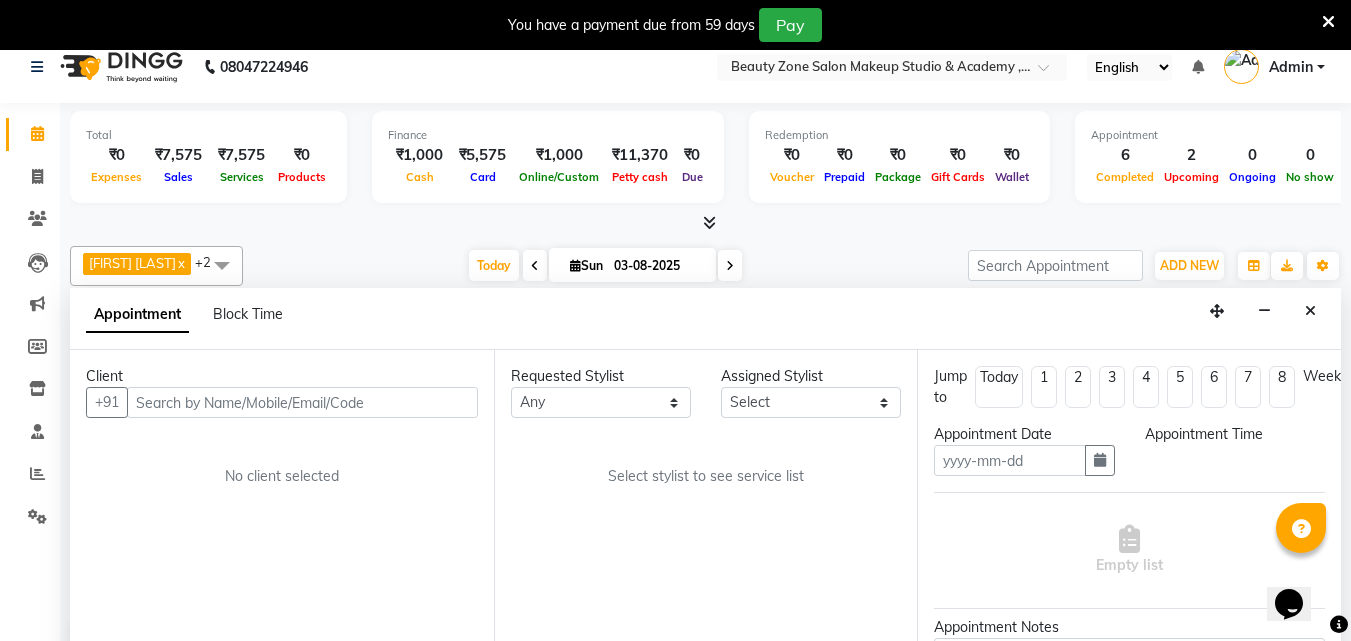 type on "03-08-2025" 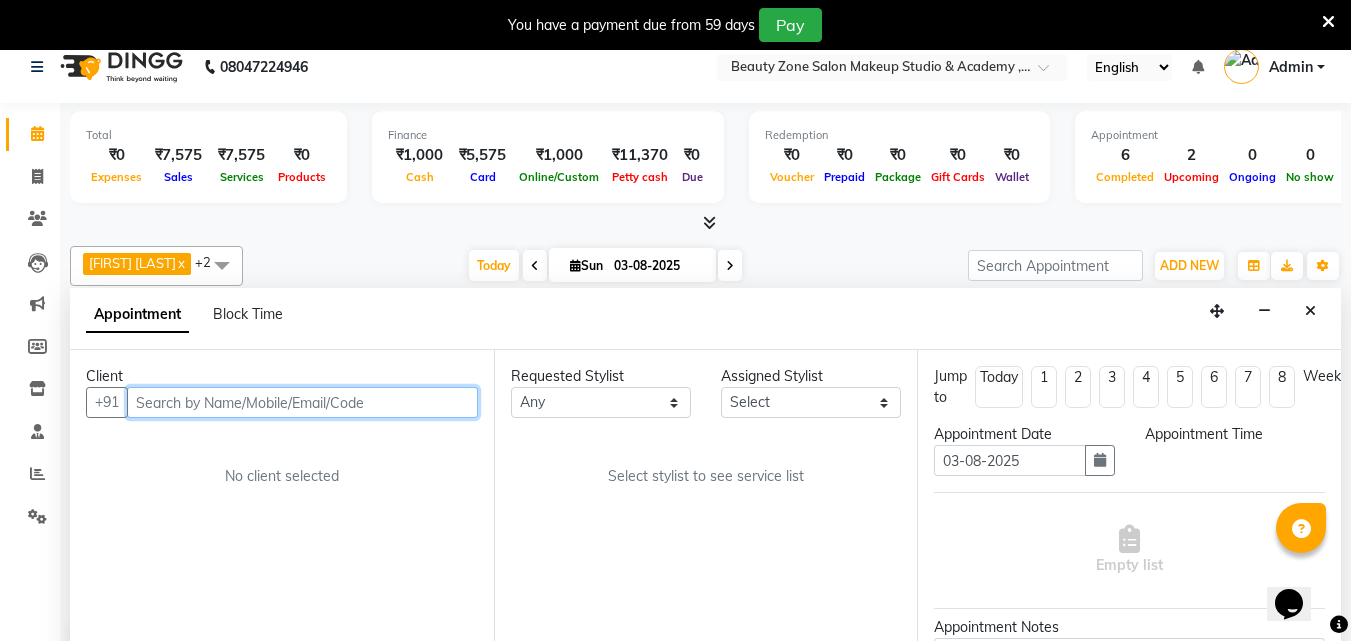 select on "83666" 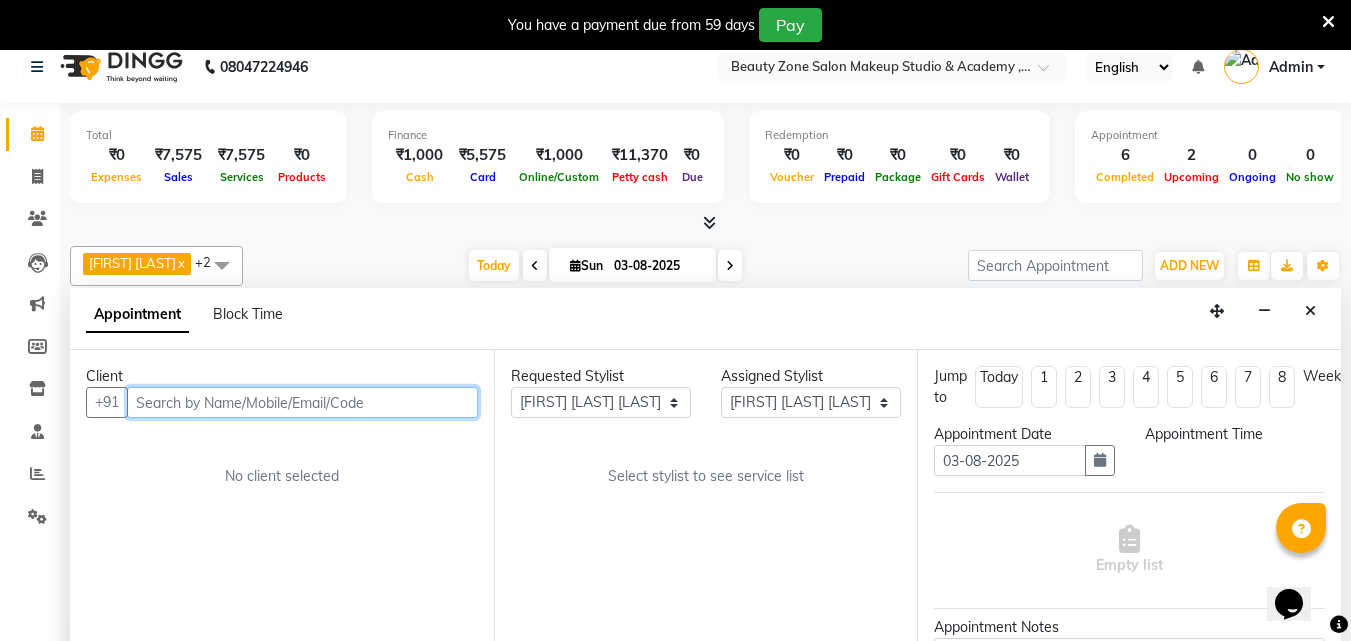 select on "1140" 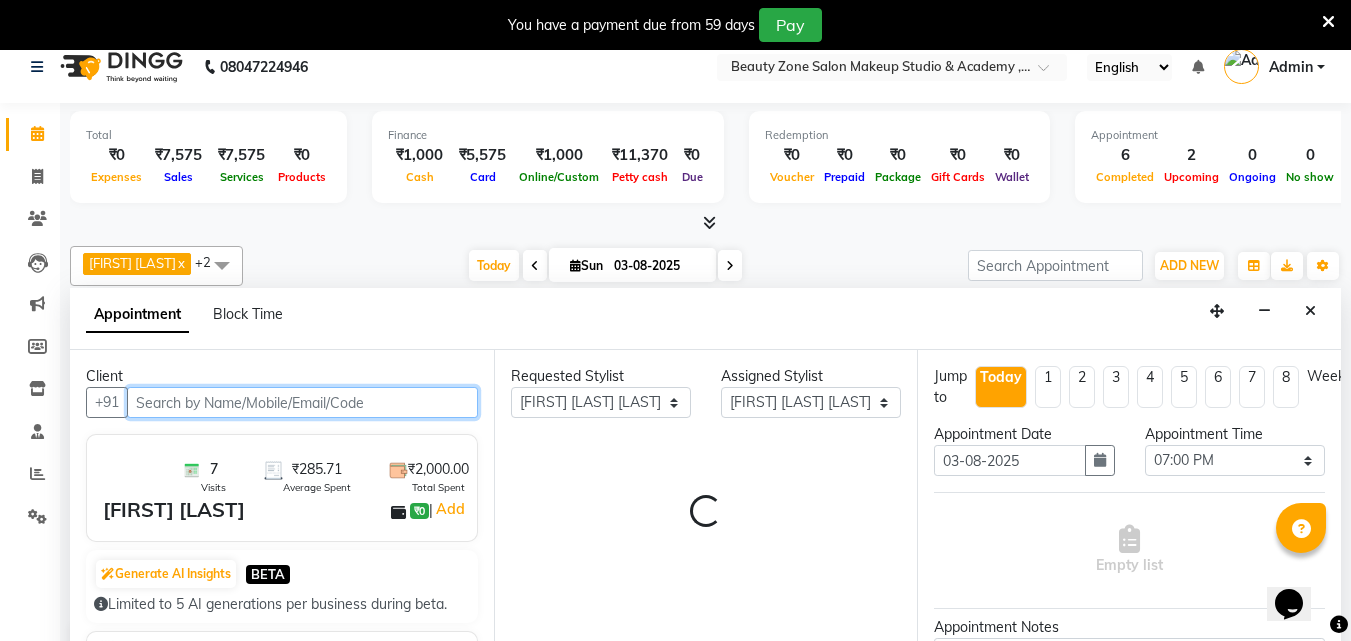 scroll, scrollTop: 1189, scrollLeft: 0, axis: vertical 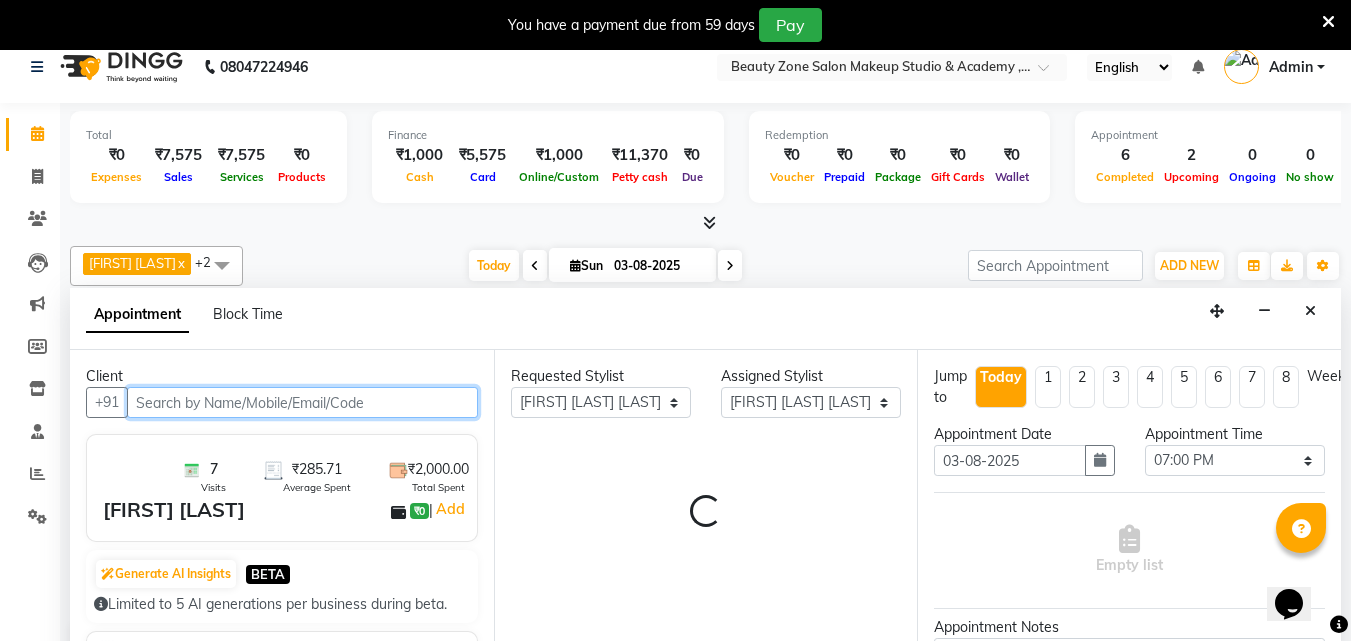 select on "1988" 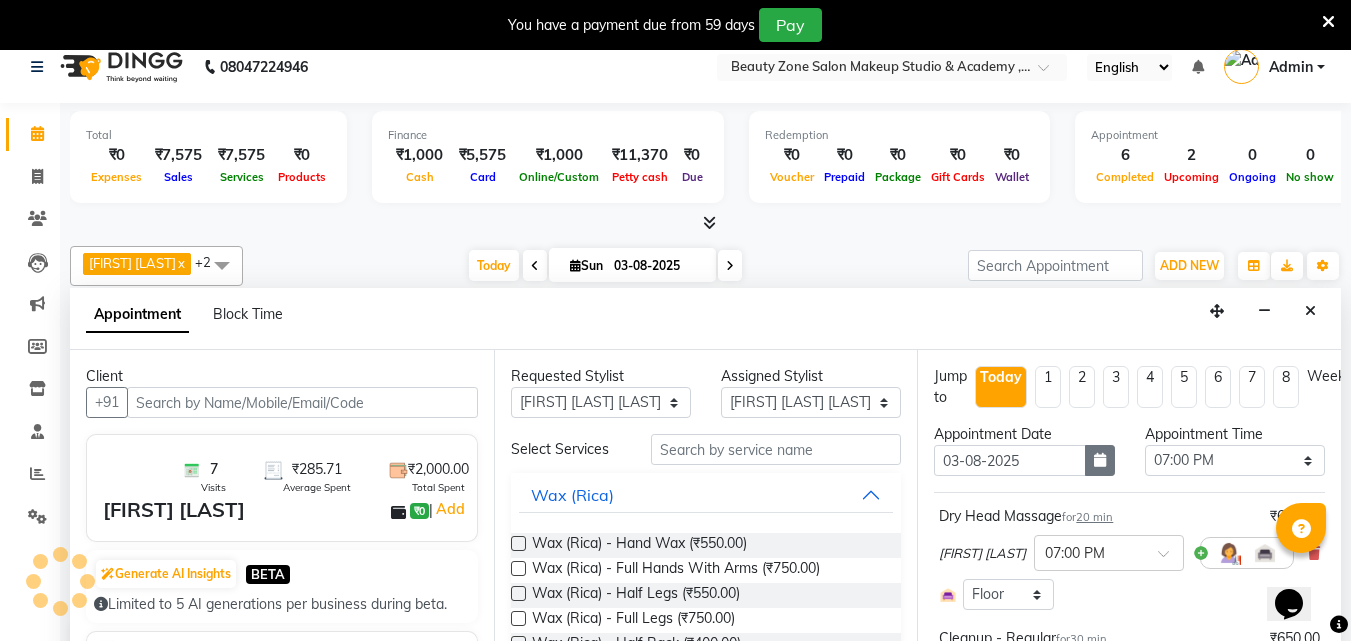 click at bounding box center [1100, 460] 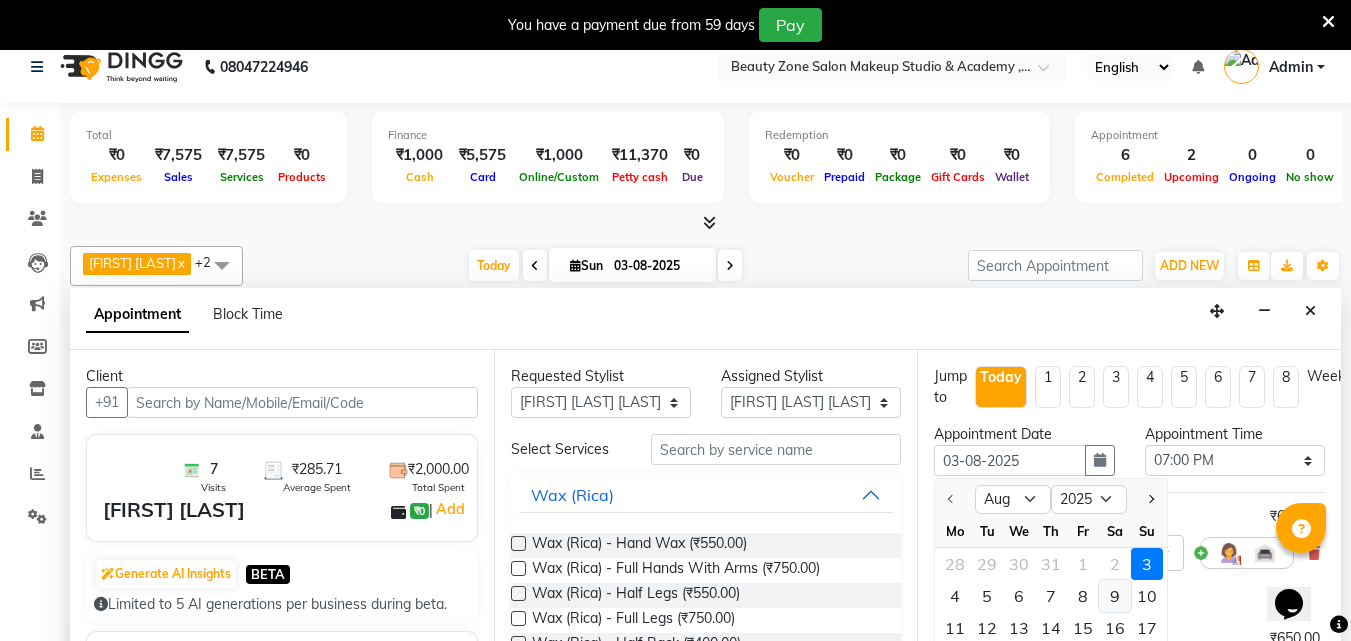 click on "9" at bounding box center [1115, 596] 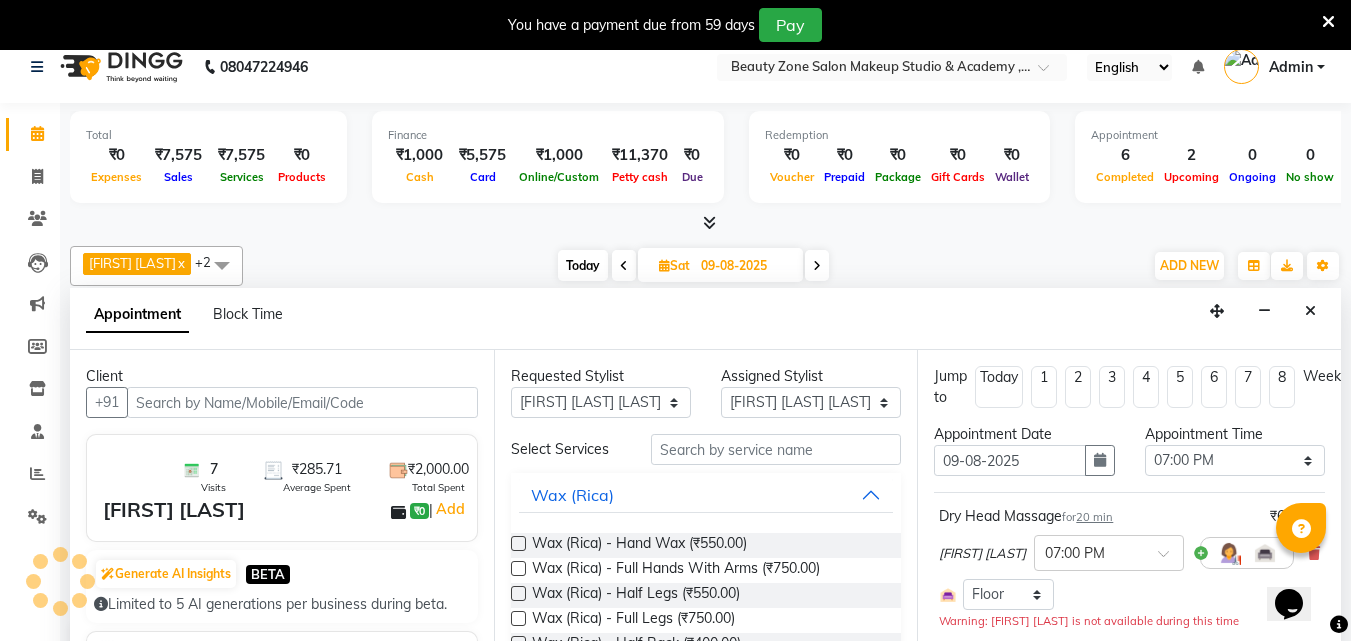 scroll, scrollTop: 1189, scrollLeft: 0, axis: vertical 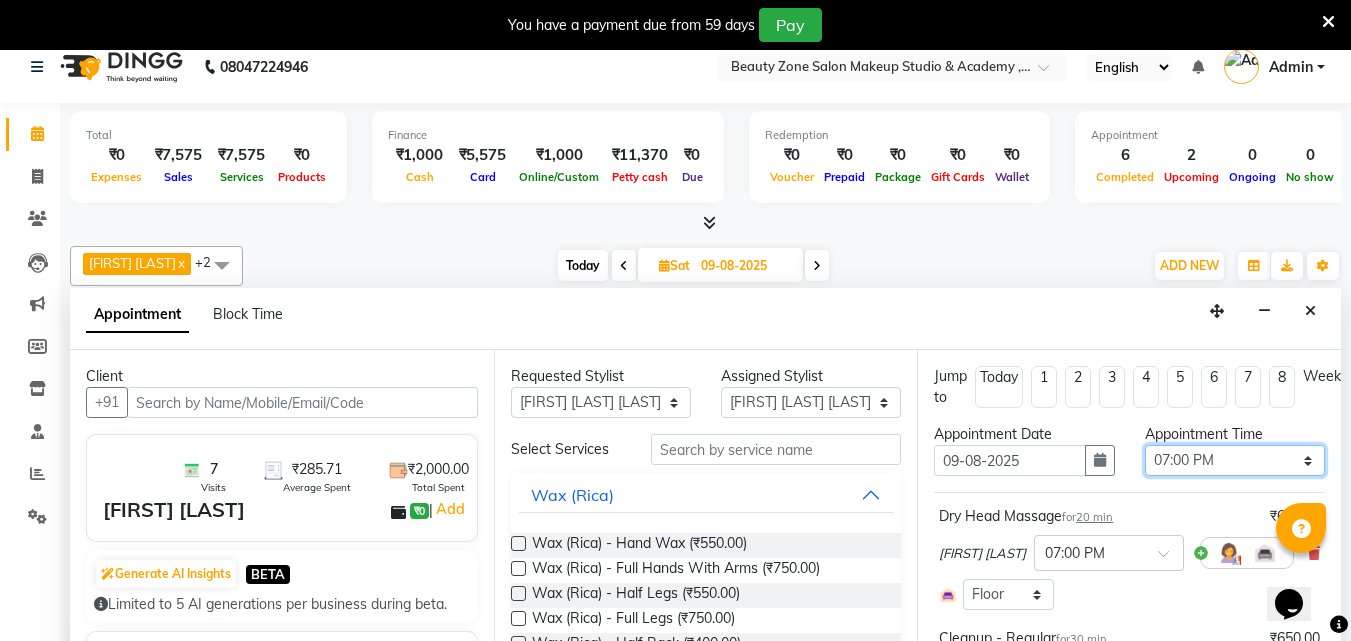 click on "Select 10:00 AM 10:15 AM 10:30 AM 10:45 AM 11:00 AM 11:15 AM 11:30 AM 11:45 AM 12:00 PM 12:15 PM 12:30 PM 12:45 PM 01:00 PM 01:15 PM 01:30 PM 01:45 PM 02:00 PM 02:15 PM 02:30 PM 02:45 PM 03:00 PM 03:15 PM 03:30 PM 03:45 PM 04:00 PM 04:15 PM 04:30 PM 04:45 PM 05:00 PM 05:15 PM 05:30 PM 05:45 PM 06:00 PM 06:15 PM 06:30 PM 06:45 PM 07:00 PM 07:15 PM 07:30 PM 07:45 PM 08:00 PM 08:15 PM 08:30 PM 08:45 PM 09:00 PM 09:15 PM 09:30 PM 09:45 PM 10:00 PM" at bounding box center [1235, 460] 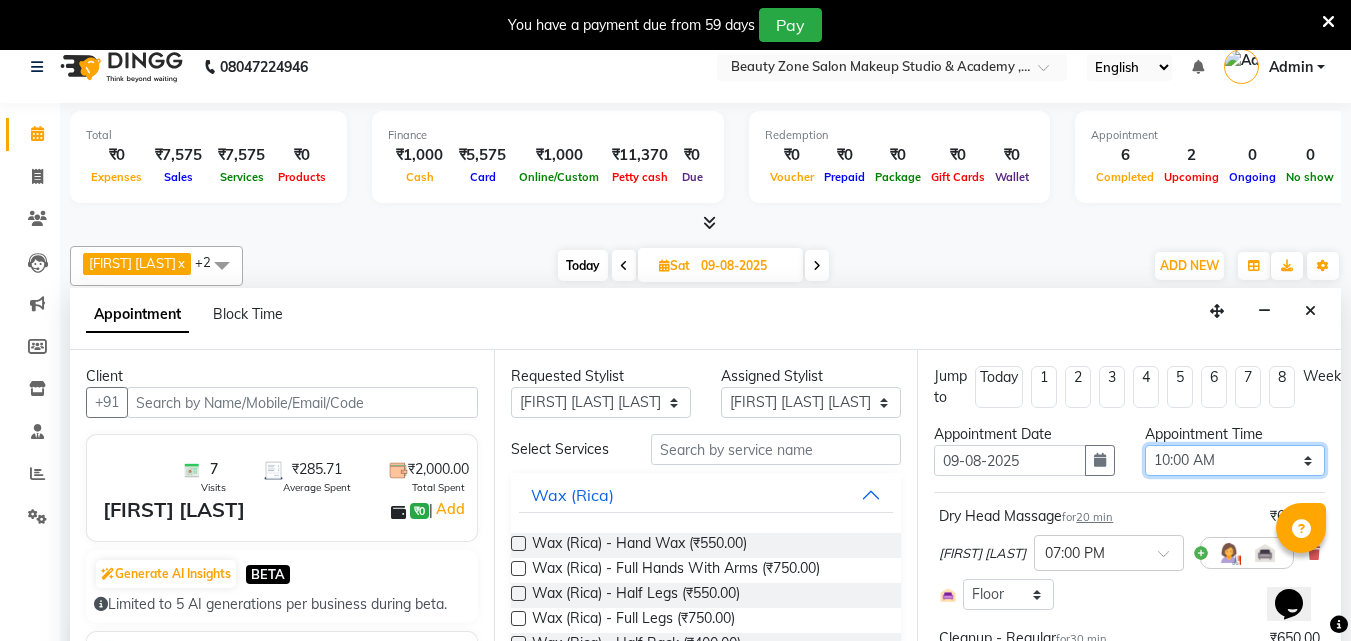 click on "Select 10:00 AM 10:15 AM 10:30 AM 10:45 AM 11:00 AM 11:15 AM 11:30 AM 11:45 AM 12:00 PM 12:15 PM 12:30 PM 12:45 PM 01:00 PM 01:15 PM 01:30 PM 01:45 PM 02:00 PM 02:15 PM 02:30 PM 02:45 PM 03:00 PM 03:15 PM 03:30 PM 03:45 PM 04:00 PM 04:15 PM 04:30 PM 04:45 PM 05:00 PM 05:15 PM 05:30 PM 05:45 PM 06:00 PM 06:15 PM 06:30 PM 06:45 PM 07:00 PM 07:15 PM 07:30 PM 07:45 PM 08:00 PM 08:15 PM 08:30 PM 08:45 PM 09:00 PM 09:15 PM 09:30 PM 09:45 PM 10:00 PM" at bounding box center (1235, 460) 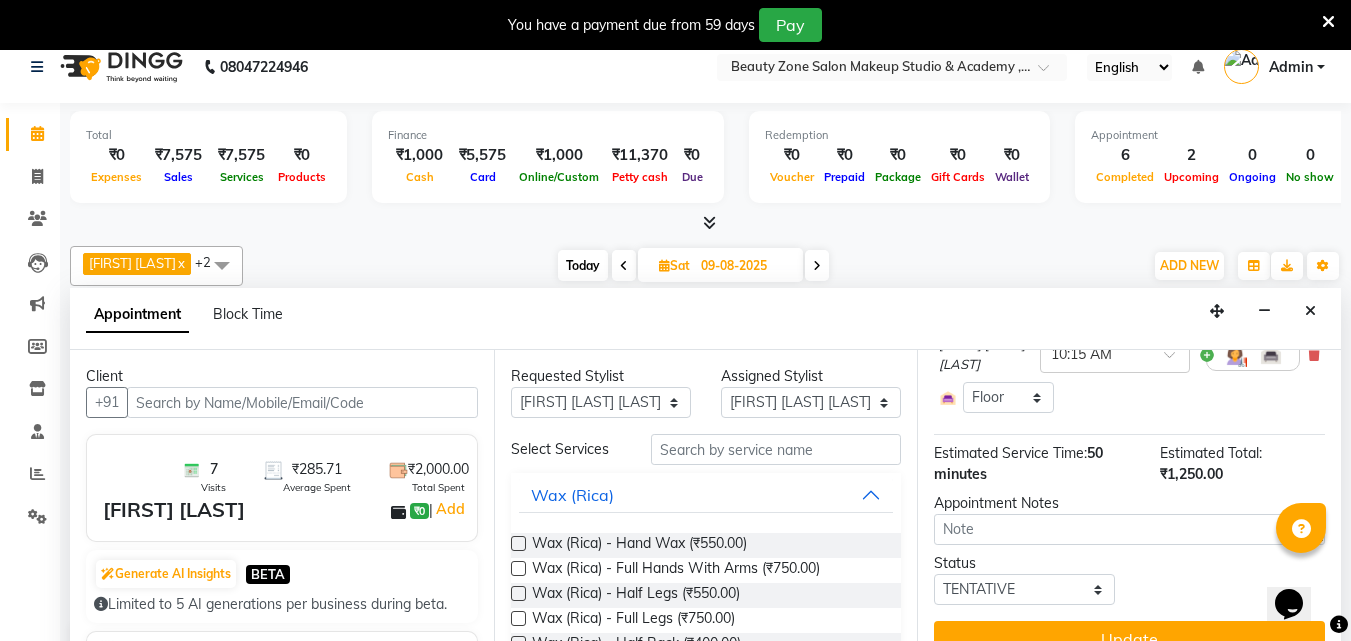 scroll, scrollTop: 357, scrollLeft: 0, axis: vertical 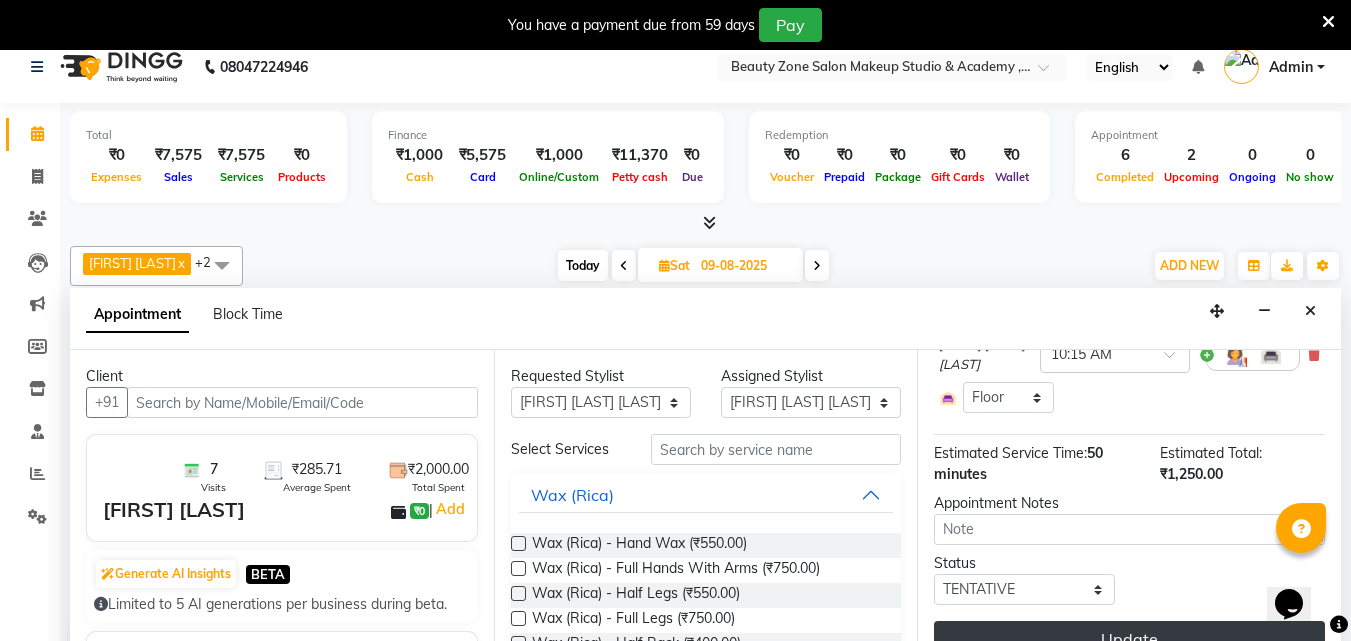 click on "Update" at bounding box center (1129, 639) 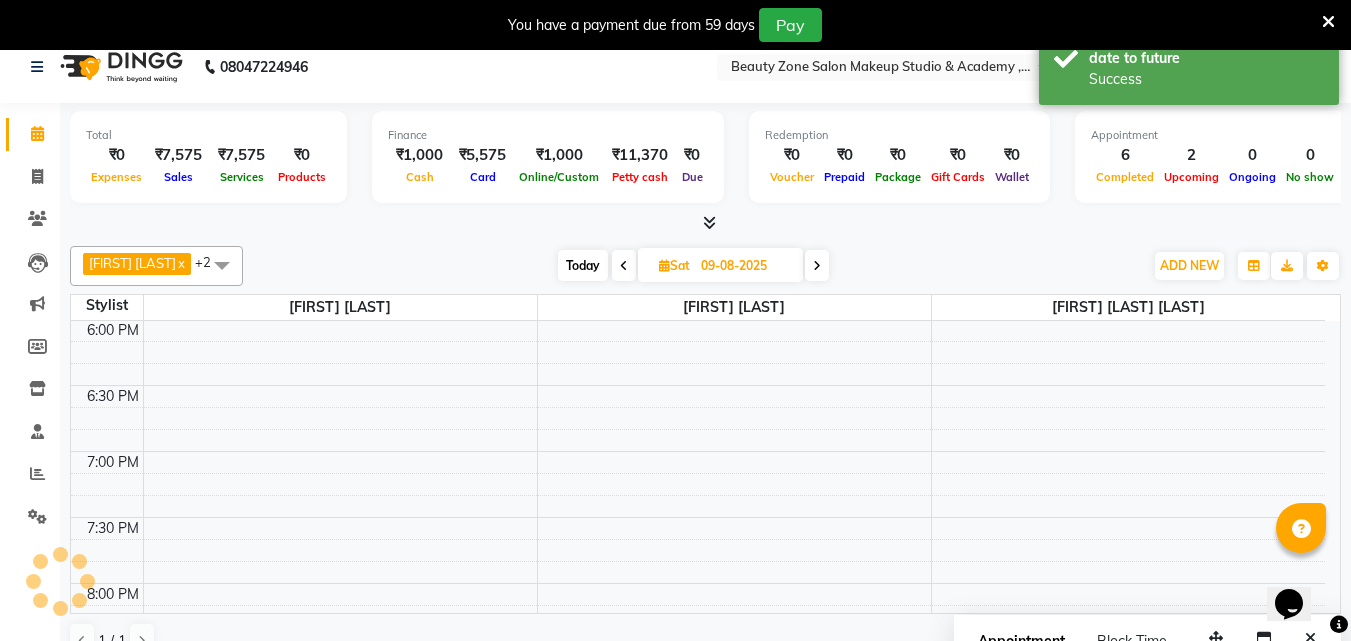 scroll, scrollTop: 0, scrollLeft: 0, axis: both 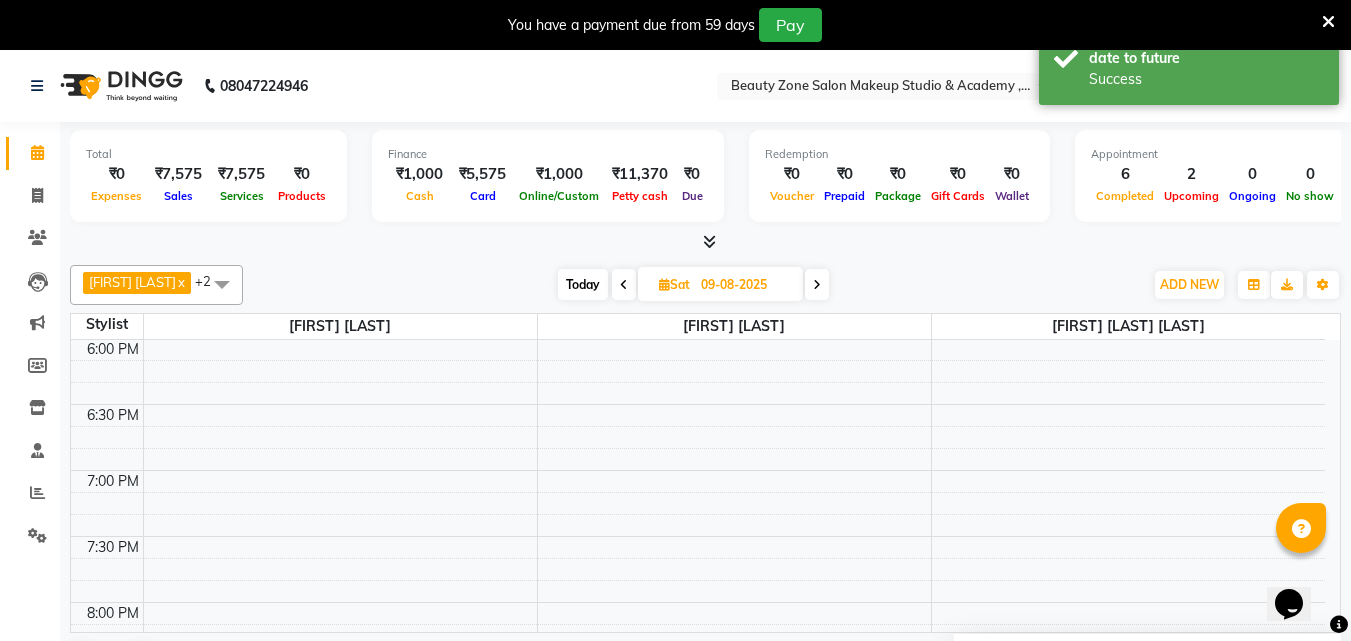 click at bounding box center [817, 284] 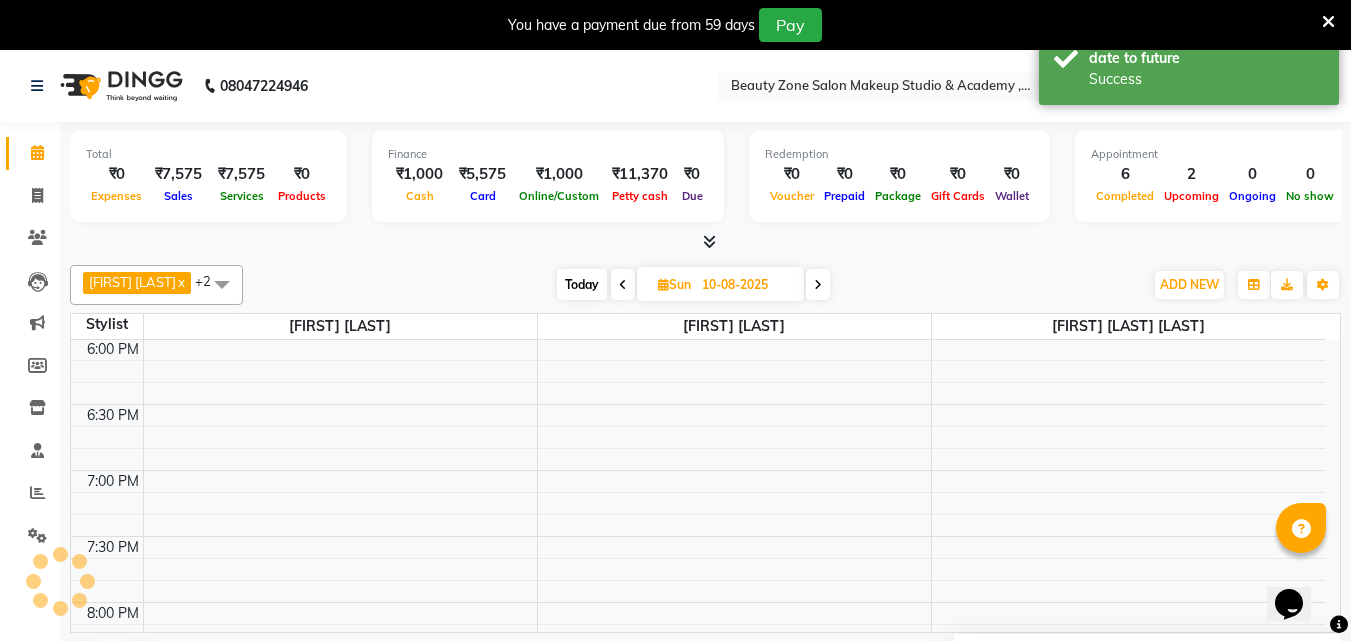 scroll, scrollTop: 1189, scrollLeft: 0, axis: vertical 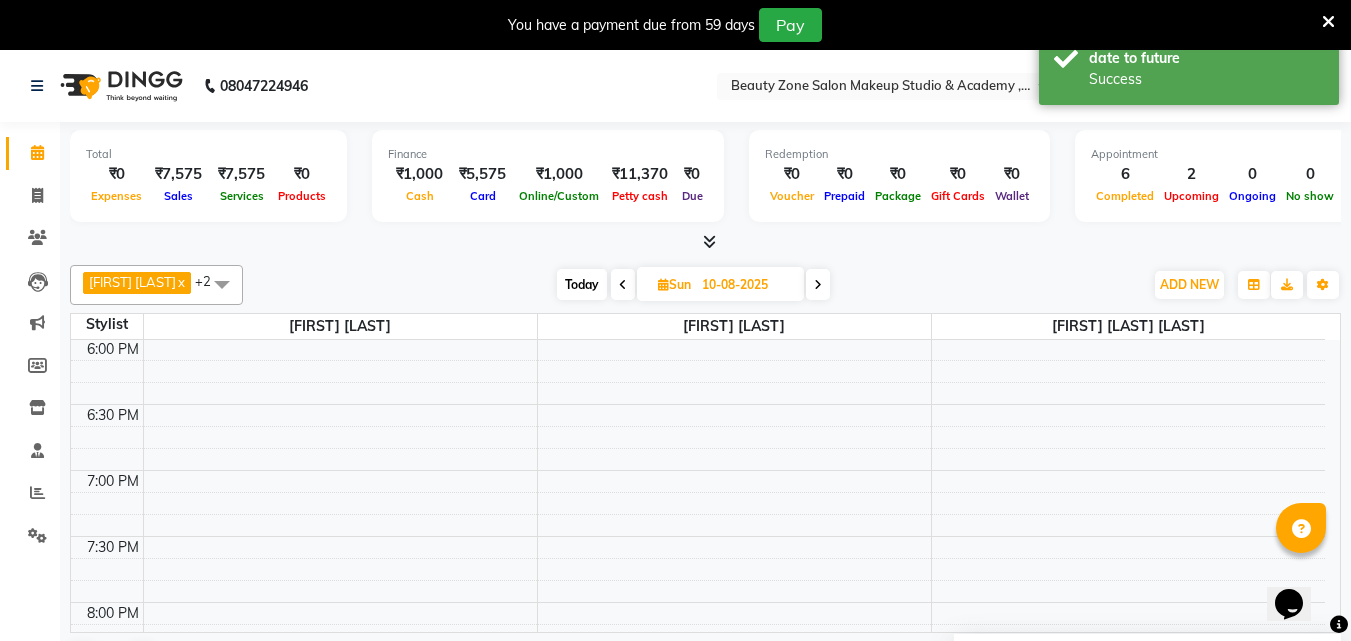 click at bounding box center [818, 284] 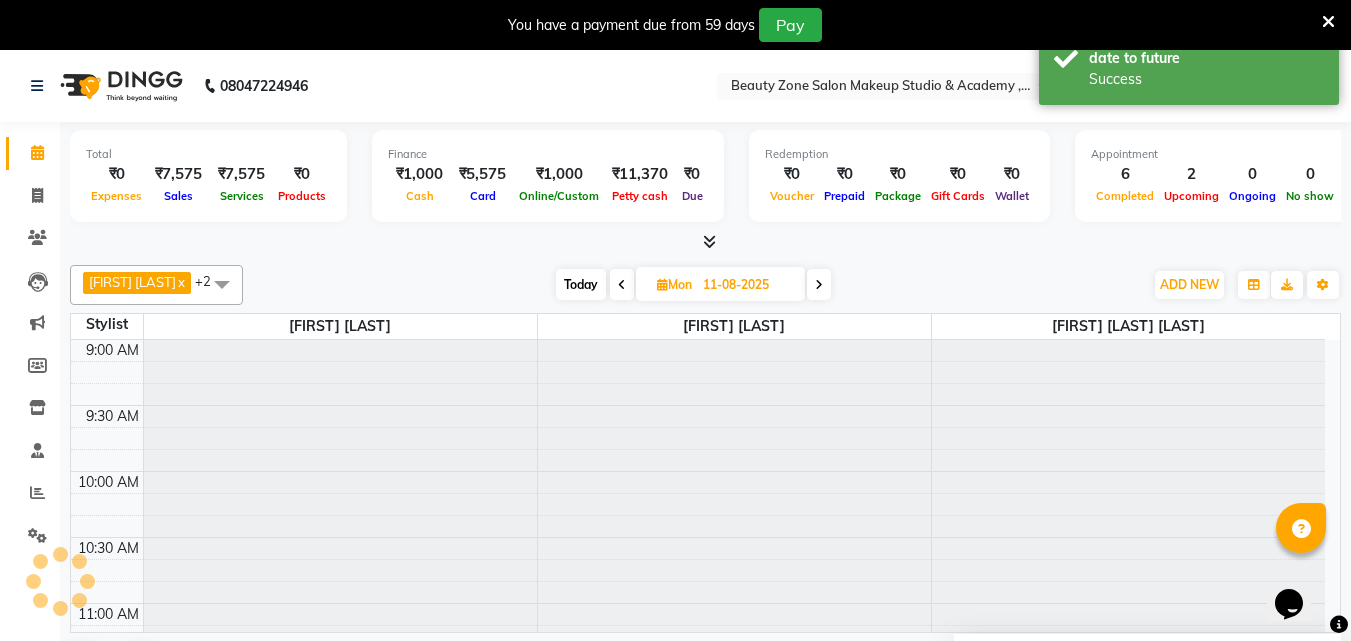 scroll, scrollTop: 1189, scrollLeft: 0, axis: vertical 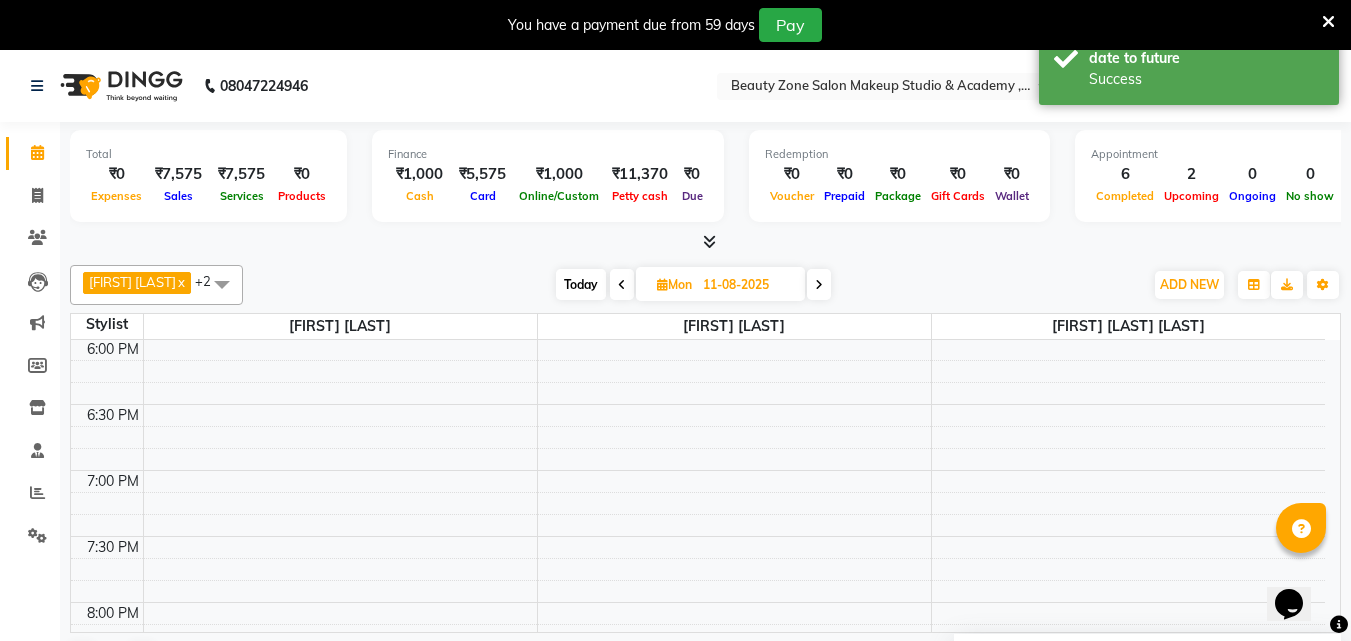 click on "Today" at bounding box center [581, 284] 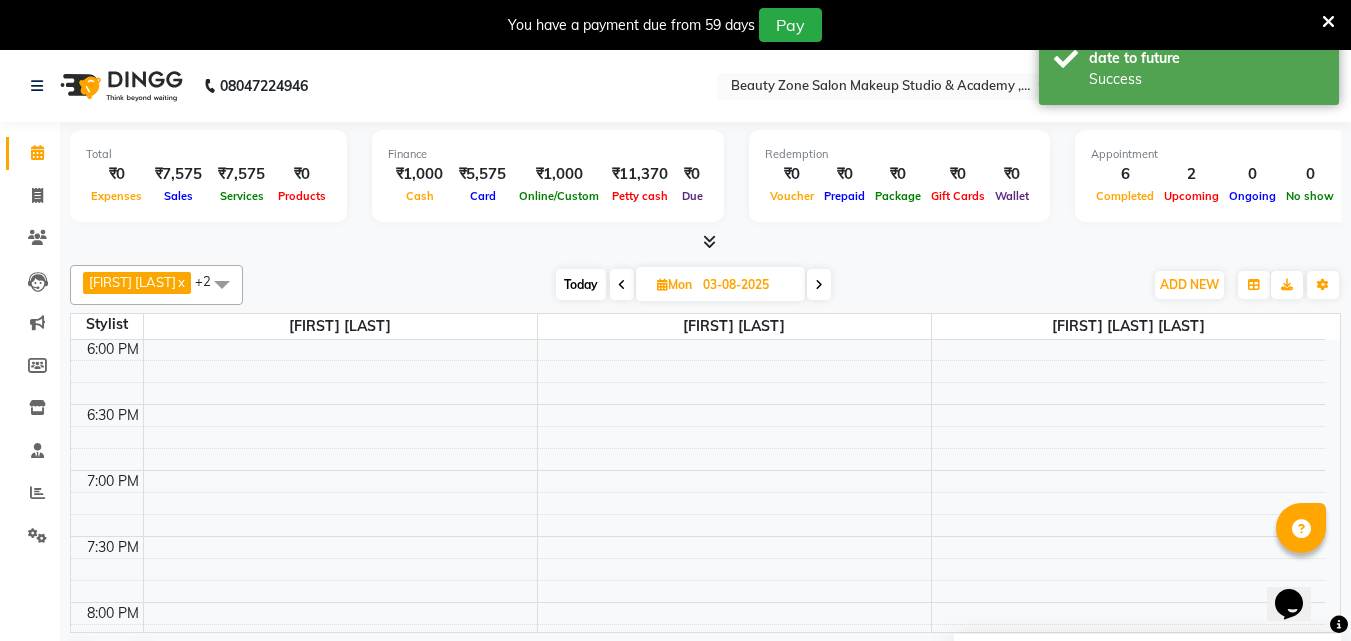 scroll, scrollTop: 1189, scrollLeft: 0, axis: vertical 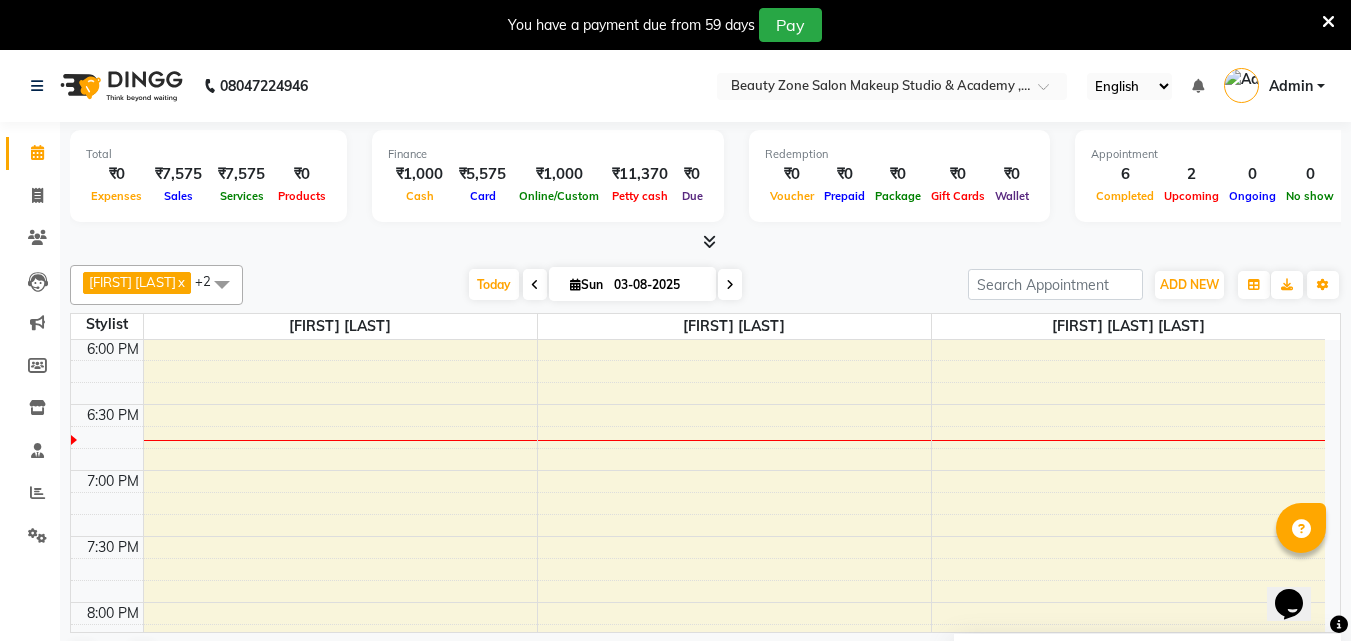 click at bounding box center [730, 285] 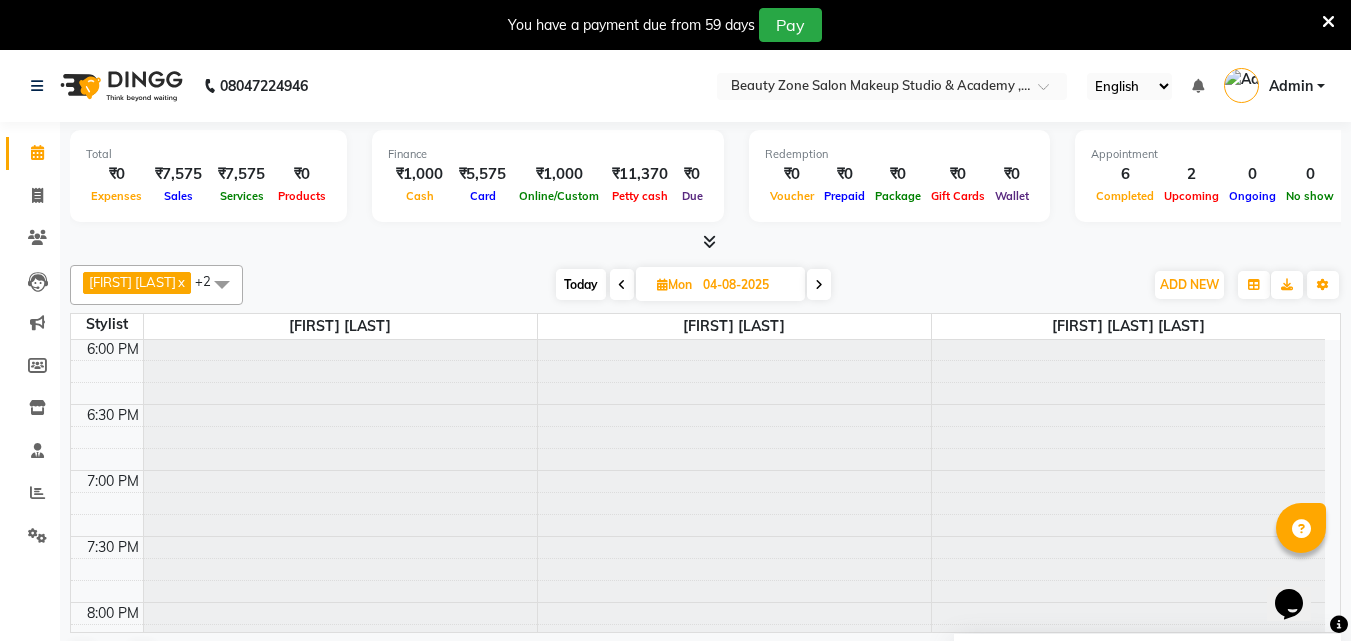 scroll, scrollTop: 1189, scrollLeft: 0, axis: vertical 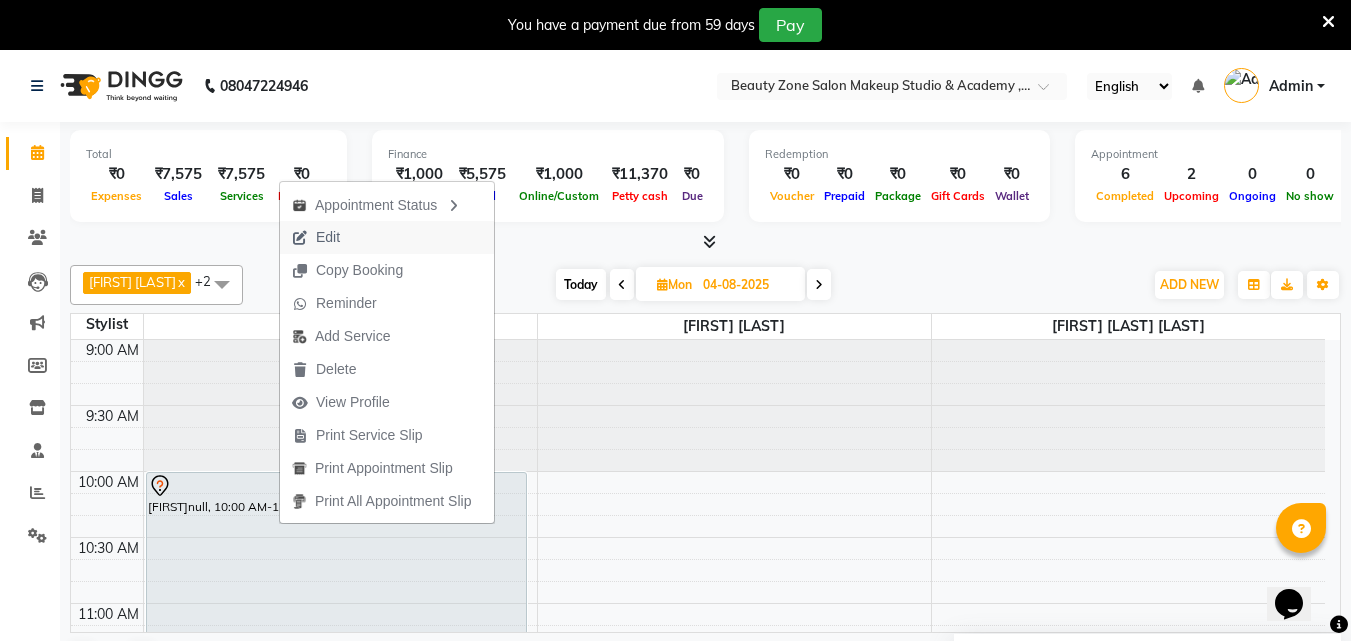 click on "Edit" at bounding box center (387, 237) 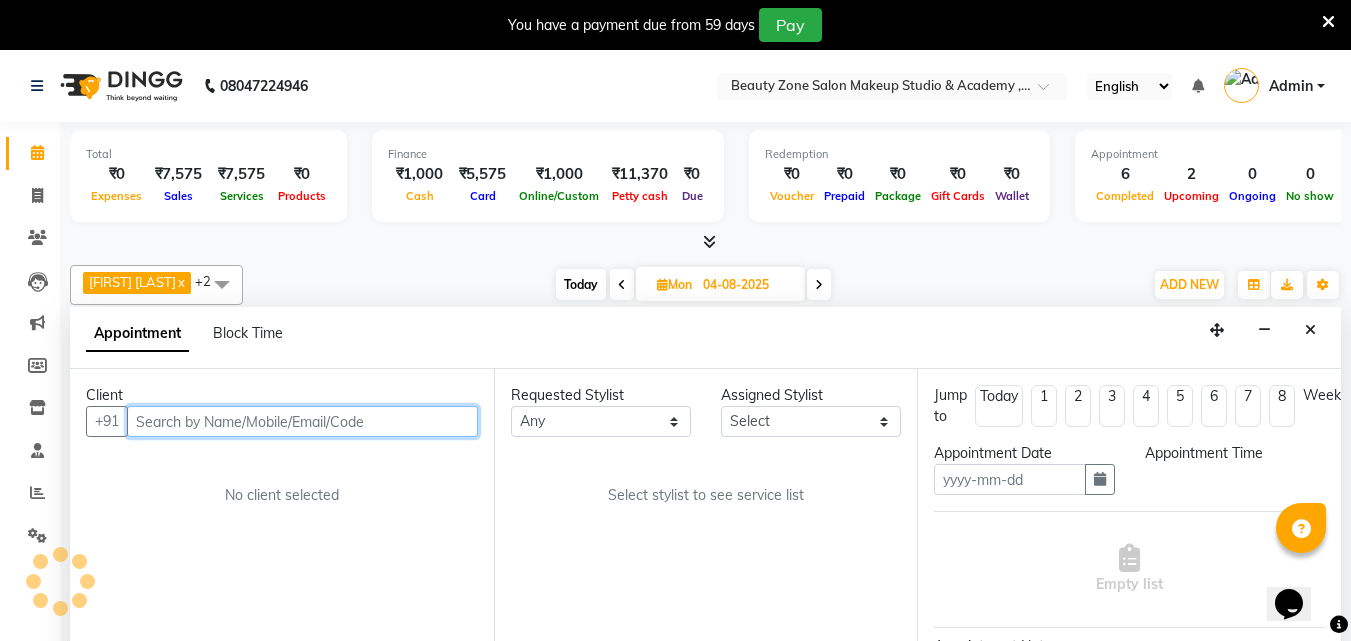 type on "04-08-2025" 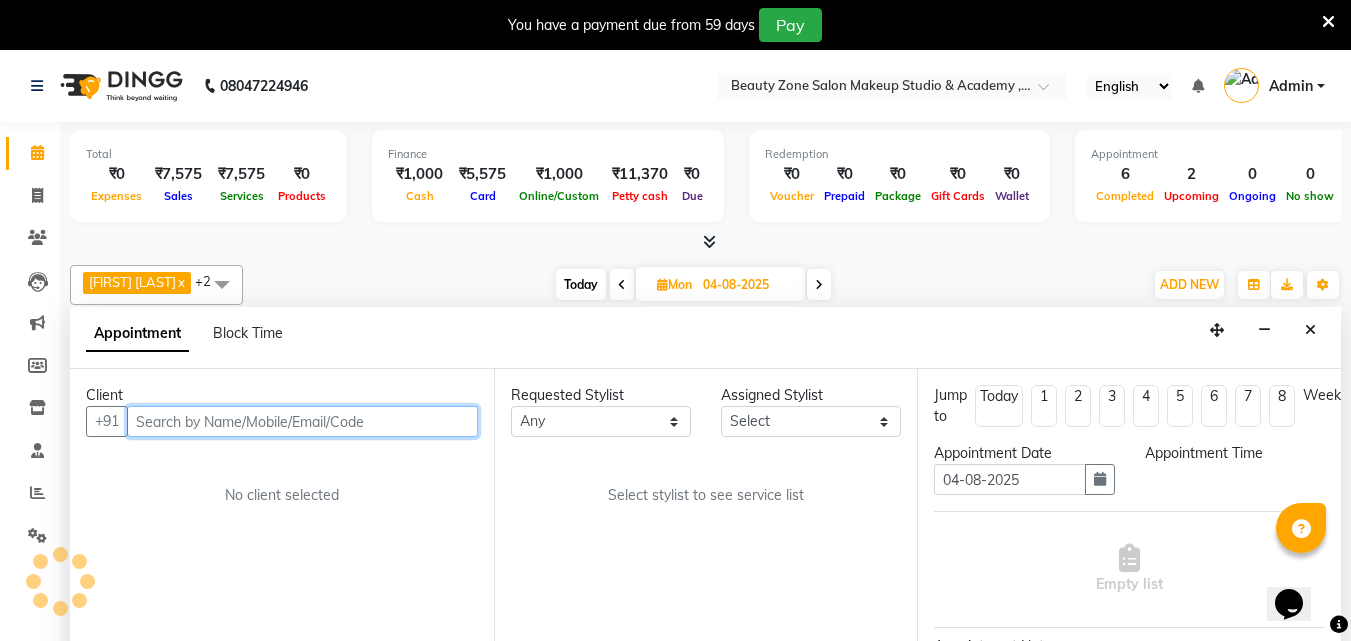scroll, scrollTop: 51, scrollLeft: 0, axis: vertical 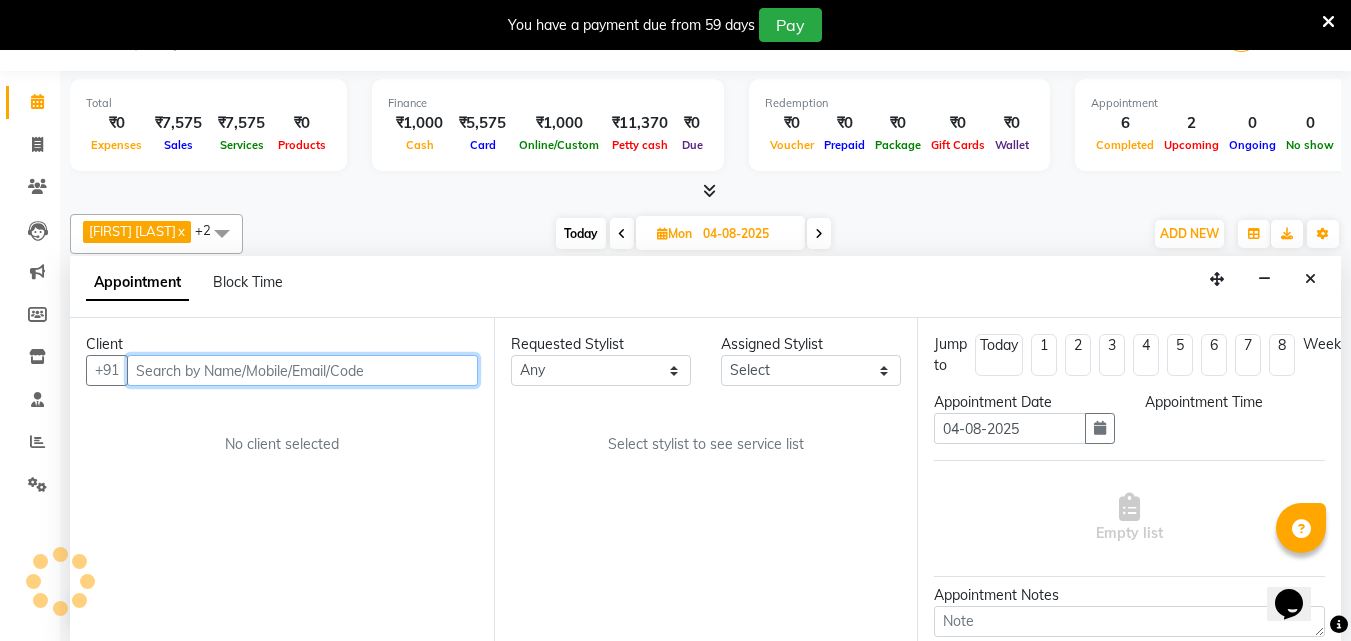 select on "600" 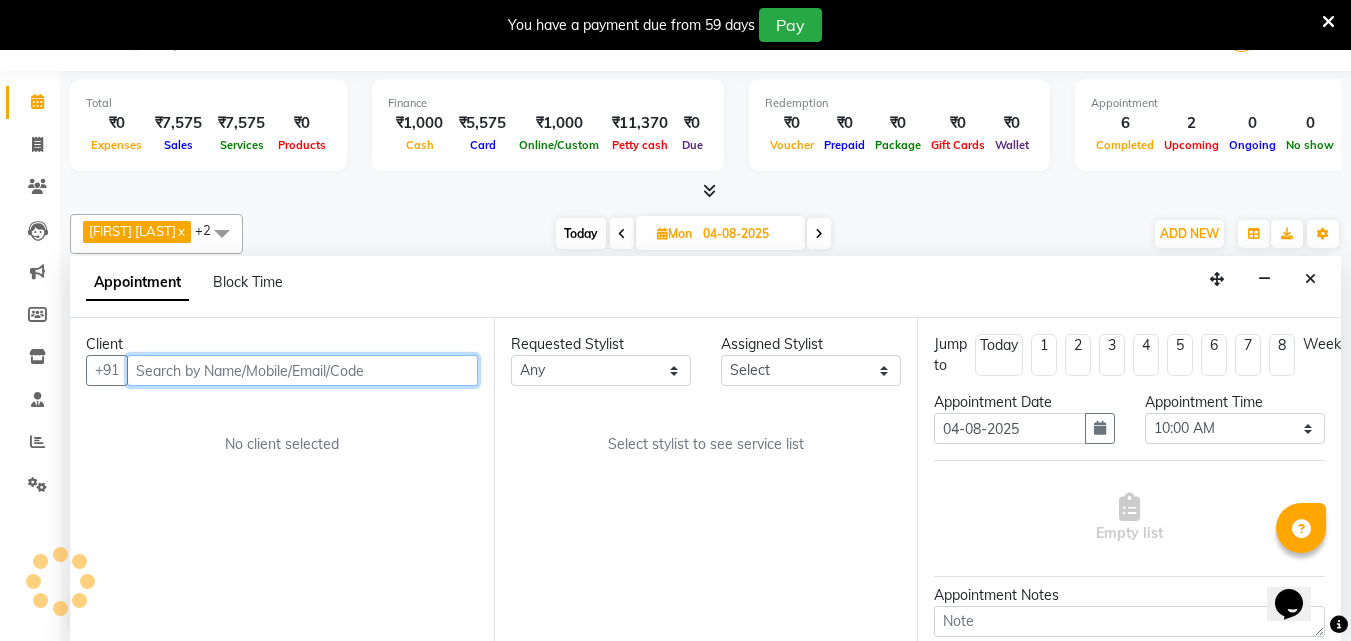 scroll, scrollTop: 1189, scrollLeft: 0, axis: vertical 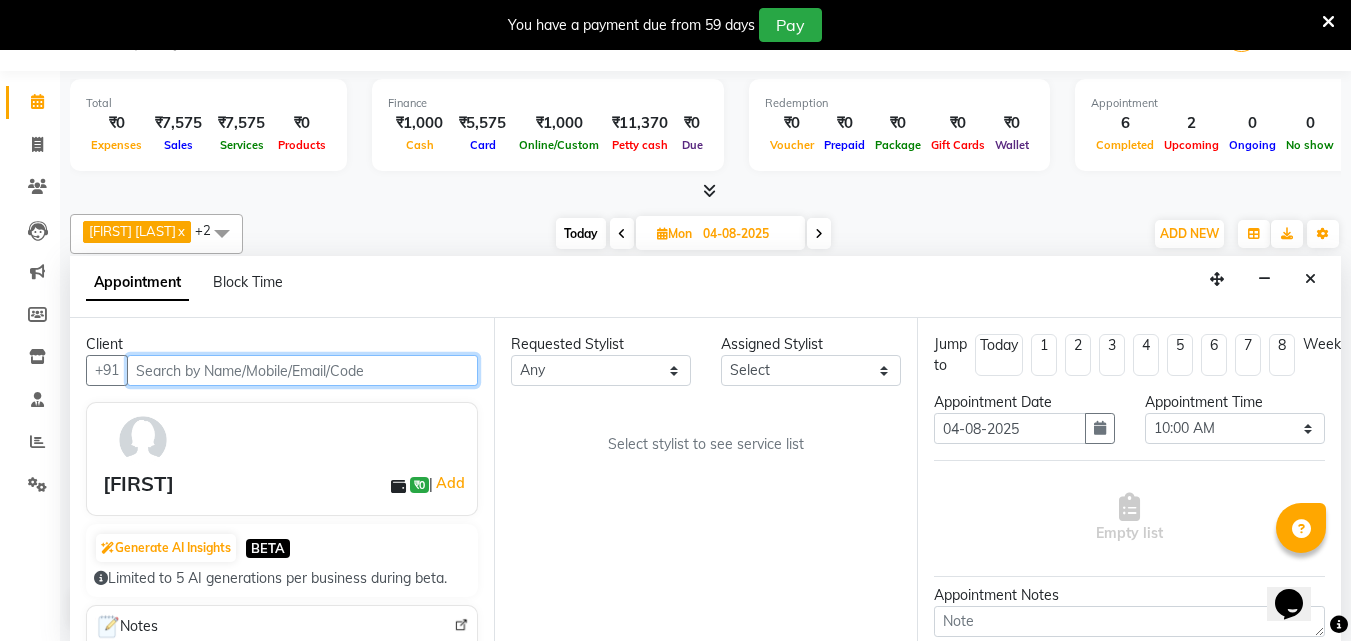 select on "26800" 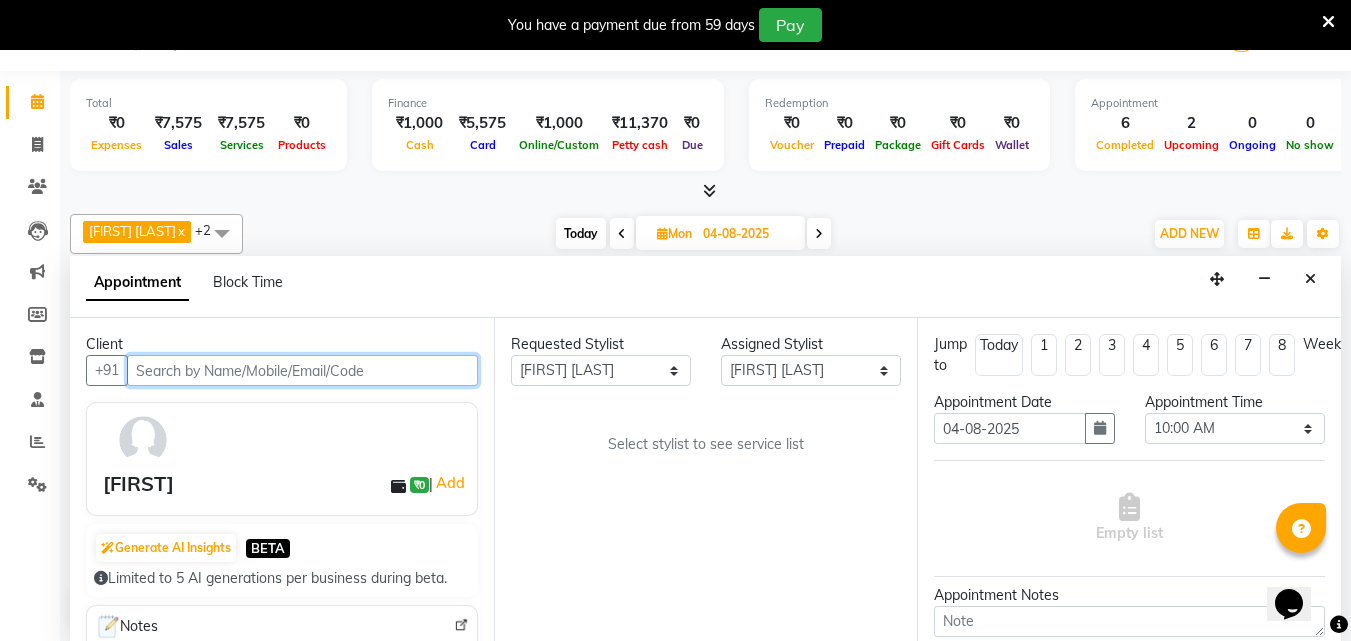 select on "1988" 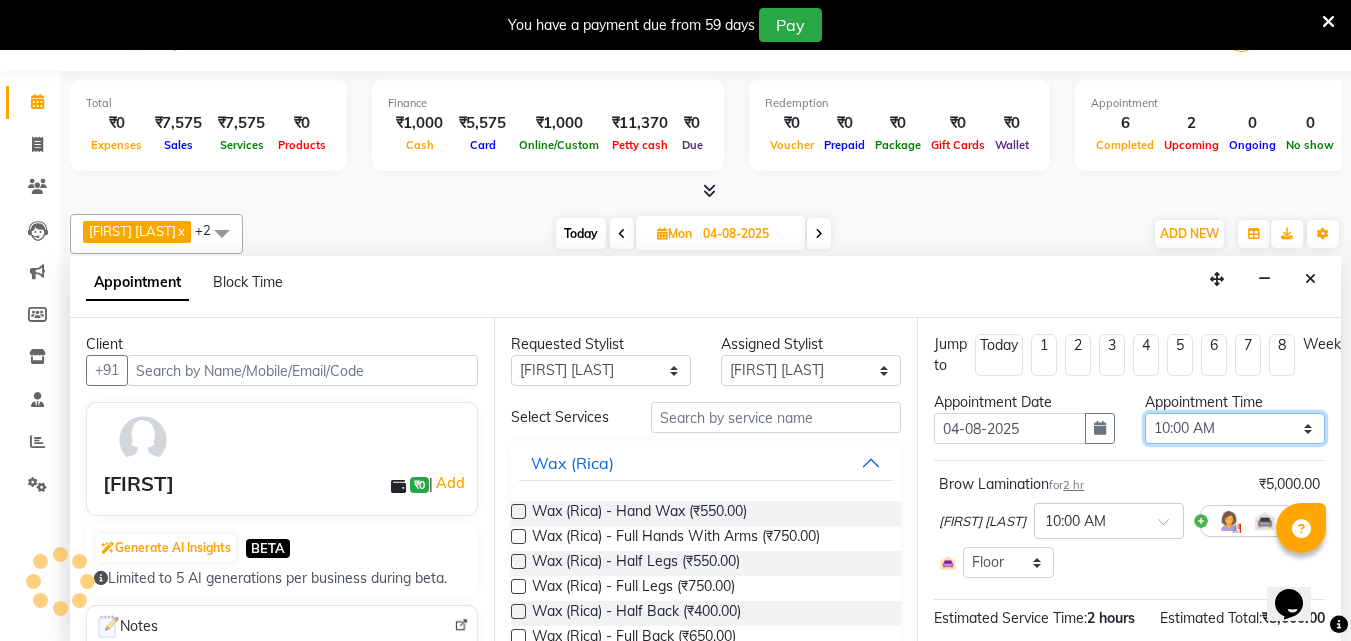 click on "Select 10:00 AM 10:15 AM 10:30 AM 10:45 AM 11:00 AM 11:15 AM 11:30 AM 11:45 AM 12:00 PM 12:15 PM 12:30 PM 12:45 PM 01:00 PM 01:15 PM 01:30 PM 01:45 PM 02:00 PM 02:15 PM 02:30 PM 02:45 PM 03:00 PM 03:15 PM 03:30 PM 03:45 PM 04:00 PM 04:15 PM 04:30 PM 04:45 PM 05:00 PM 05:15 PM 05:30 PM 05:45 PM 06:00 PM 06:15 PM 06:30 PM 06:45 PM 07:00 PM 07:15 PM 07:30 PM 07:45 PM 08:00 PM 08:15 PM 08:30 PM 08:45 PM 09:00 PM 09:15 PM 09:30 PM 09:45 PM 10:00 PM" at bounding box center [1235, 428] 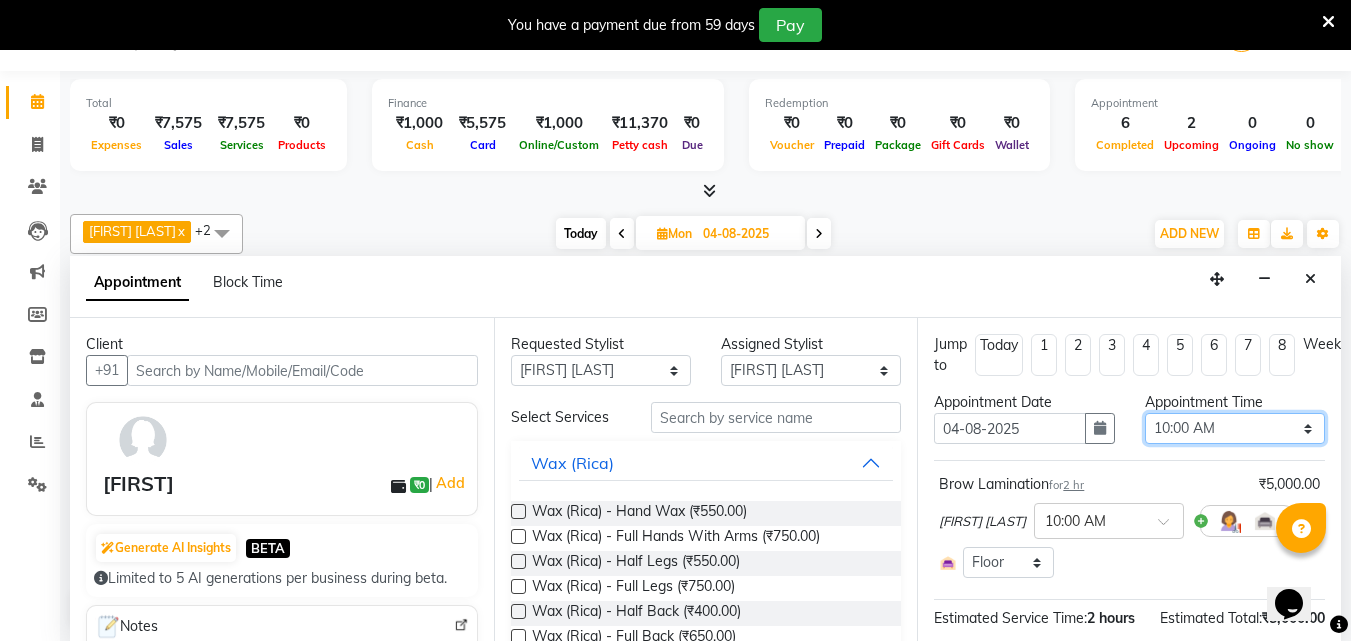select on "1020" 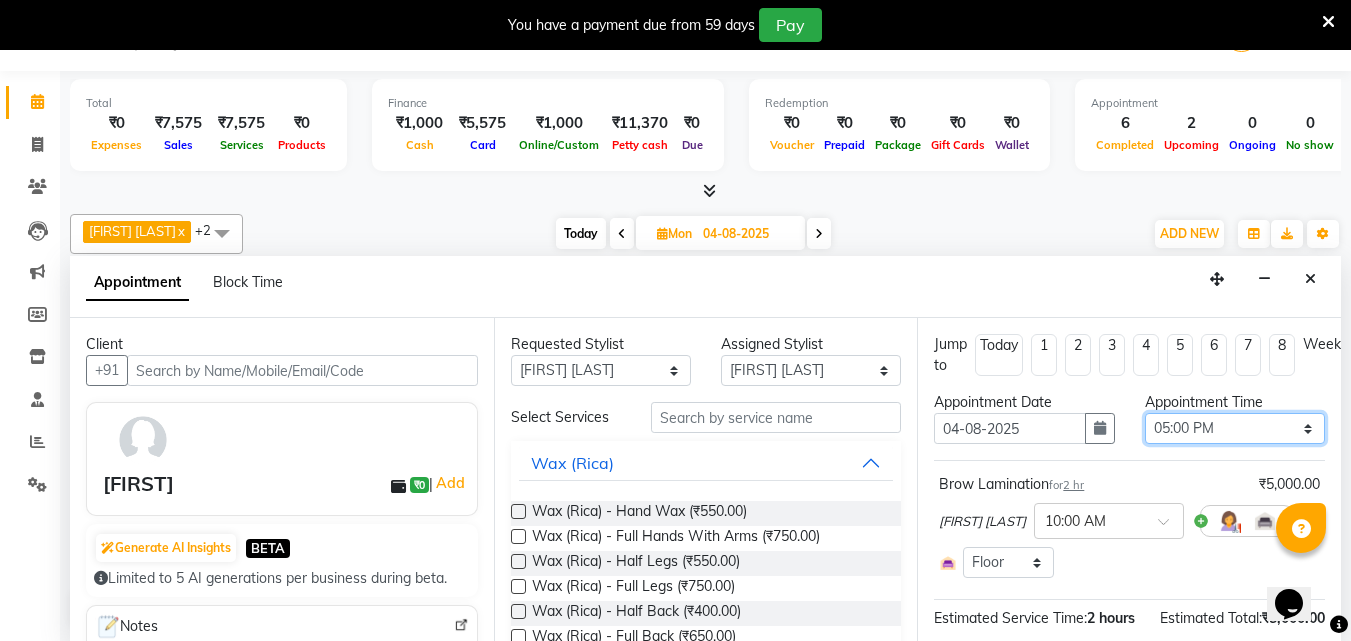 click on "Select 10:00 AM 10:15 AM 10:30 AM 10:45 AM 11:00 AM 11:15 AM 11:30 AM 11:45 AM 12:00 PM 12:15 PM 12:30 PM 12:45 PM 01:00 PM 01:15 PM 01:30 PM 01:45 PM 02:00 PM 02:15 PM 02:30 PM 02:45 PM 03:00 PM 03:15 PM 03:30 PM 03:45 PM 04:00 PM 04:15 PM 04:30 PM 04:45 PM 05:00 PM 05:15 PM 05:30 PM 05:45 PM 06:00 PM 06:15 PM 06:30 PM 06:45 PM 07:00 PM 07:15 PM 07:30 PM 07:45 PM 08:00 PM 08:15 PM 08:30 PM 08:45 PM 09:00 PM 09:15 PM 09:30 PM 09:45 PM 10:00 PM" at bounding box center [1235, 428] 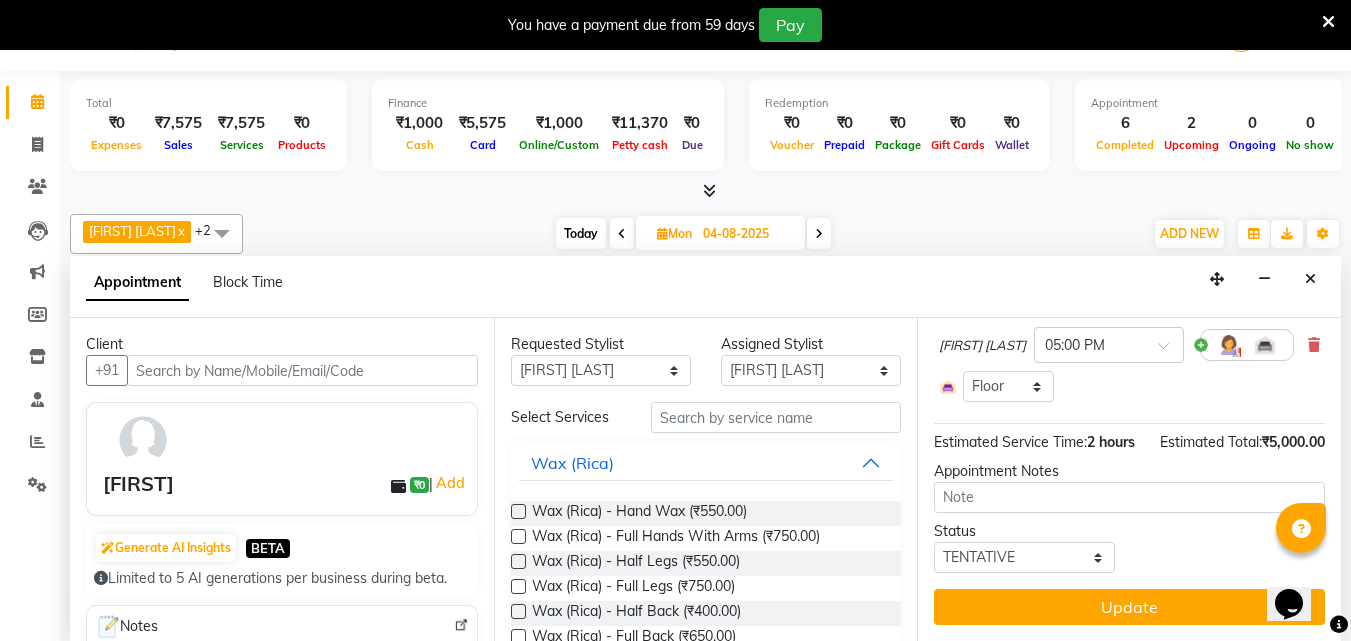 scroll, scrollTop: 215, scrollLeft: 0, axis: vertical 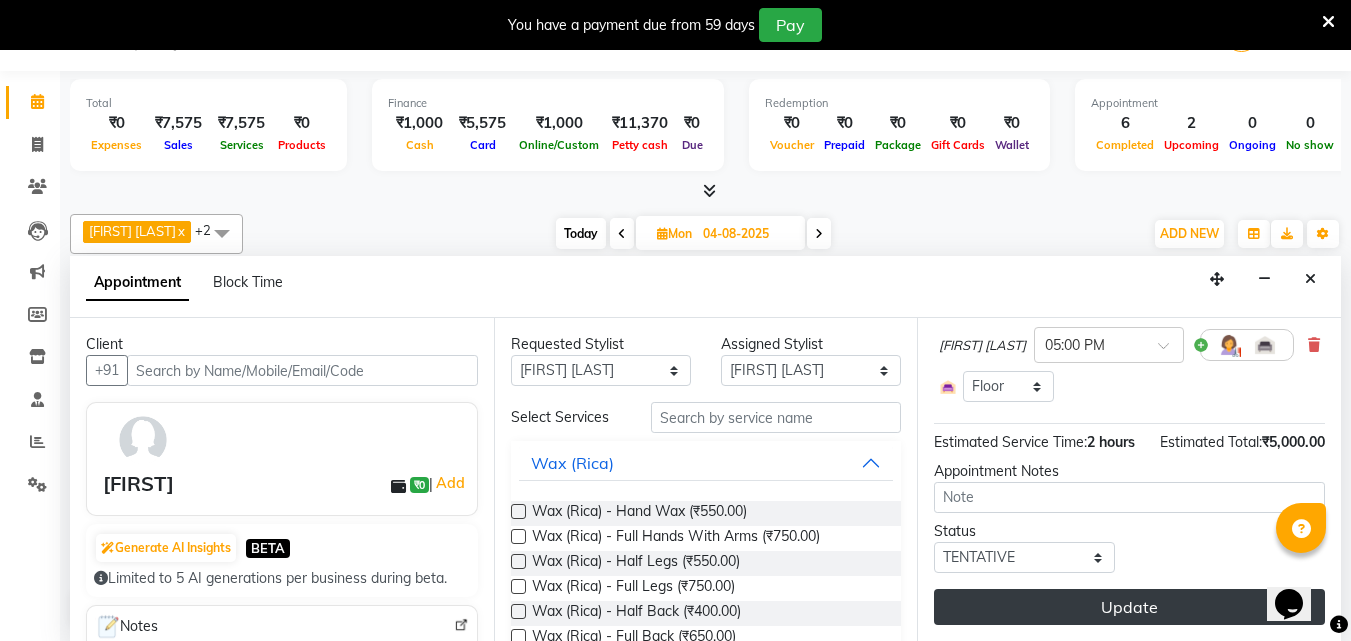 click on "Update" at bounding box center (1129, 607) 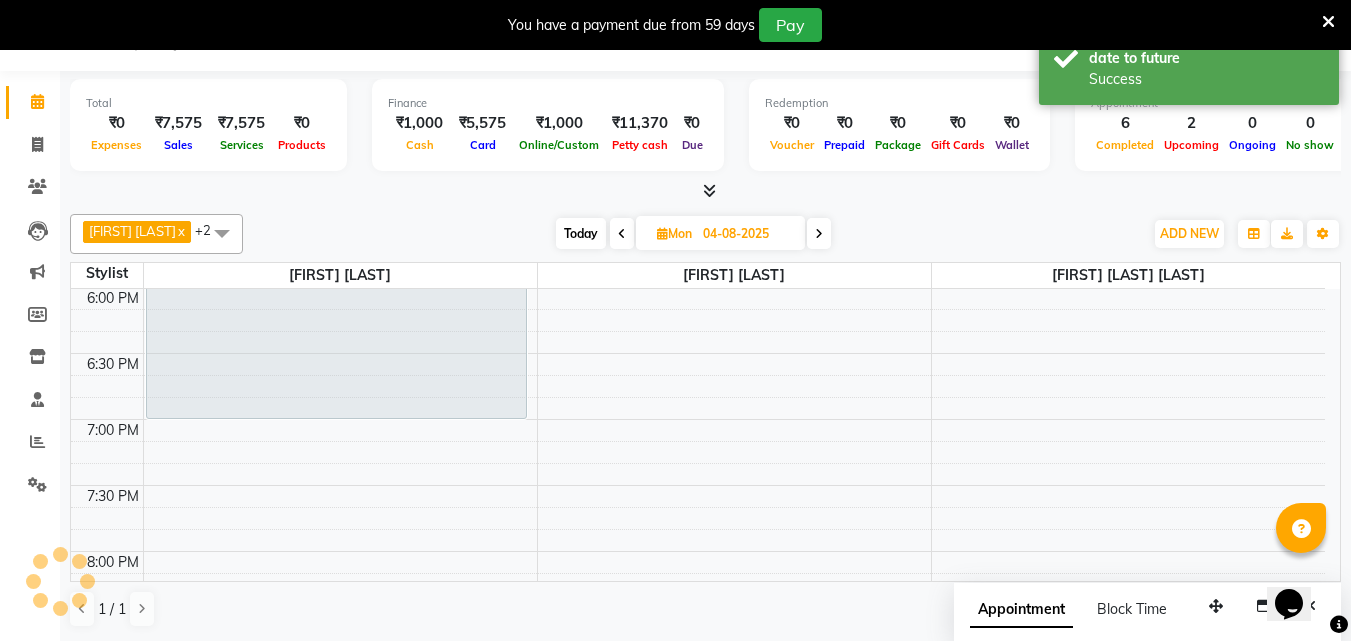 scroll, scrollTop: 0, scrollLeft: 0, axis: both 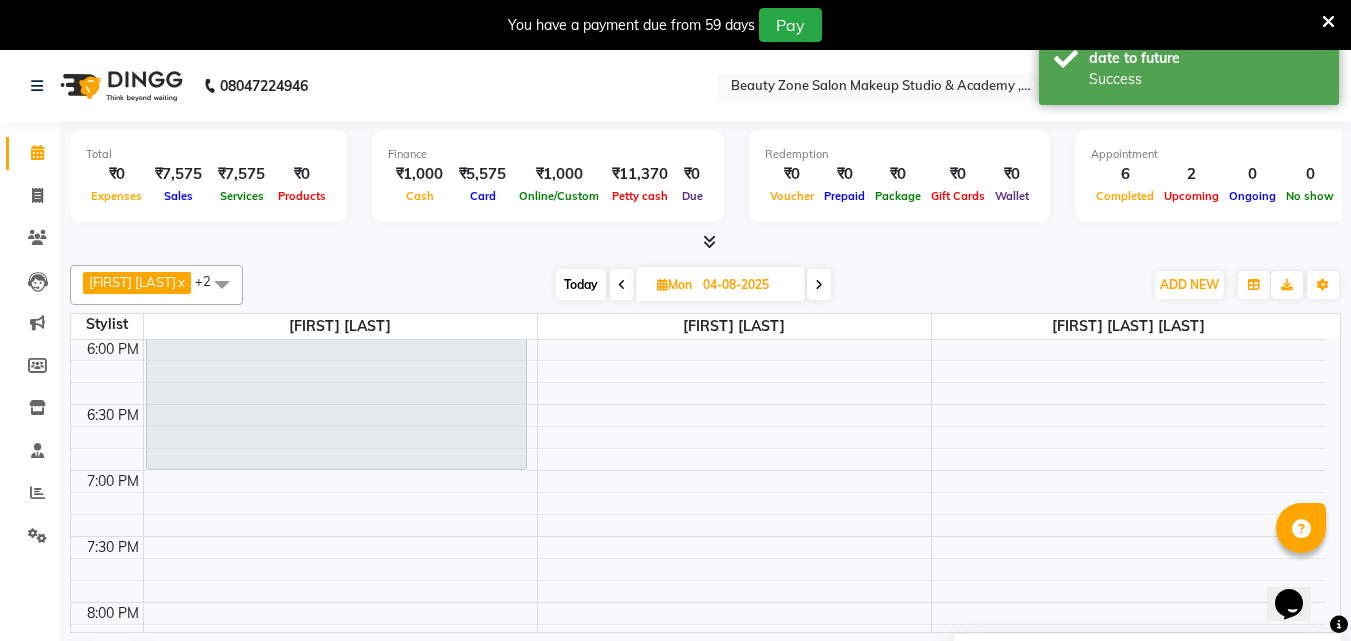 click at bounding box center [819, 284] 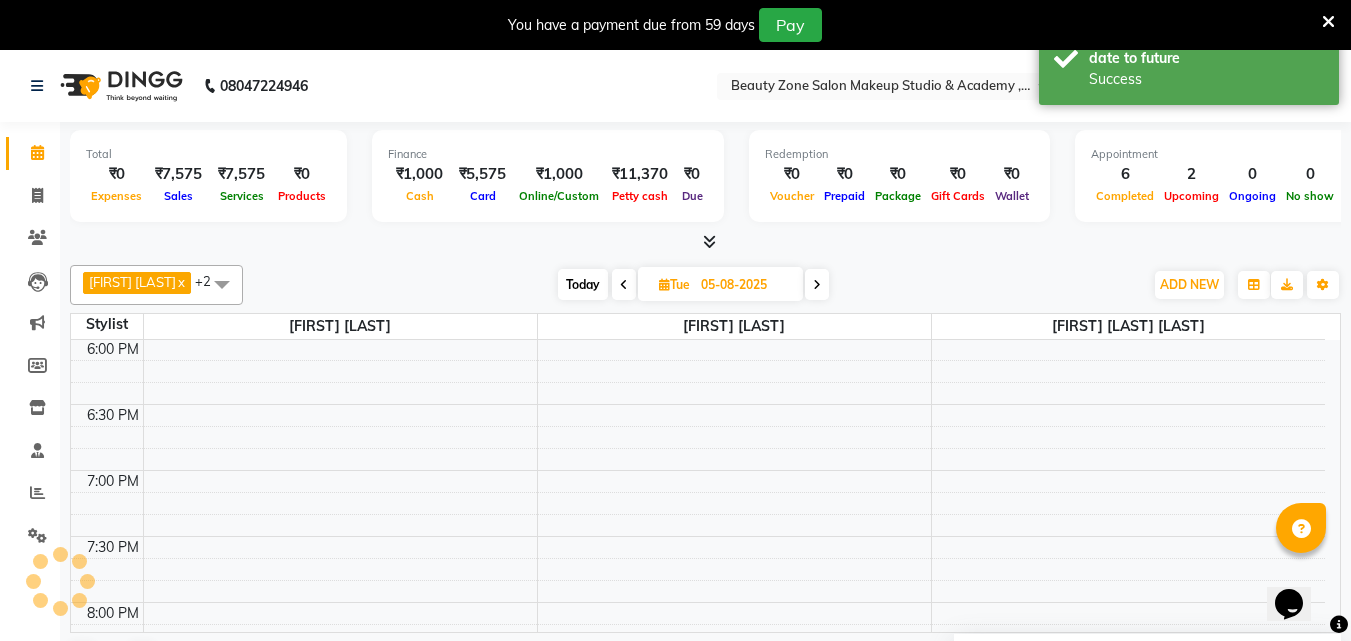 click at bounding box center [817, 284] 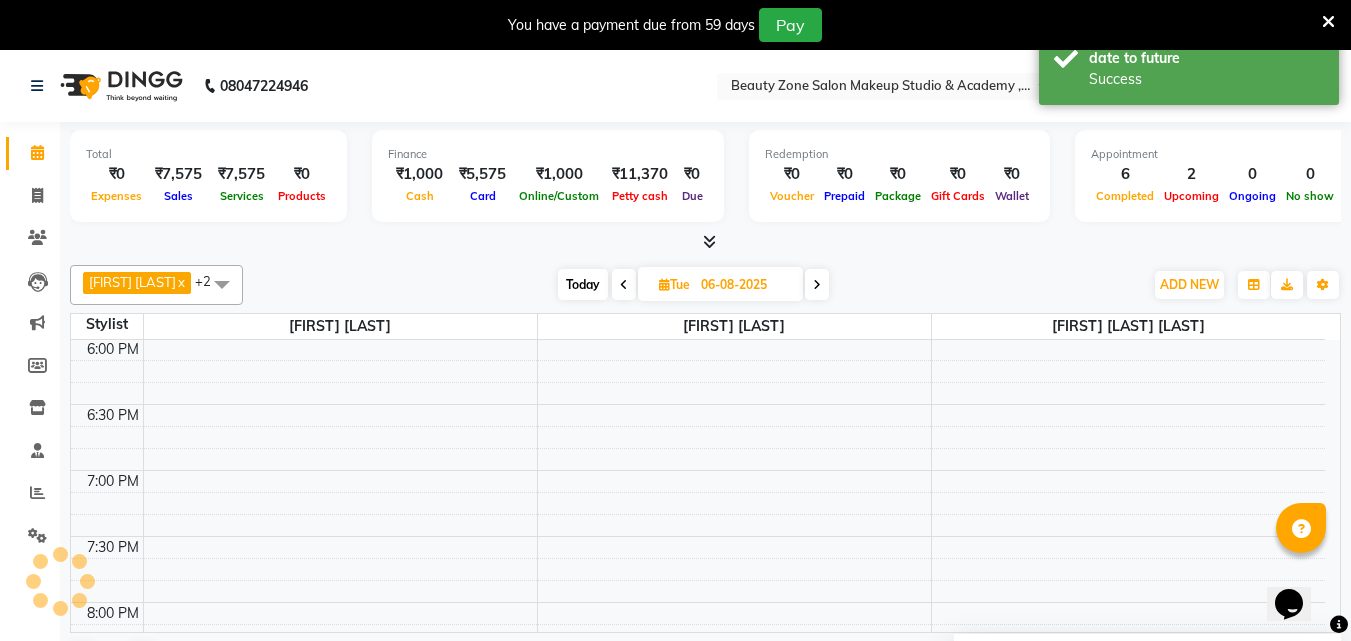 scroll, scrollTop: 1189, scrollLeft: 0, axis: vertical 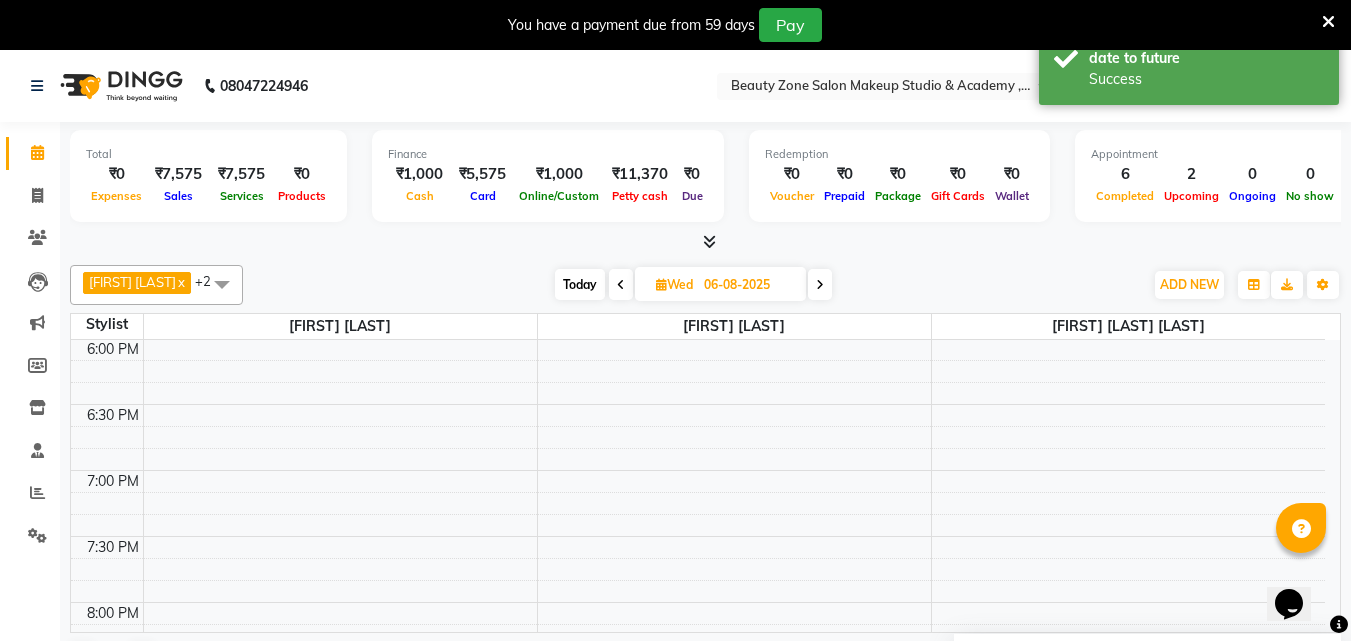 click at bounding box center (820, 284) 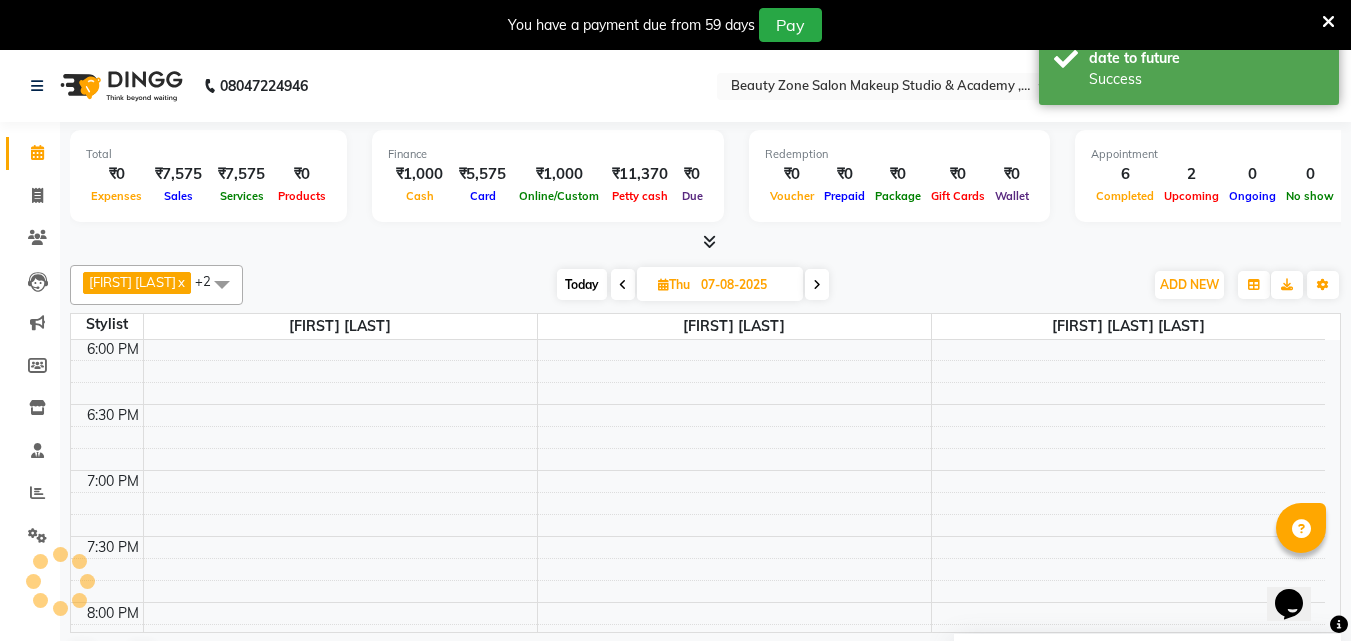 click at bounding box center (817, 284) 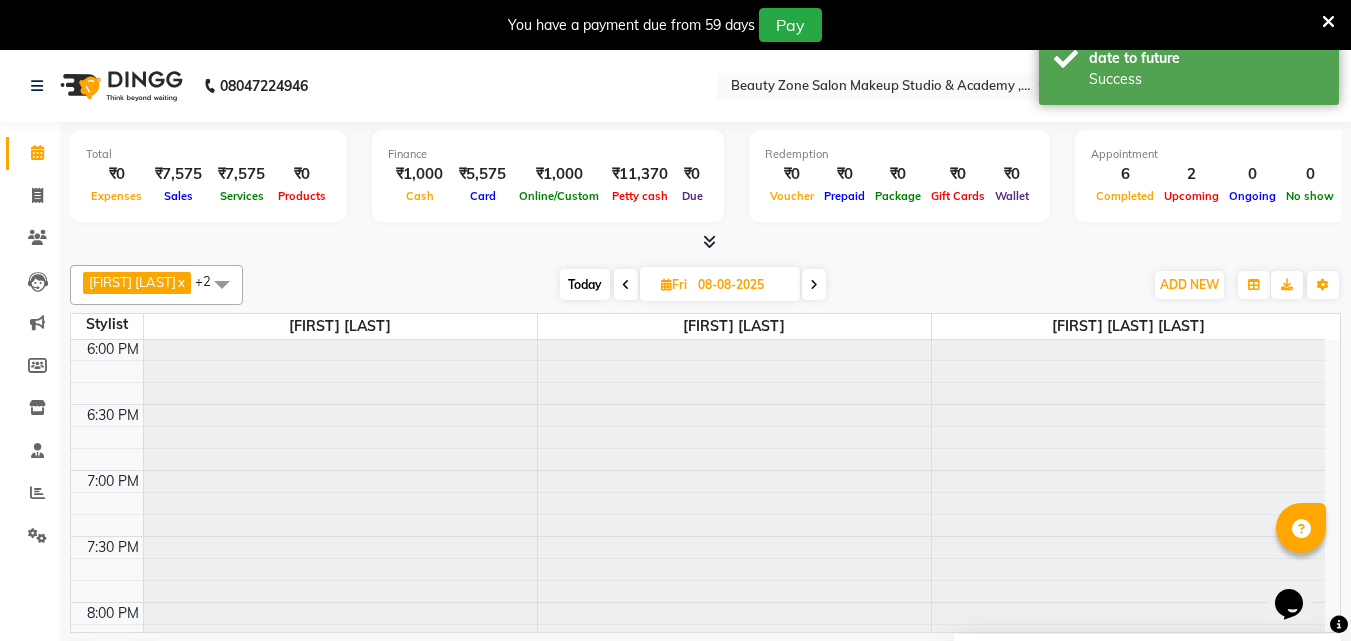 scroll, scrollTop: 1189, scrollLeft: 0, axis: vertical 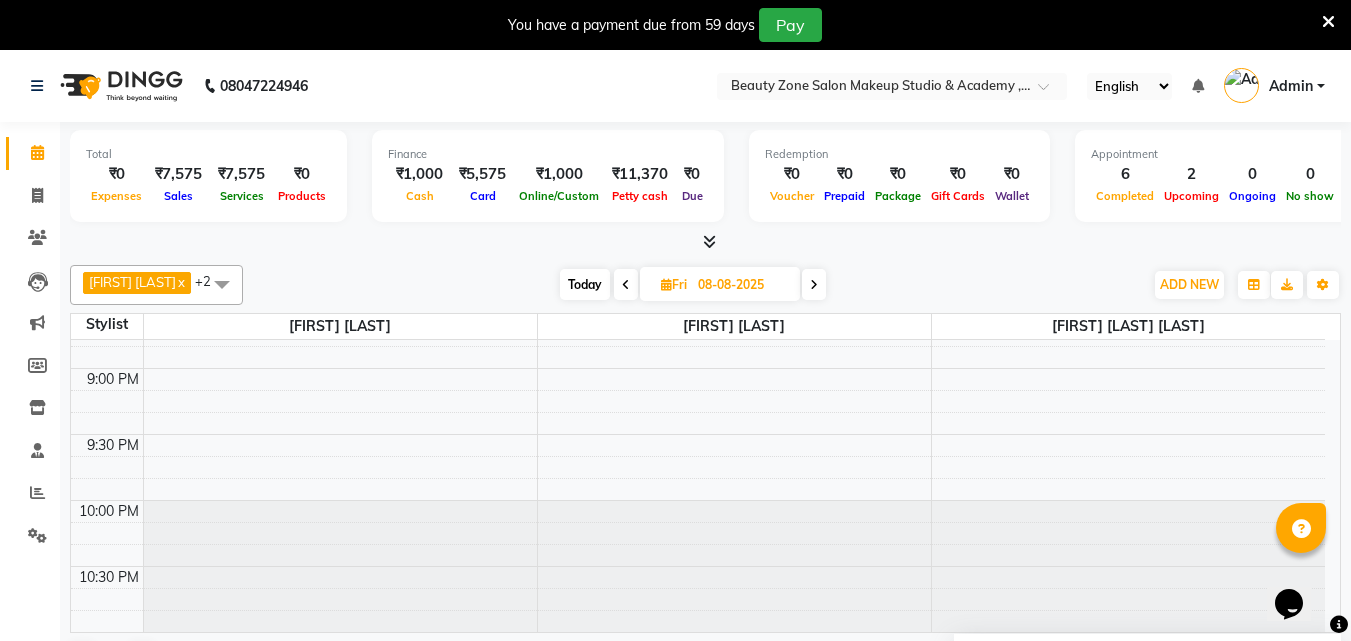 click at bounding box center (814, 285) 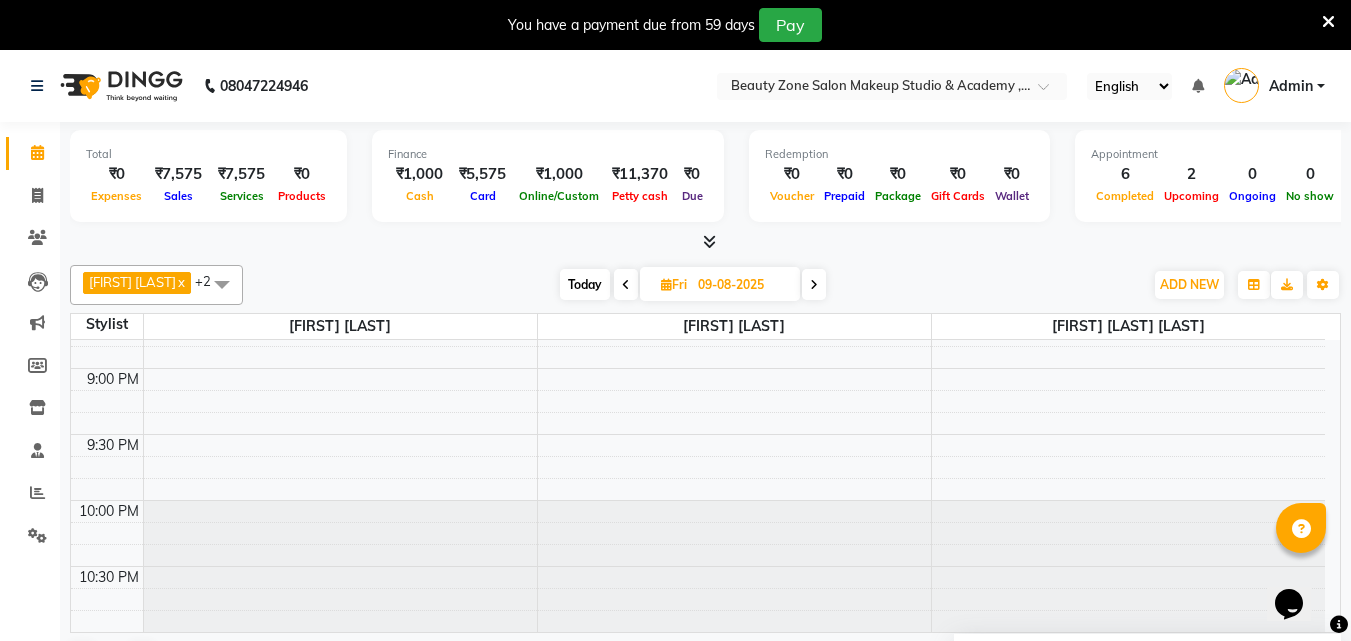 scroll, scrollTop: 1189, scrollLeft: 0, axis: vertical 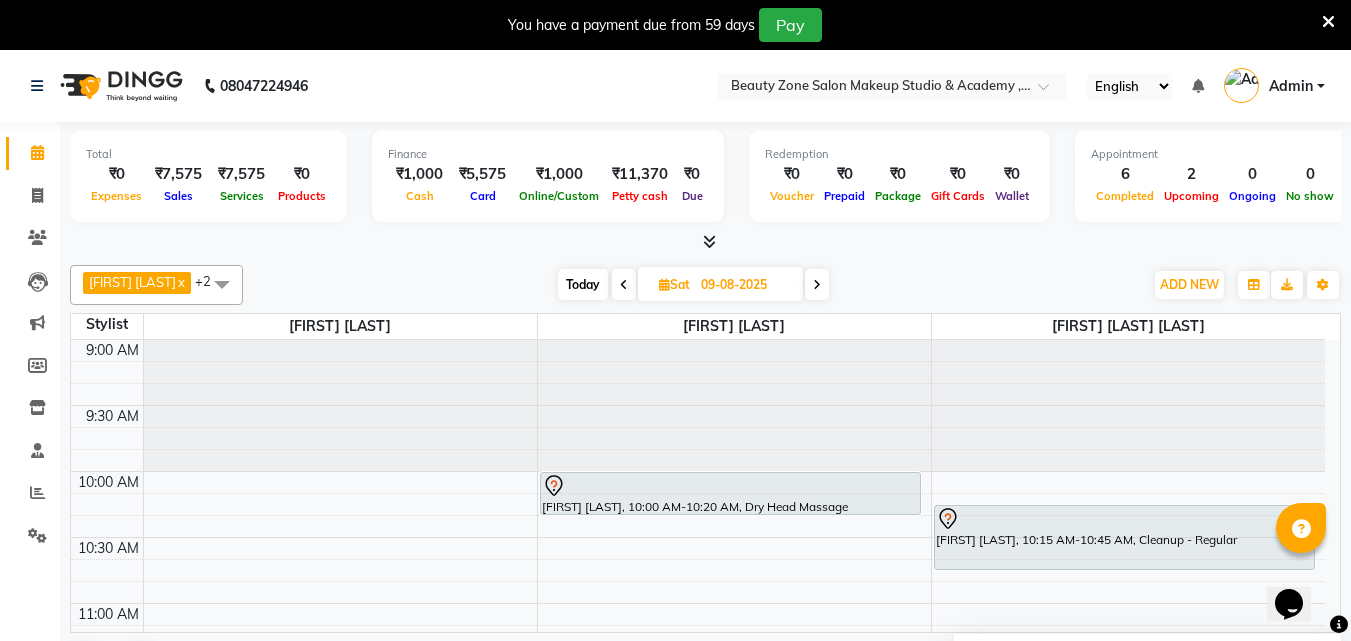click on "Today" at bounding box center (583, 284) 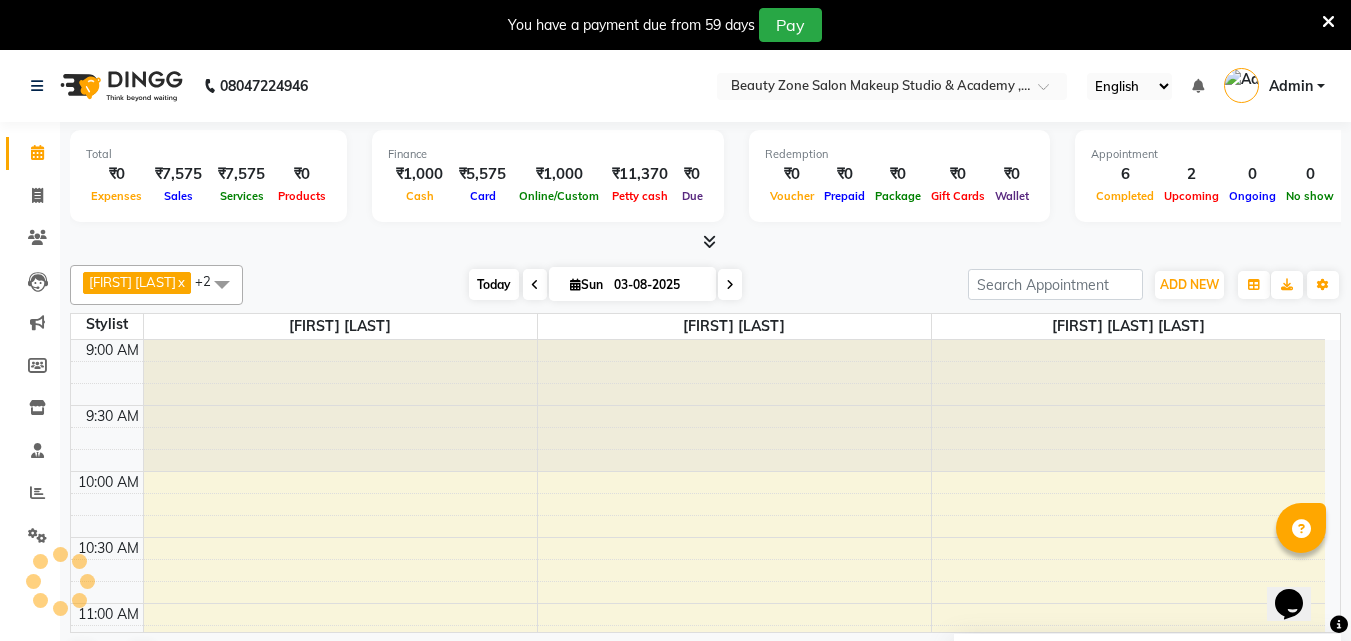 scroll, scrollTop: 1189, scrollLeft: 0, axis: vertical 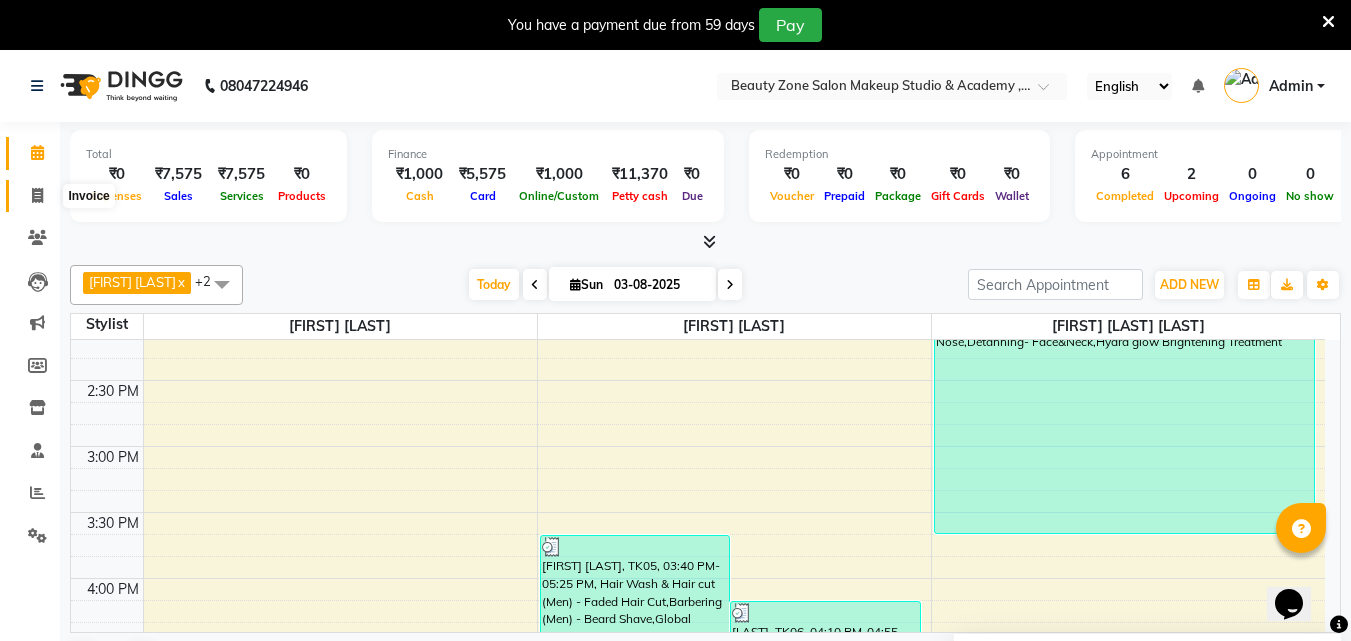 click 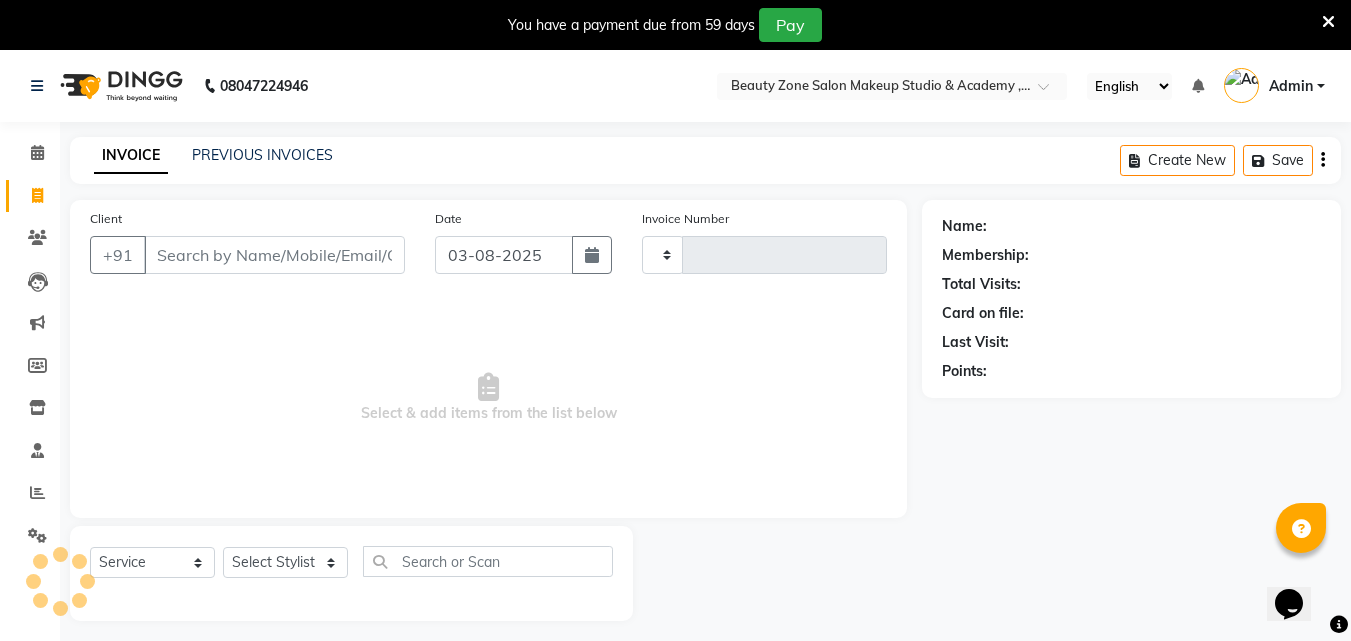 type on "0329" 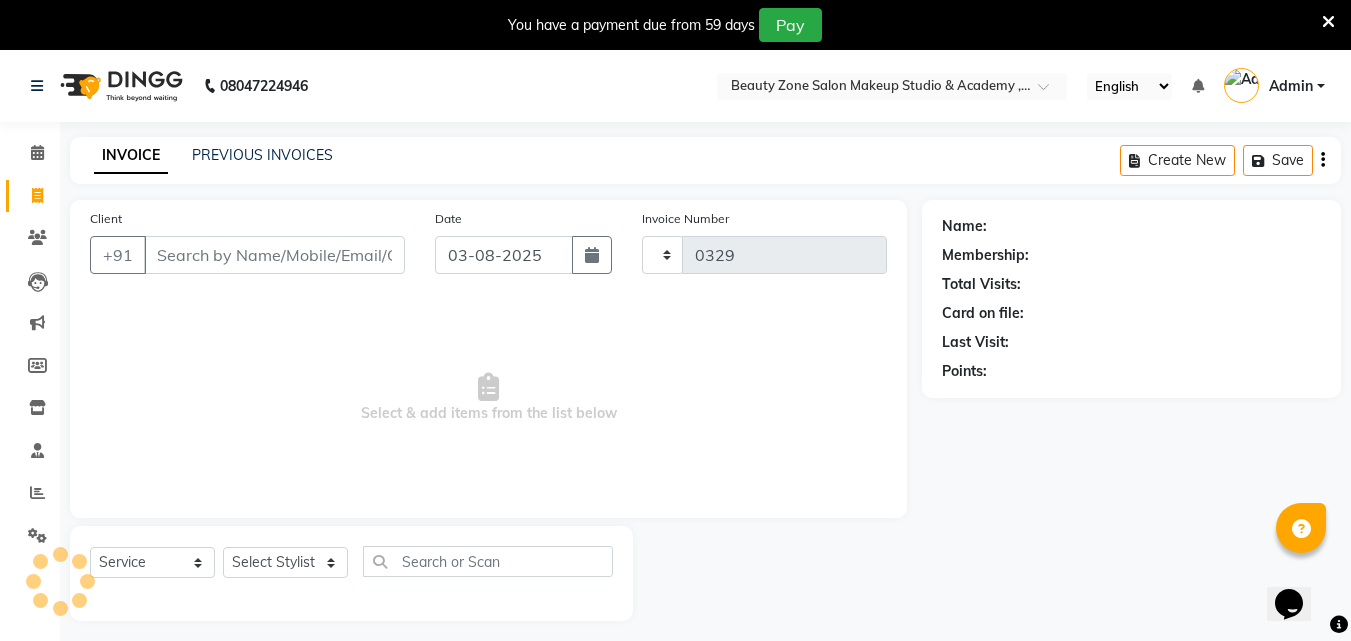 select on "4568" 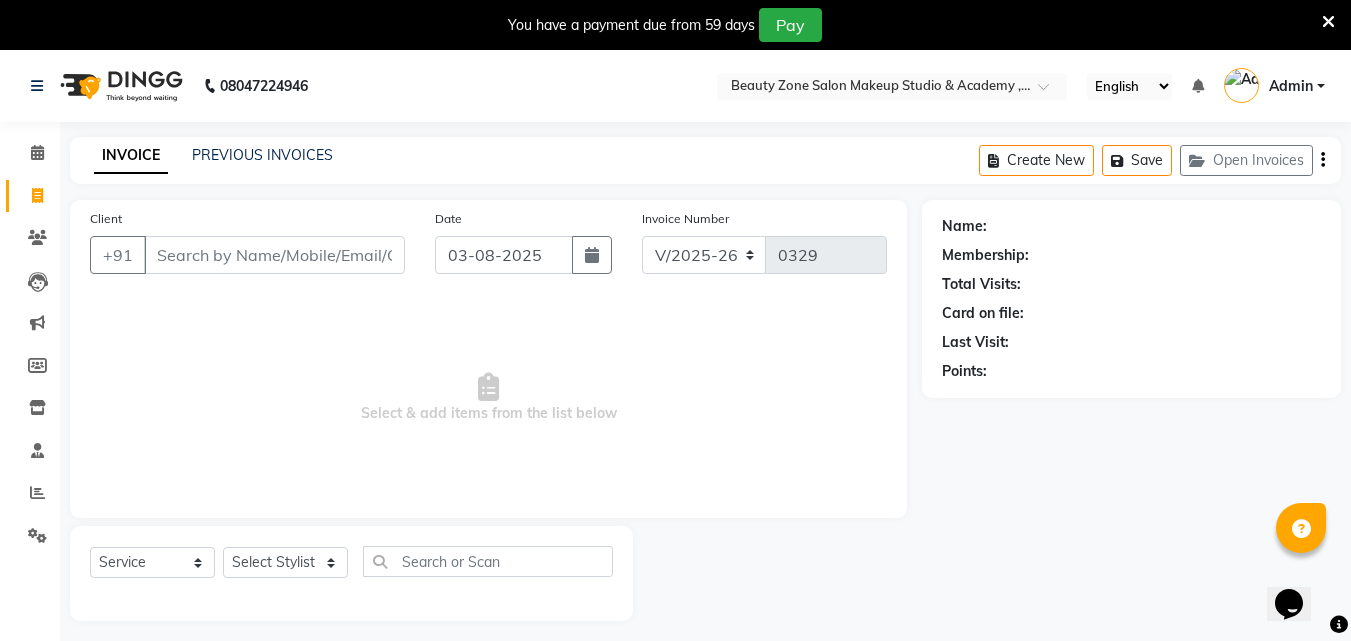 click on "Client" at bounding box center (274, 255) 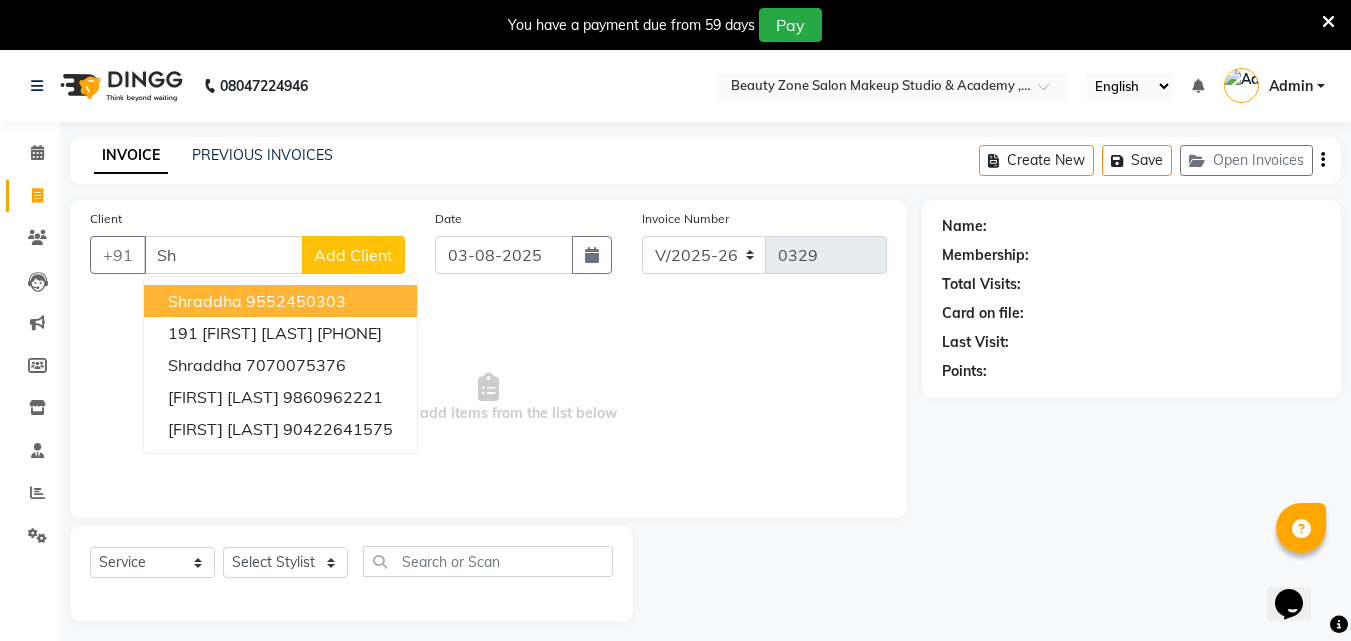 type on "S" 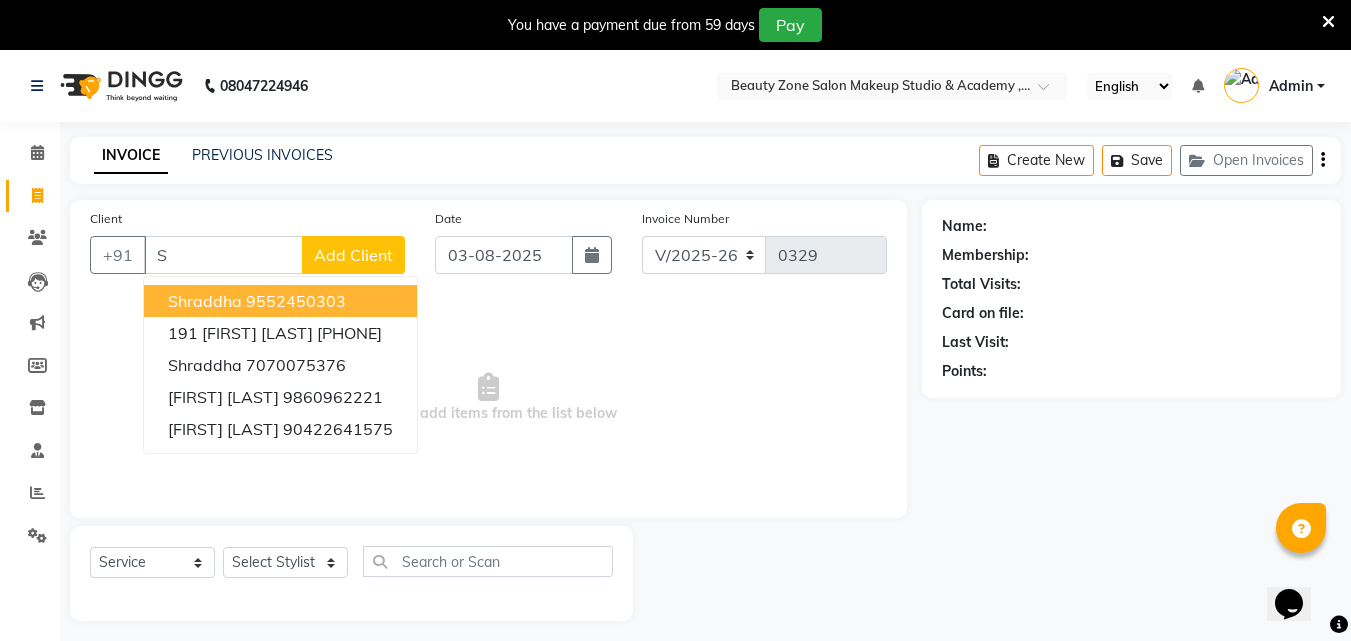 type 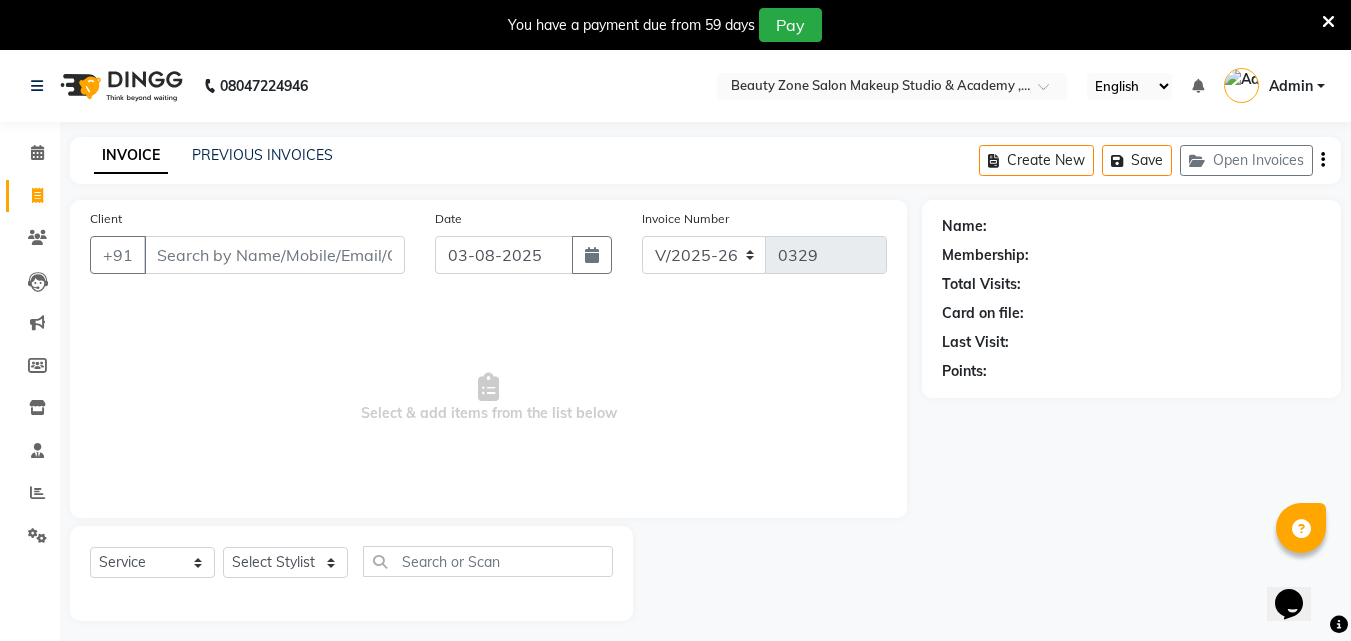 scroll, scrollTop: 50, scrollLeft: 0, axis: vertical 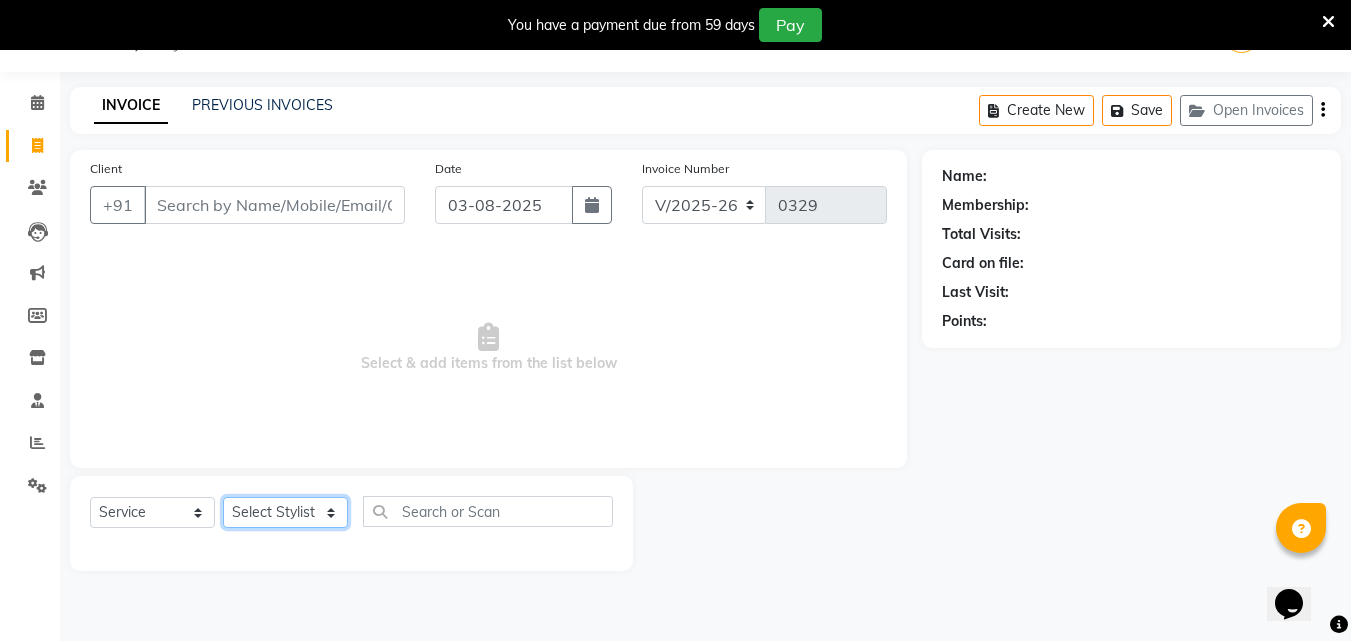 click on "Select Stylist Amol Walke Meghna Meshram Shivani Eknath Khade" 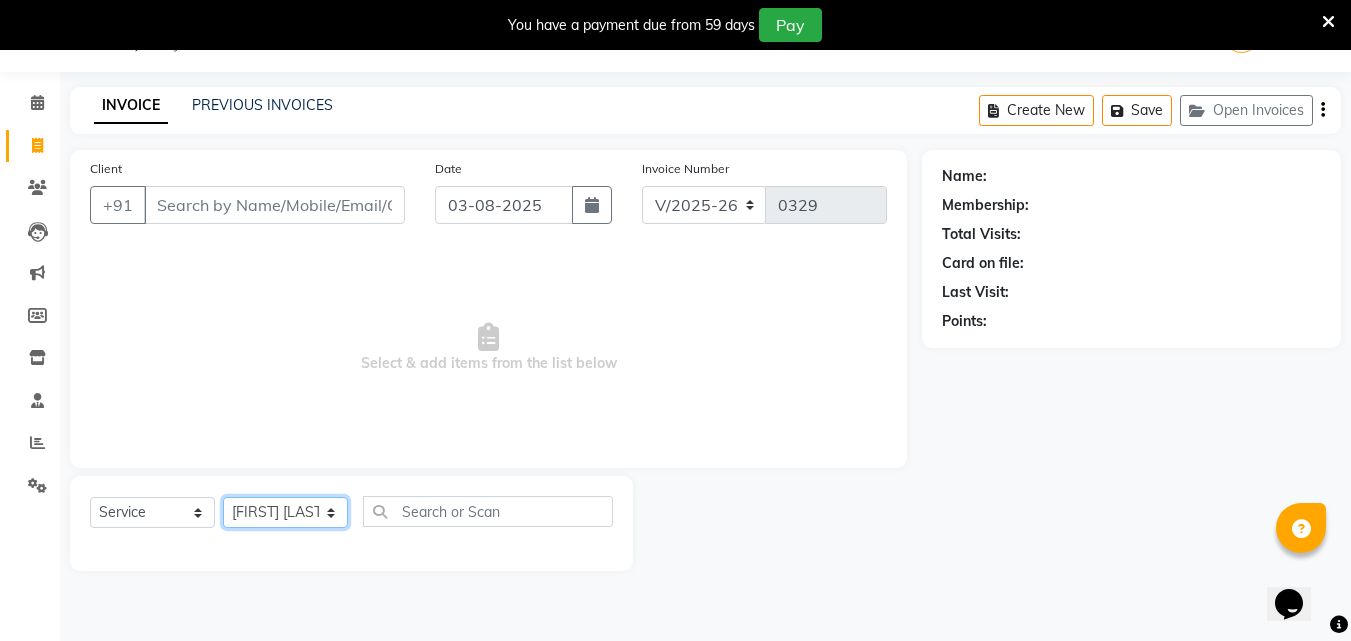 click on "Select Stylist Amol Walke Meghna Meshram Shivani Eknath Khade" 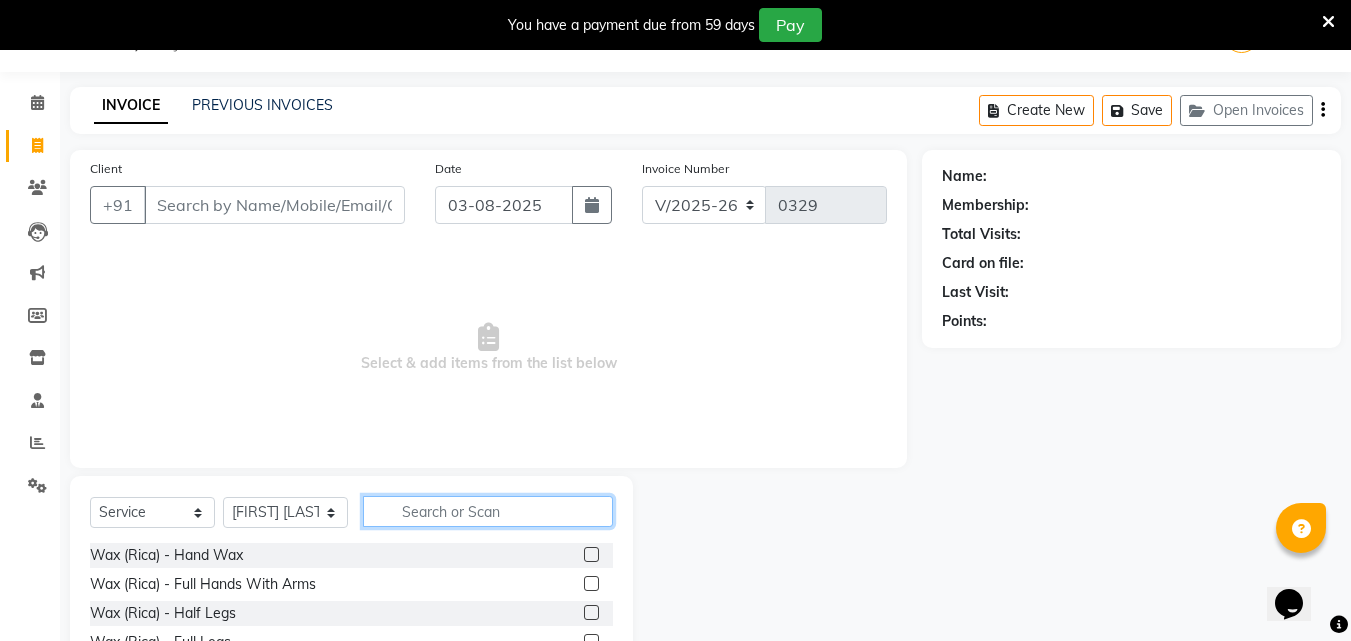 click 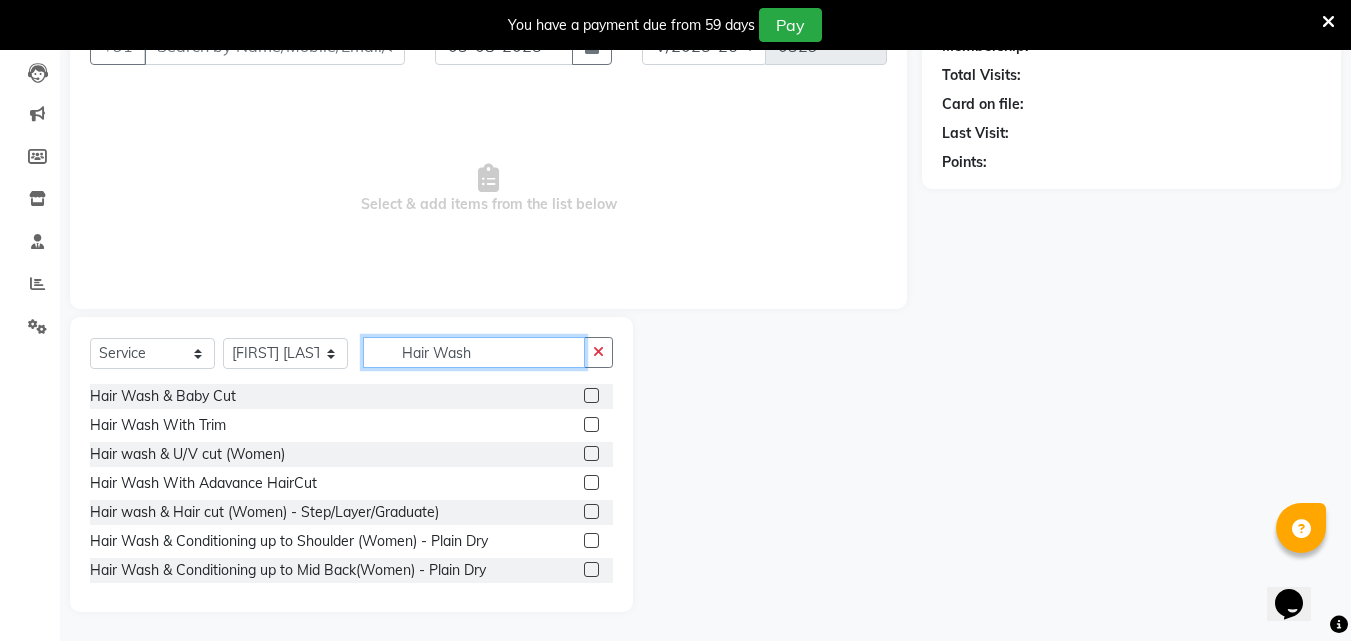 scroll, scrollTop: 210, scrollLeft: 0, axis: vertical 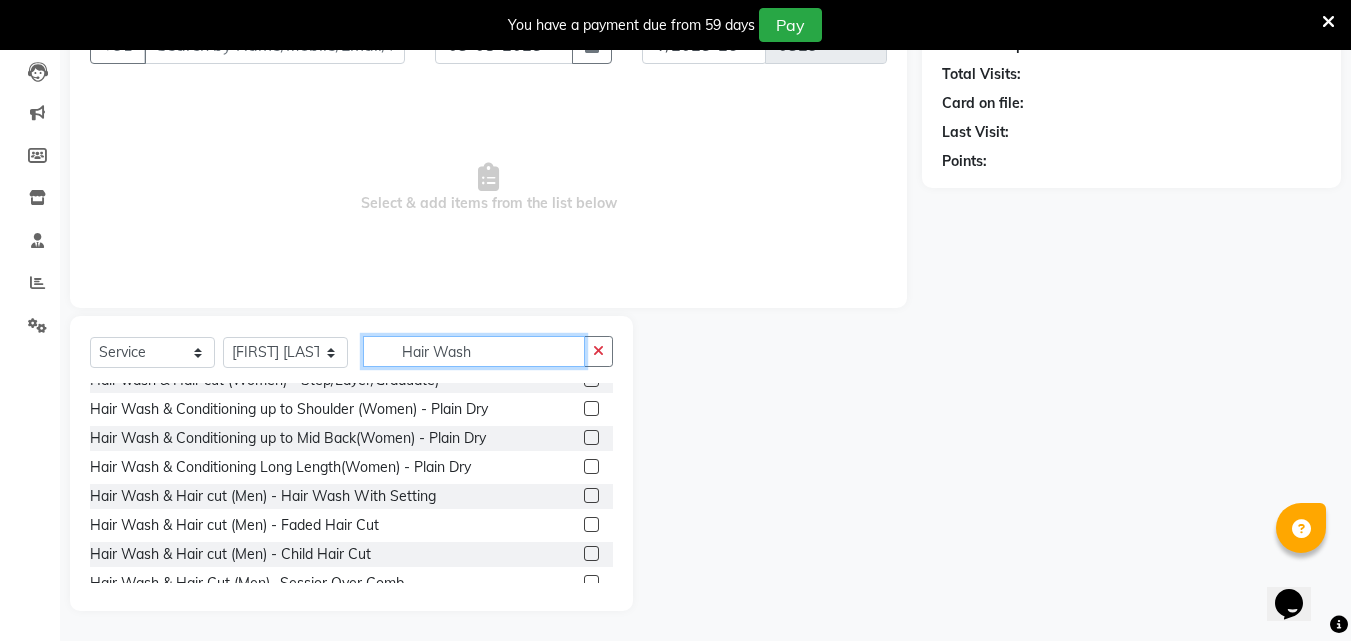 type on "Hair Wash" 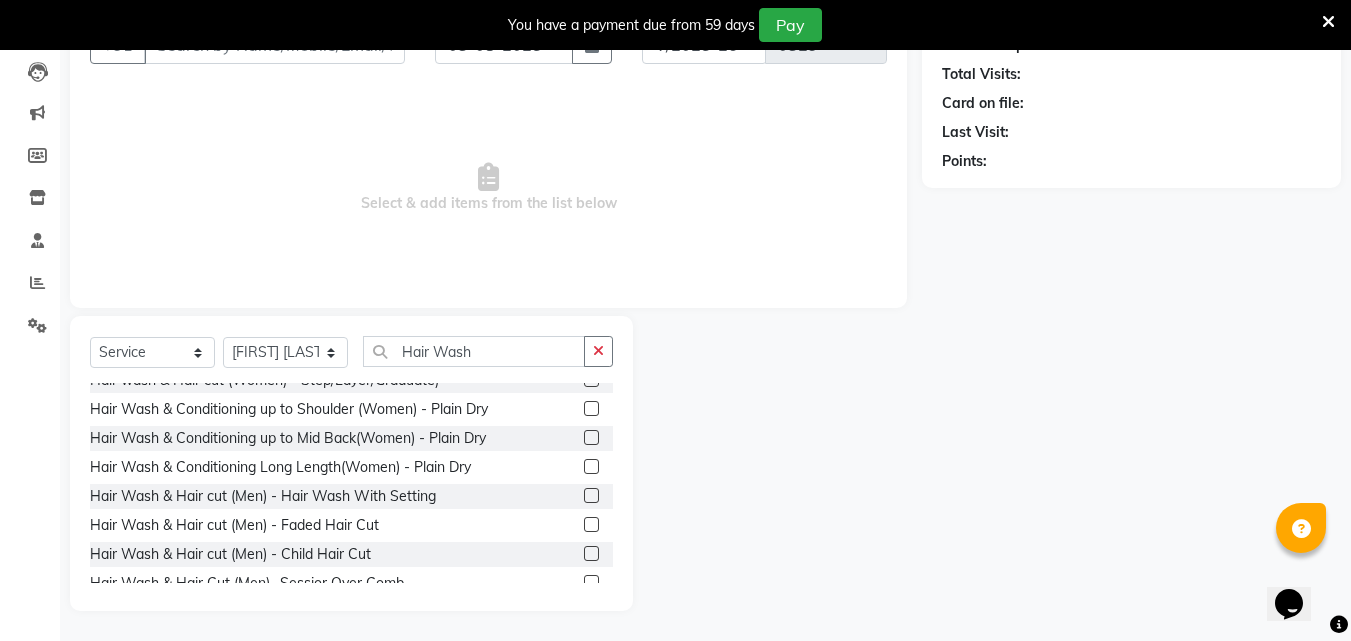 click 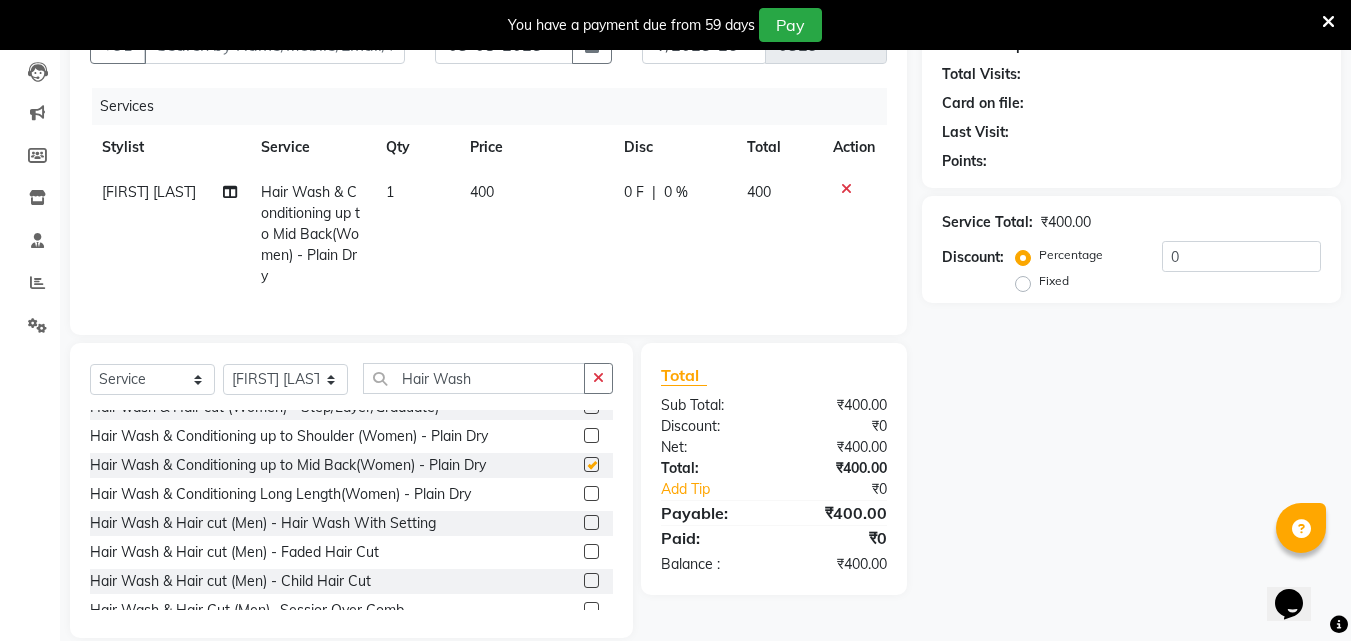 checkbox on "false" 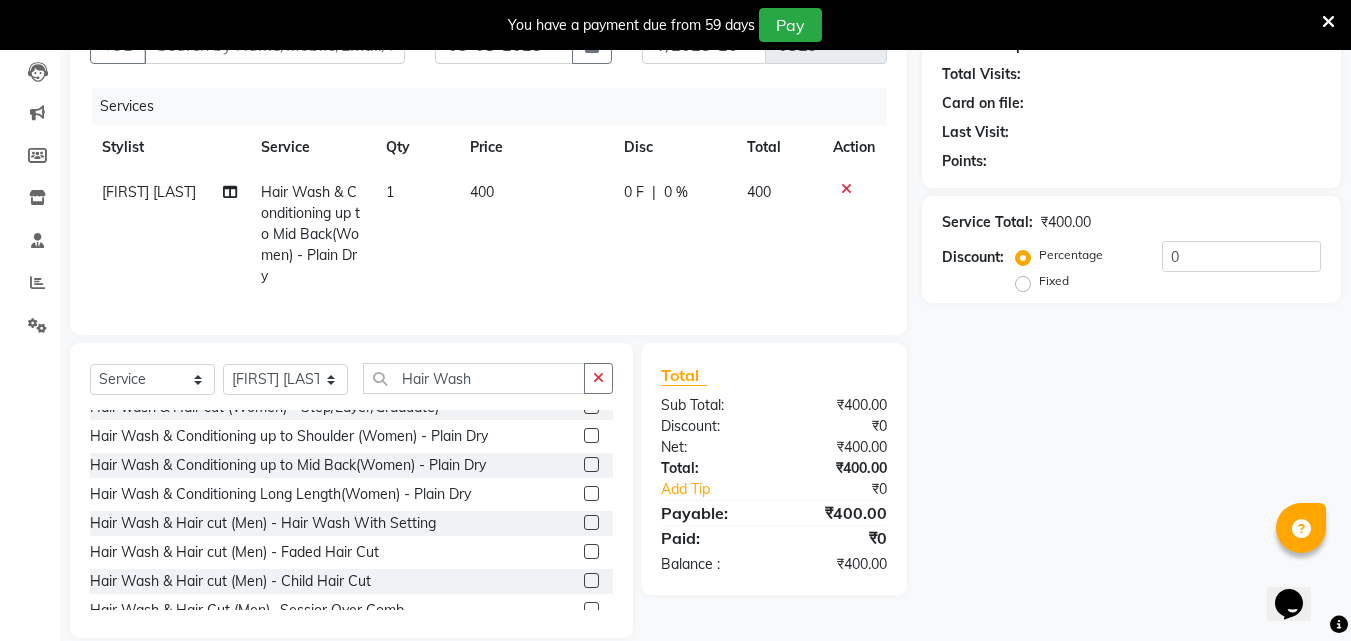 click 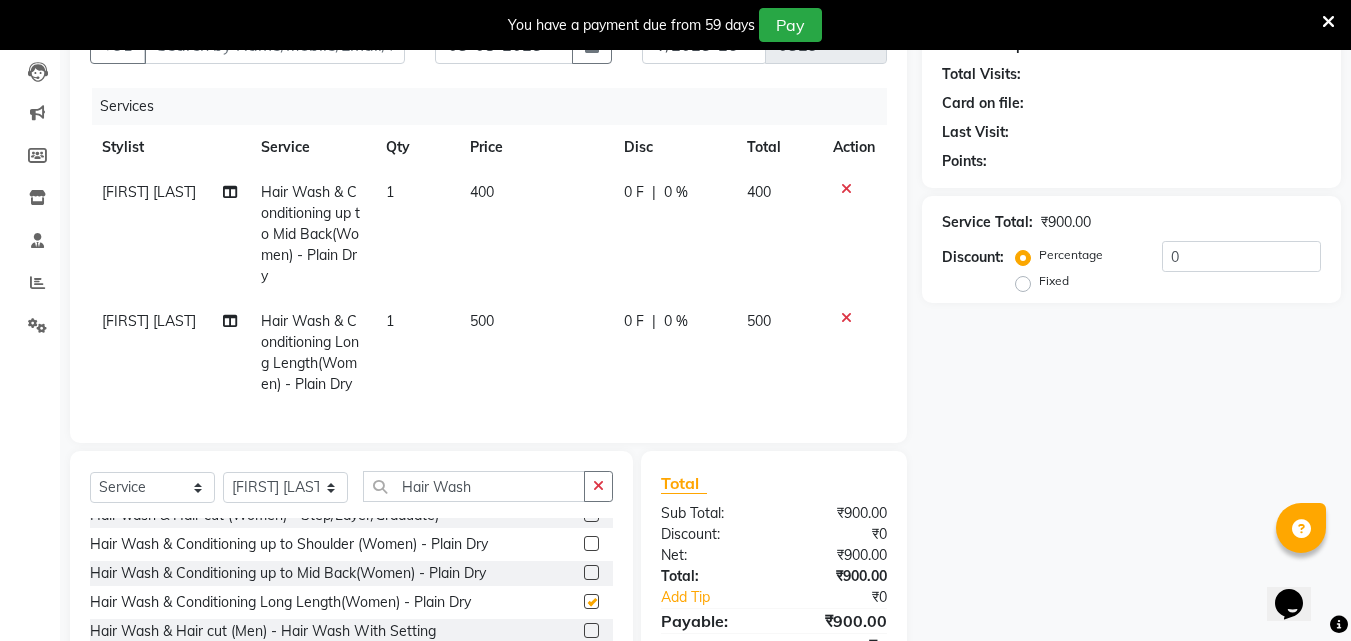 checkbox on "false" 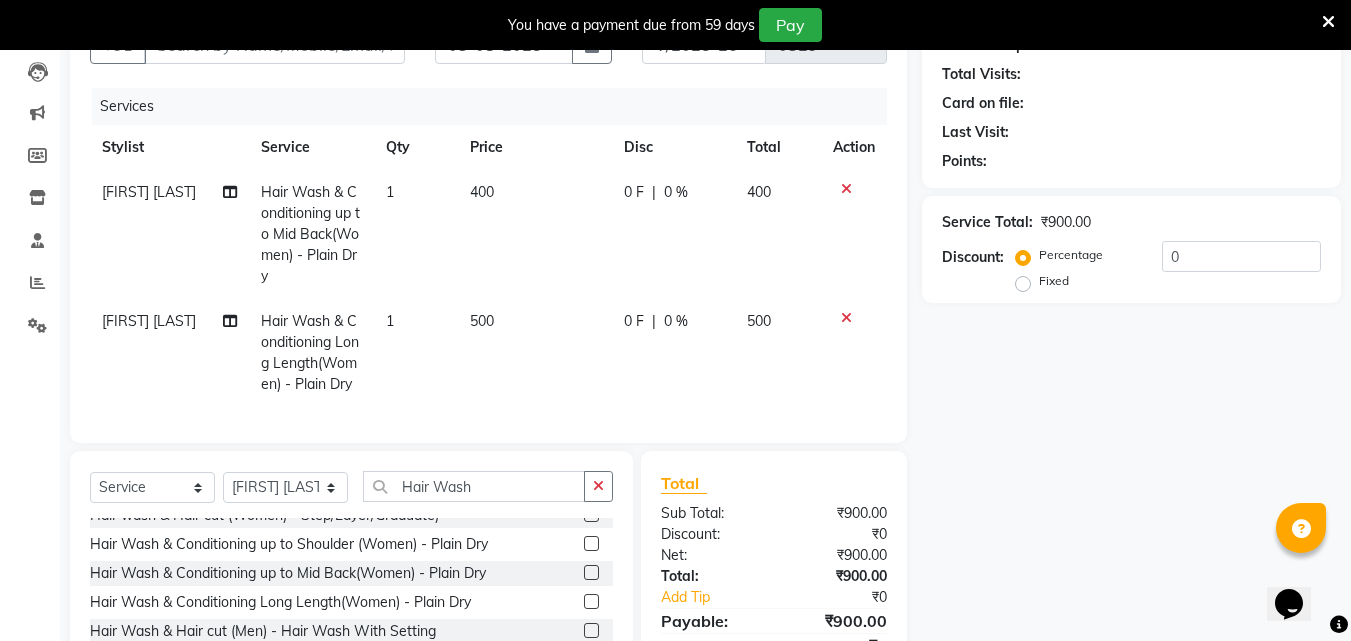 click 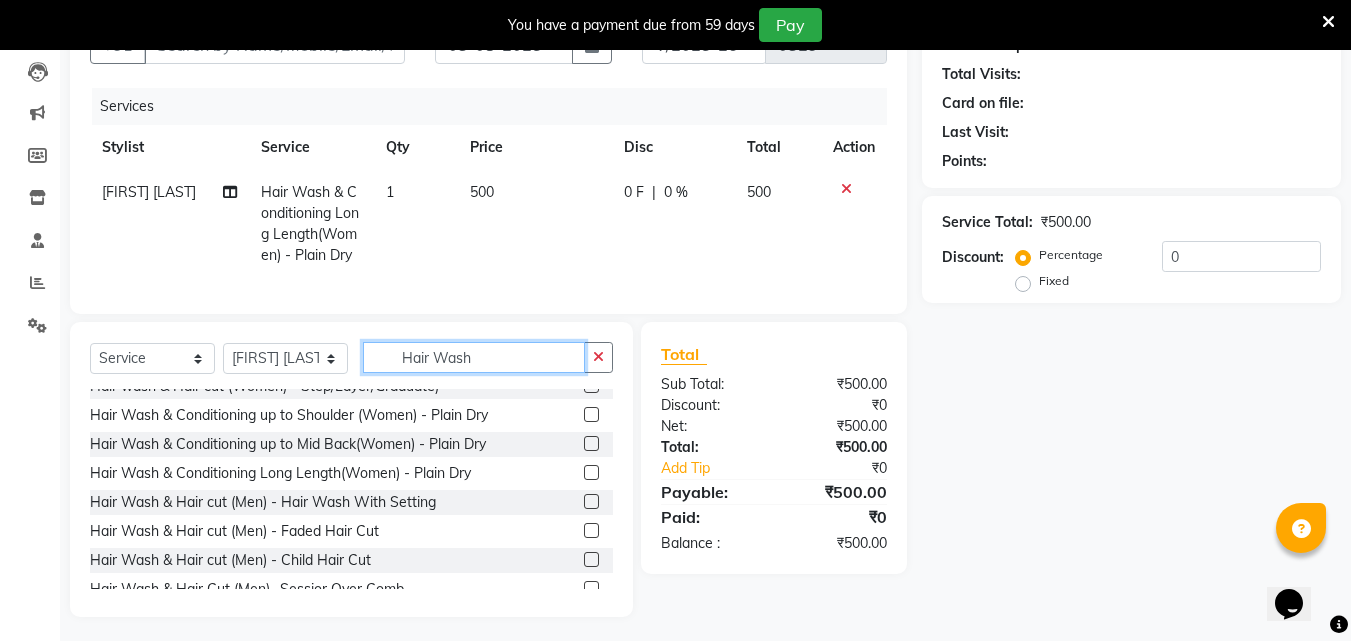 click on "Hair Wash" 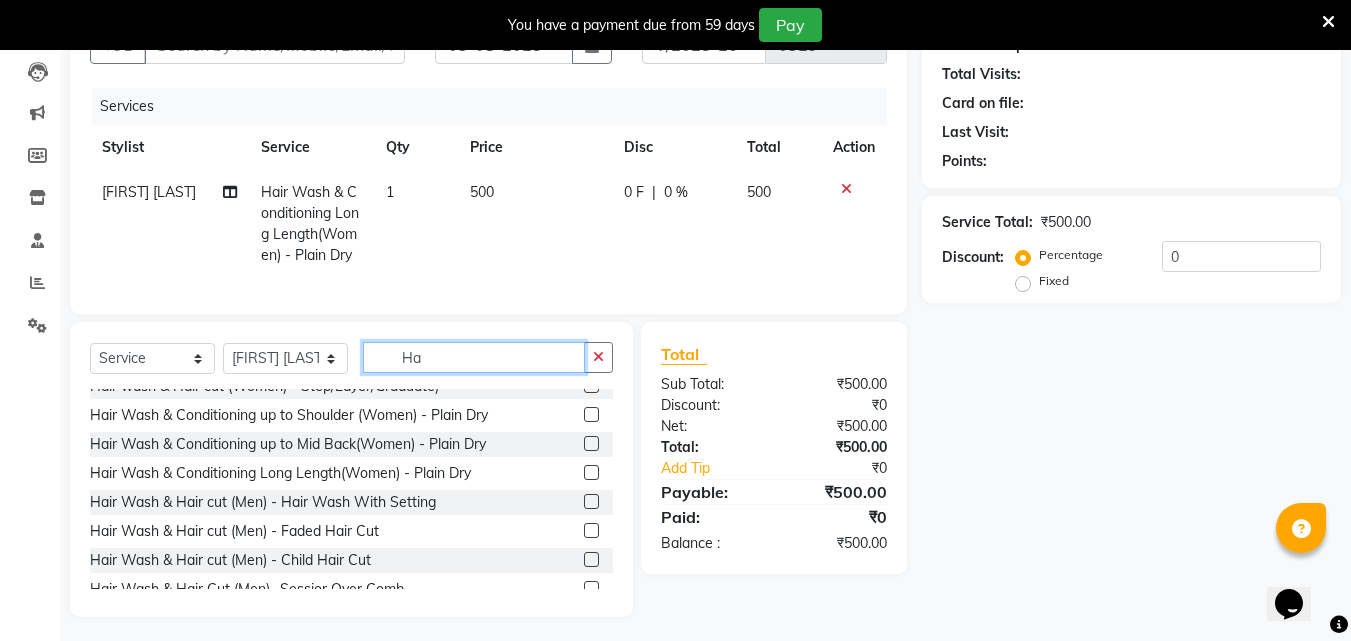 type on "H" 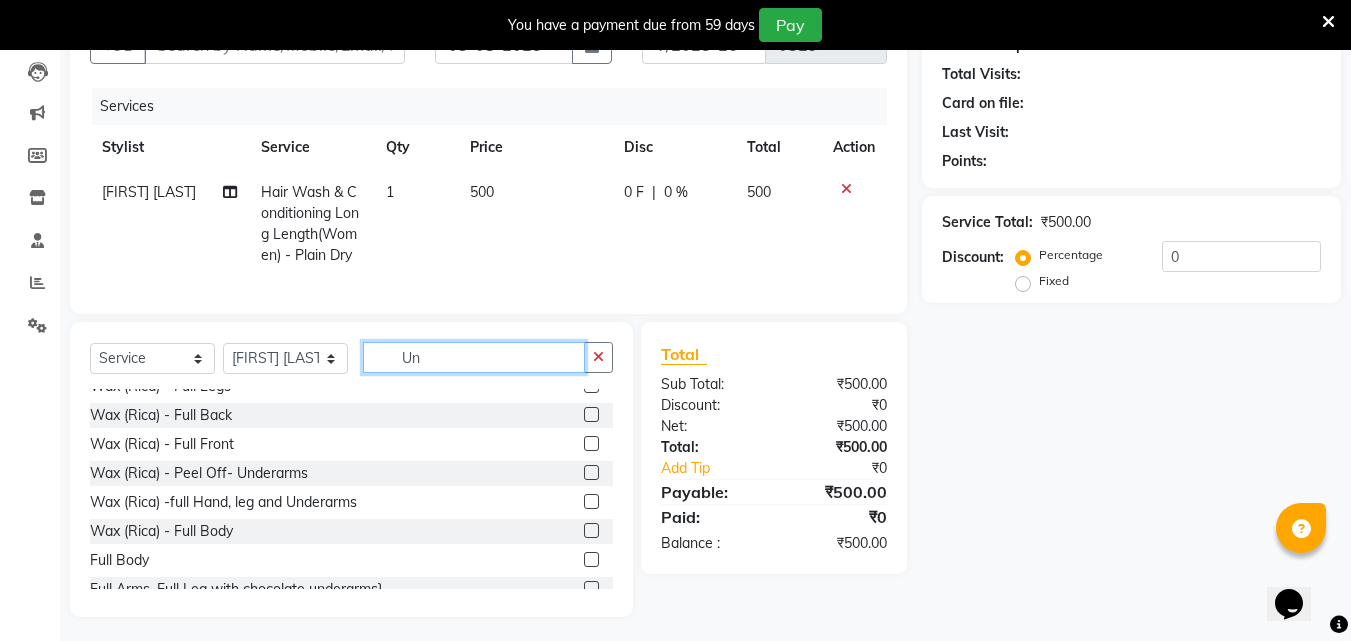 scroll, scrollTop: 0, scrollLeft: 0, axis: both 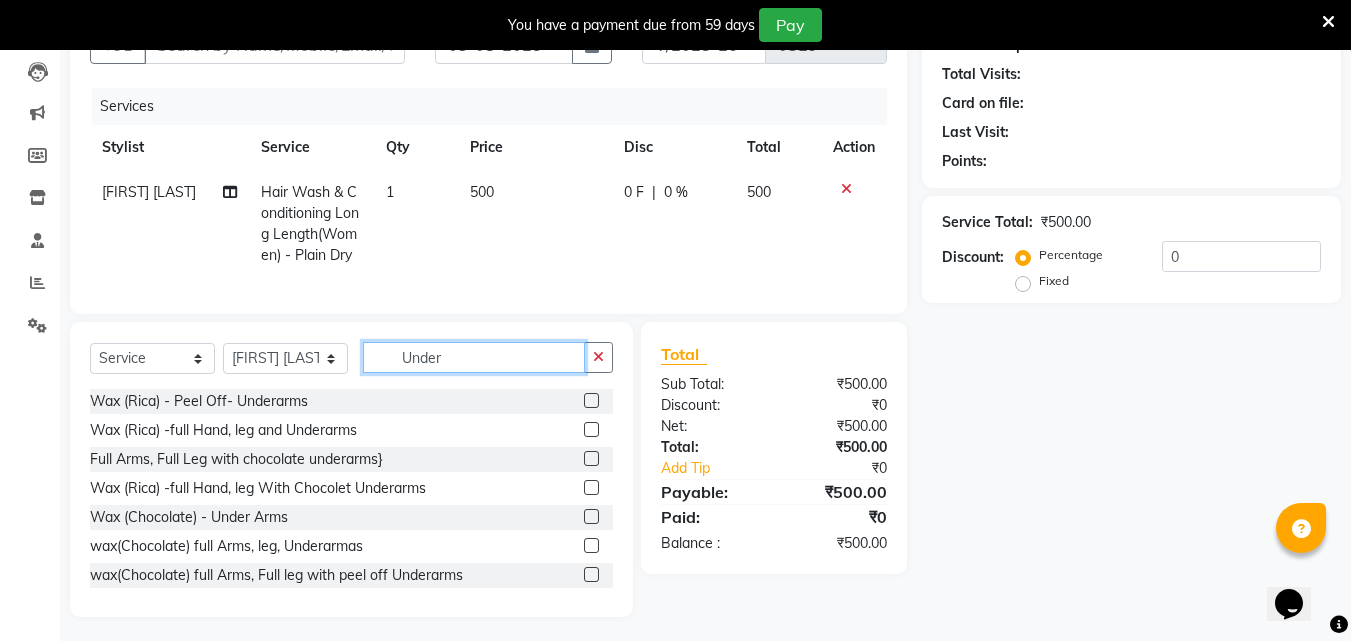 type on "Under" 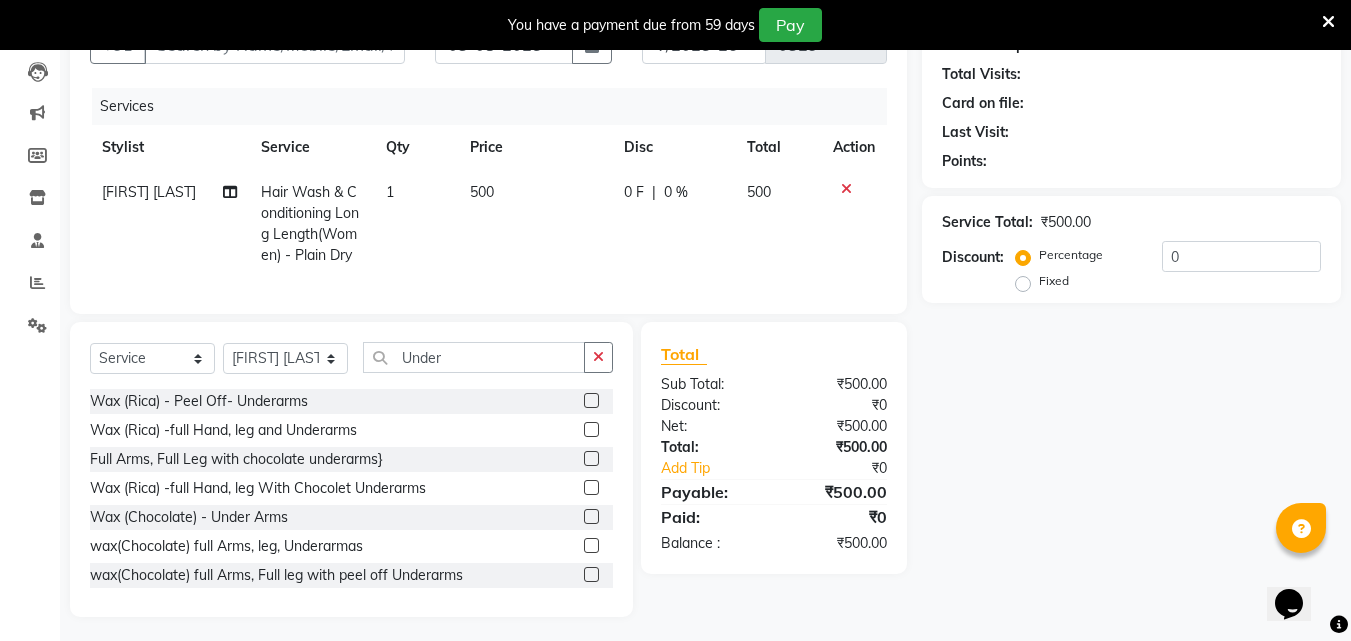 click 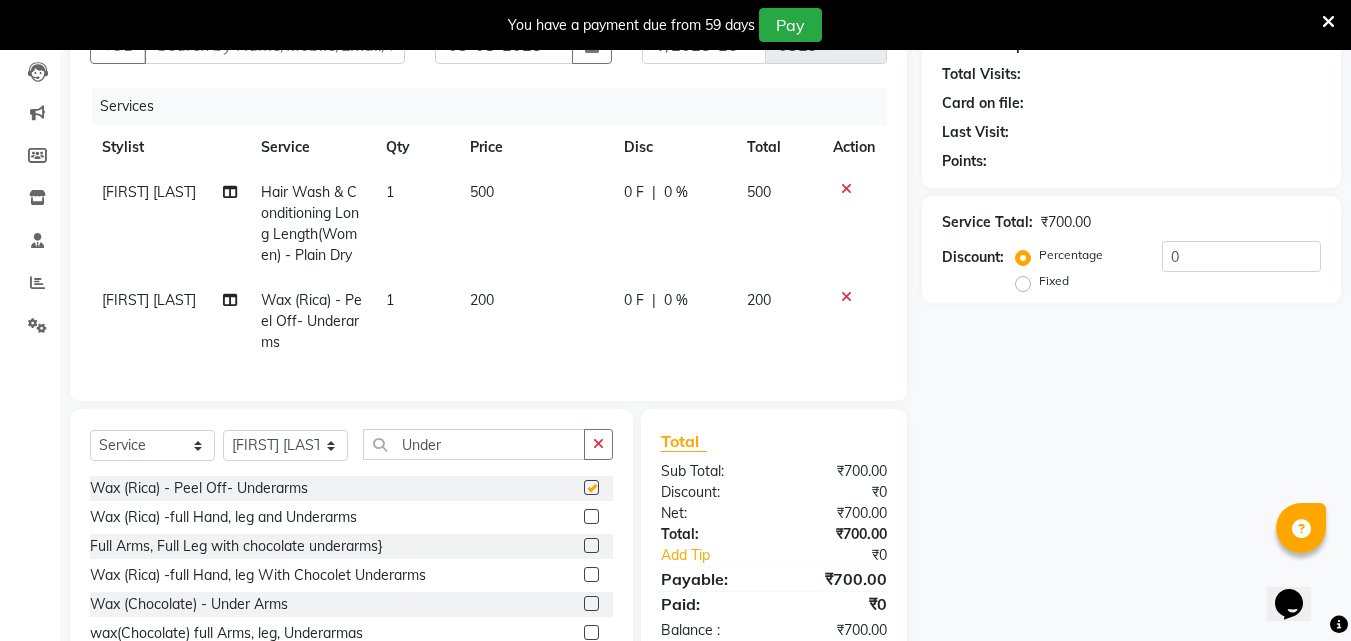checkbox on "false" 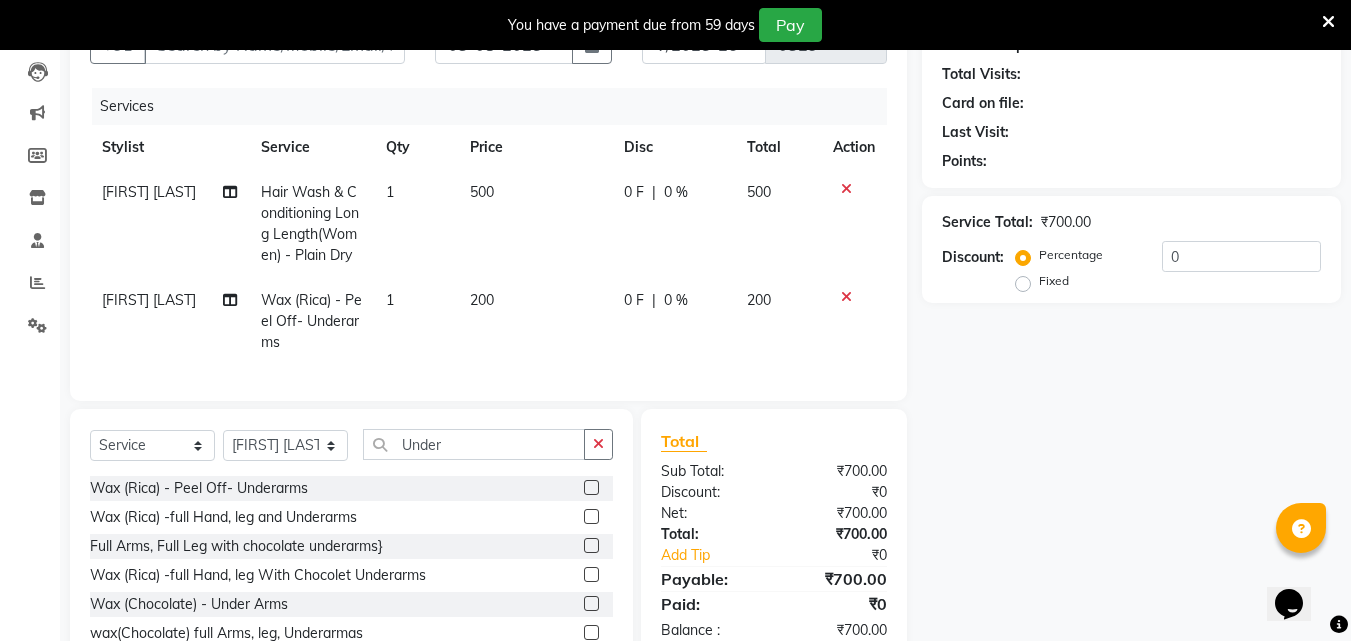click on "200" 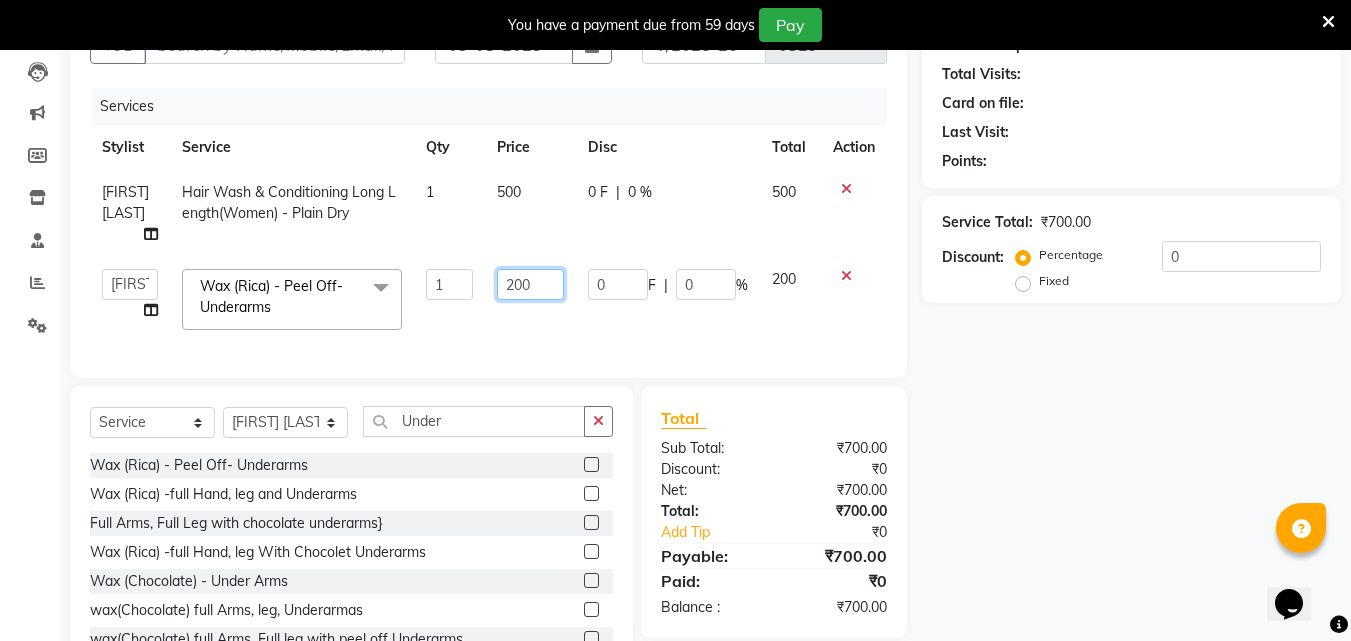 click on "200" 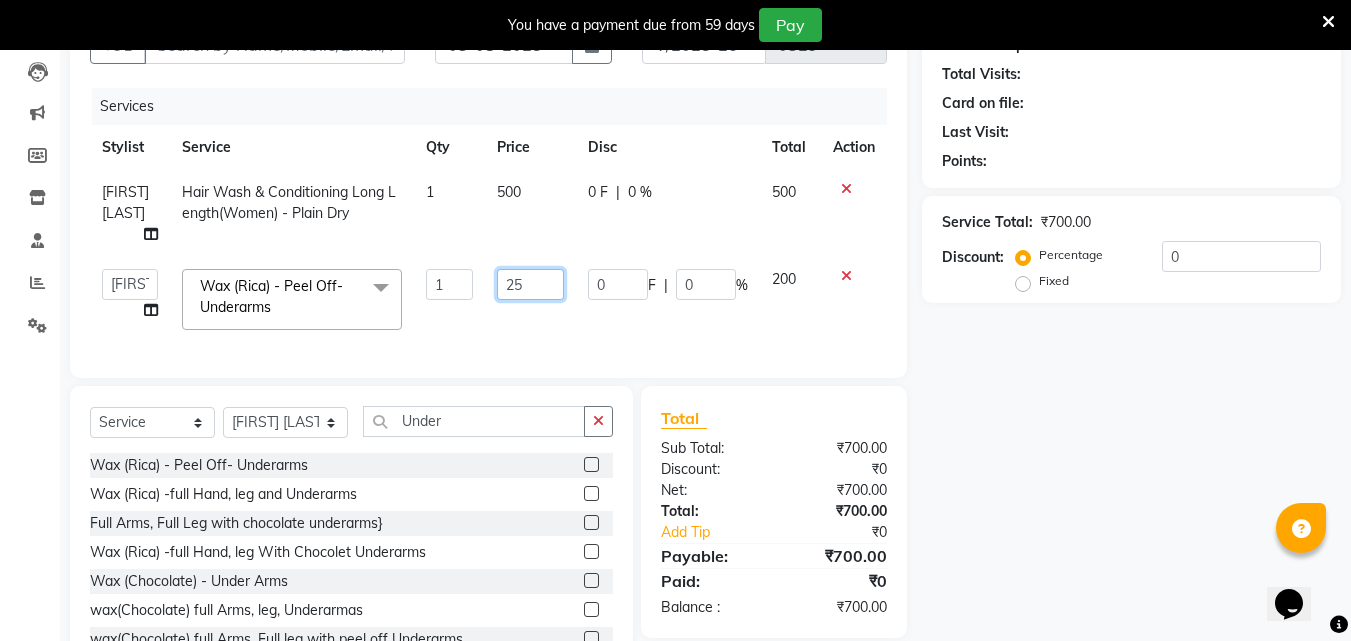type on "250" 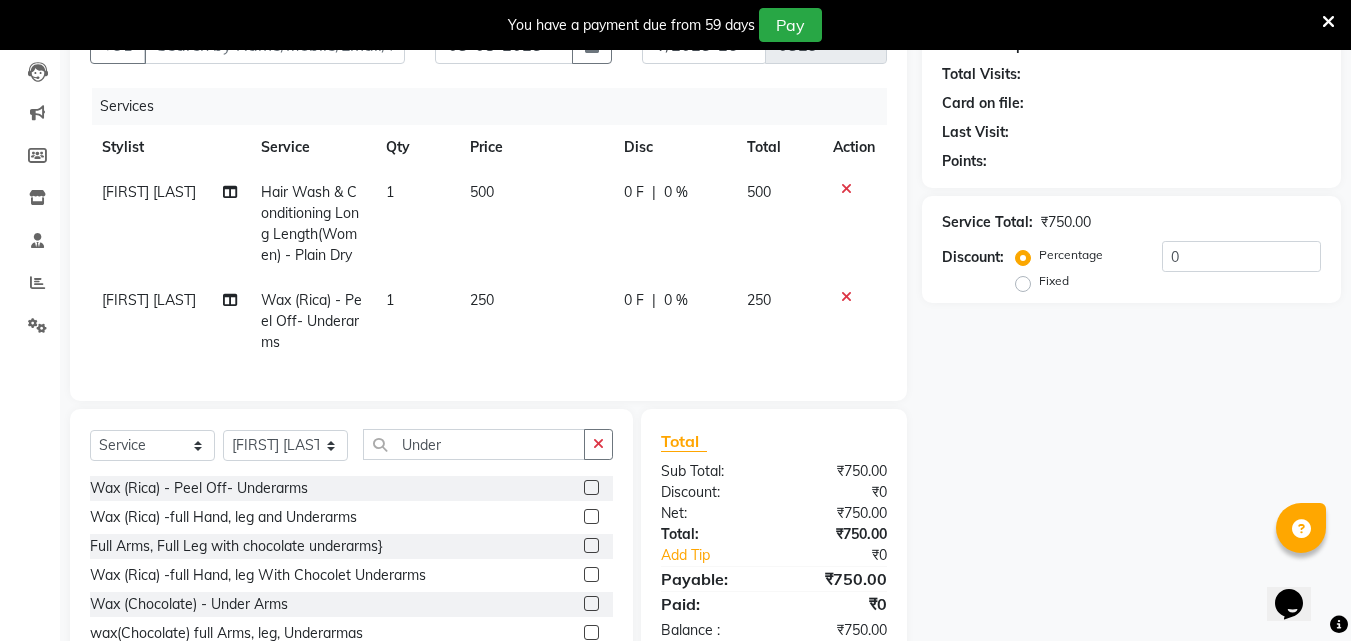 click on "250" 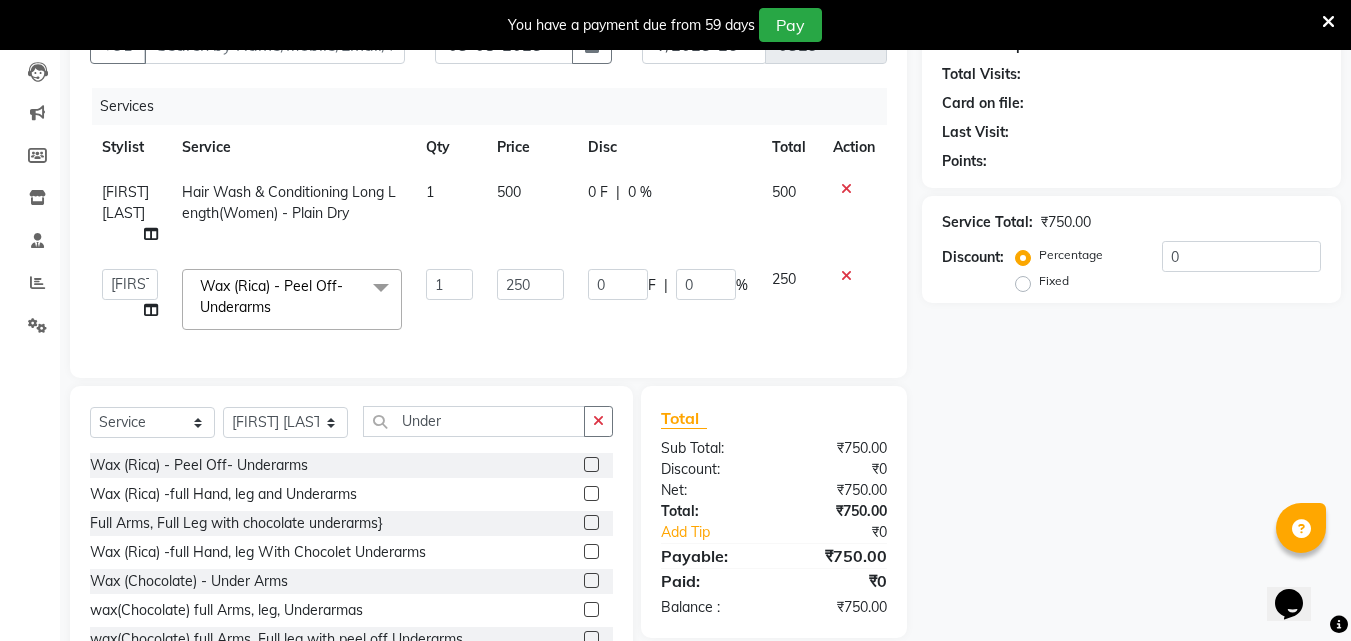 scroll, scrollTop: 0, scrollLeft: 0, axis: both 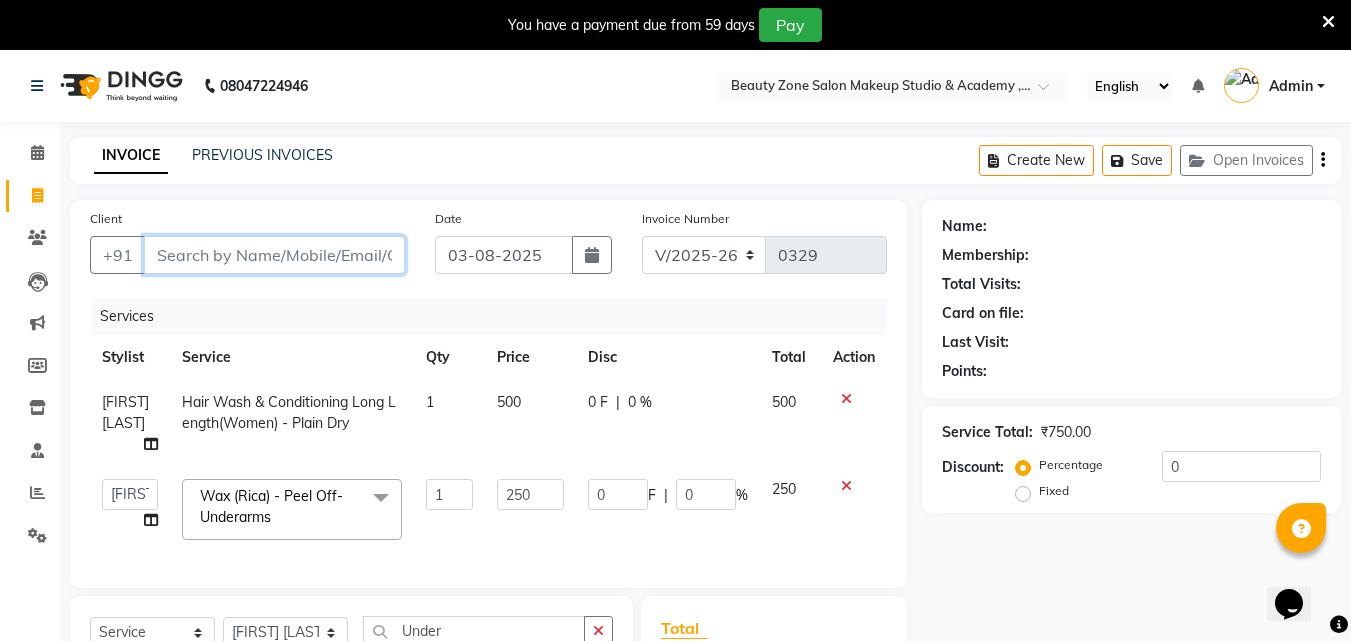 click on "Client" at bounding box center [274, 255] 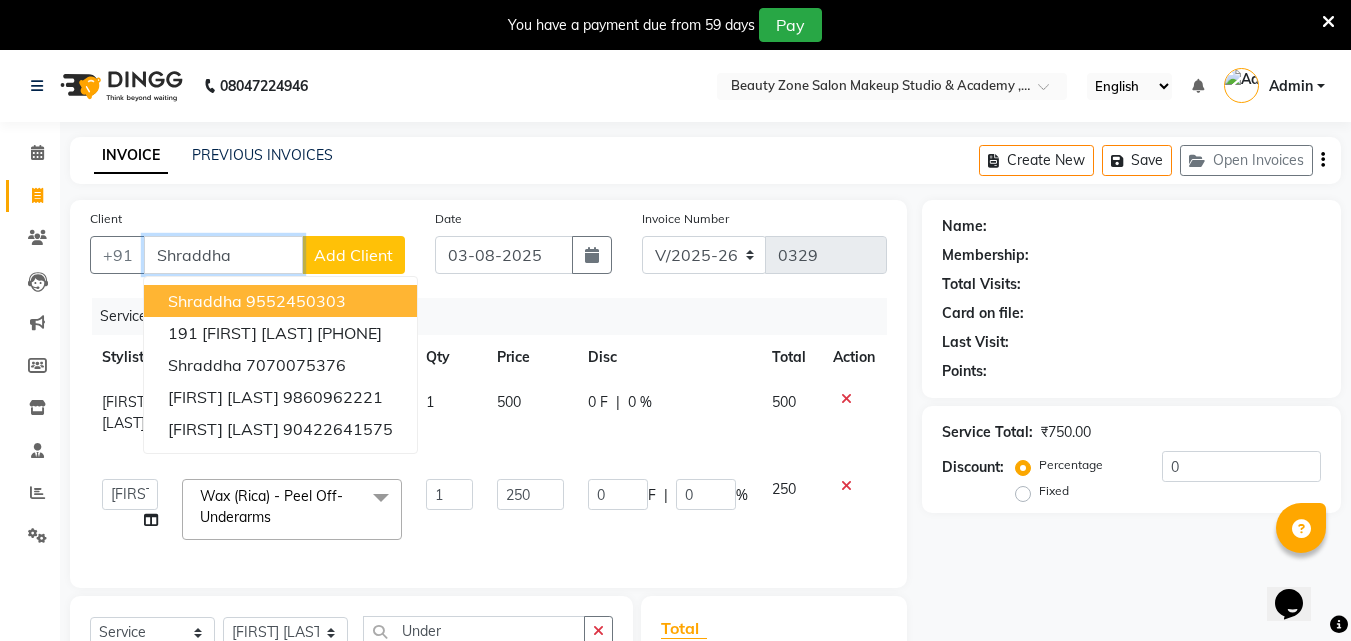 click on "Shraddha" at bounding box center (223, 255) 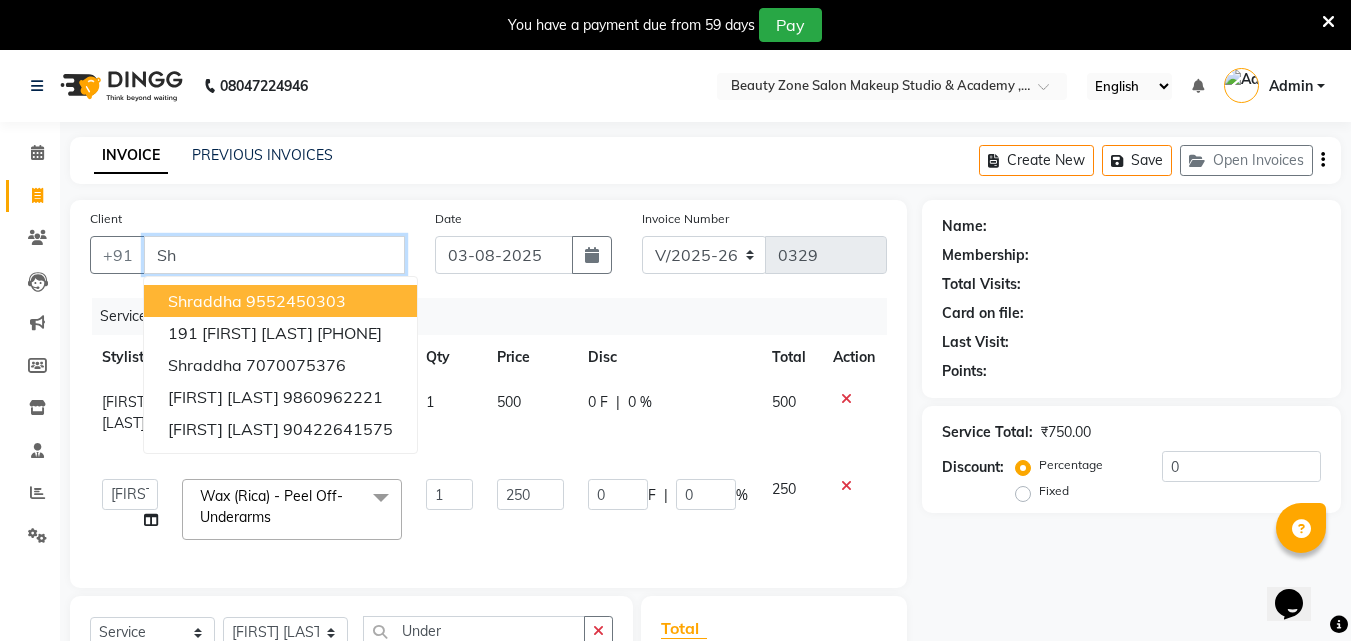 type on "S" 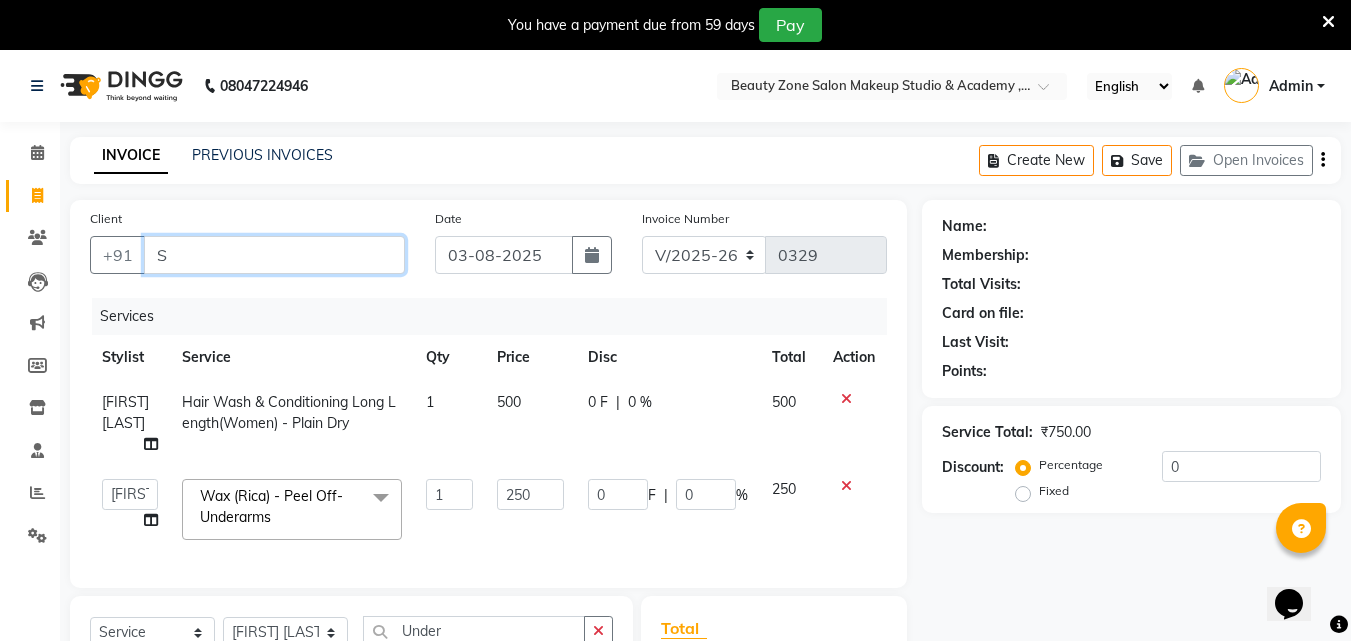 type 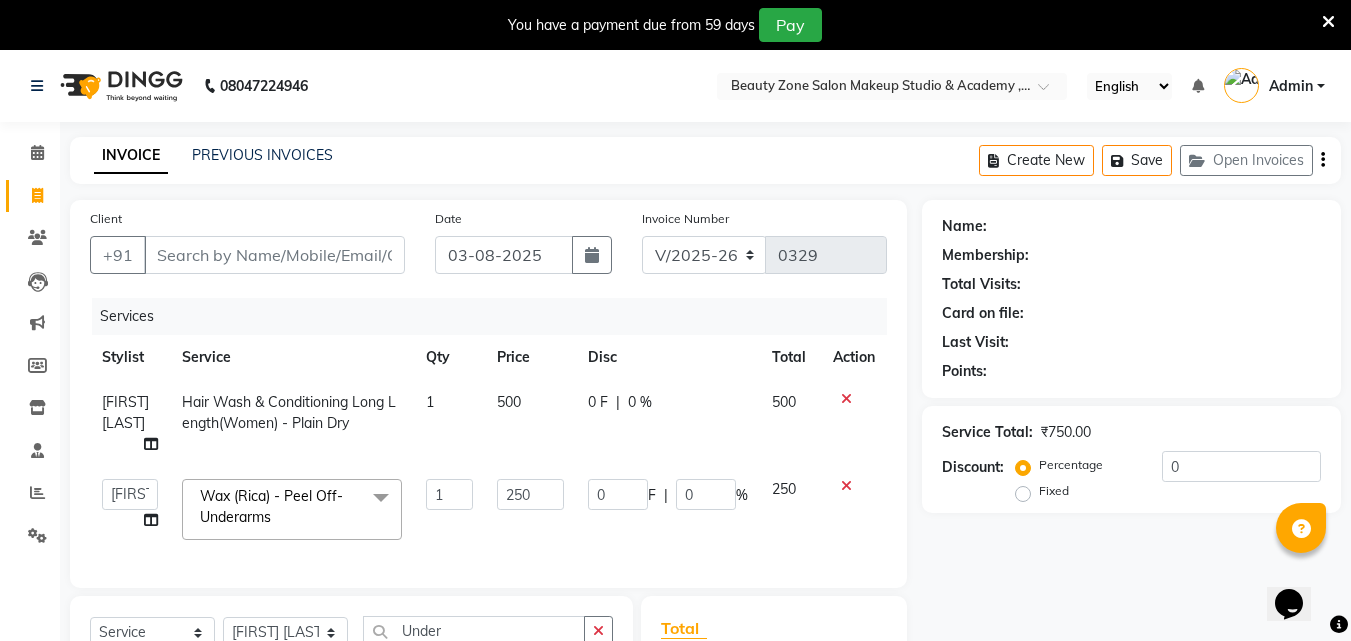 click 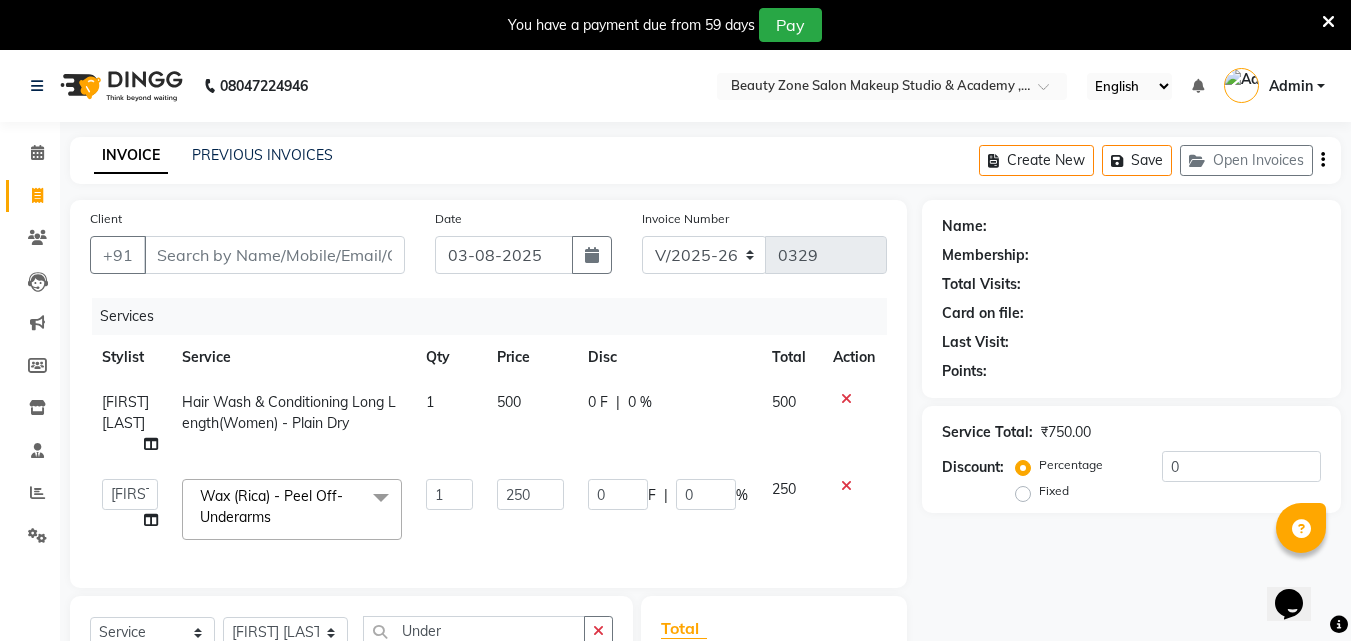 click 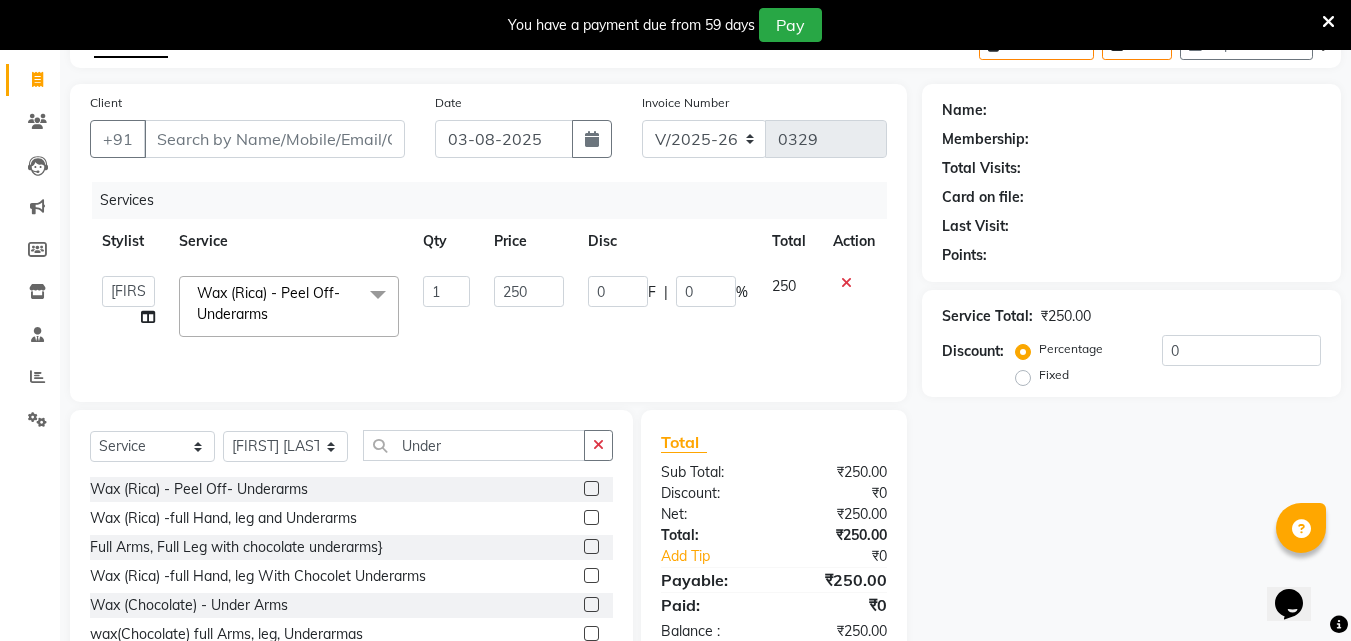 scroll, scrollTop: 117, scrollLeft: 0, axis: vertical 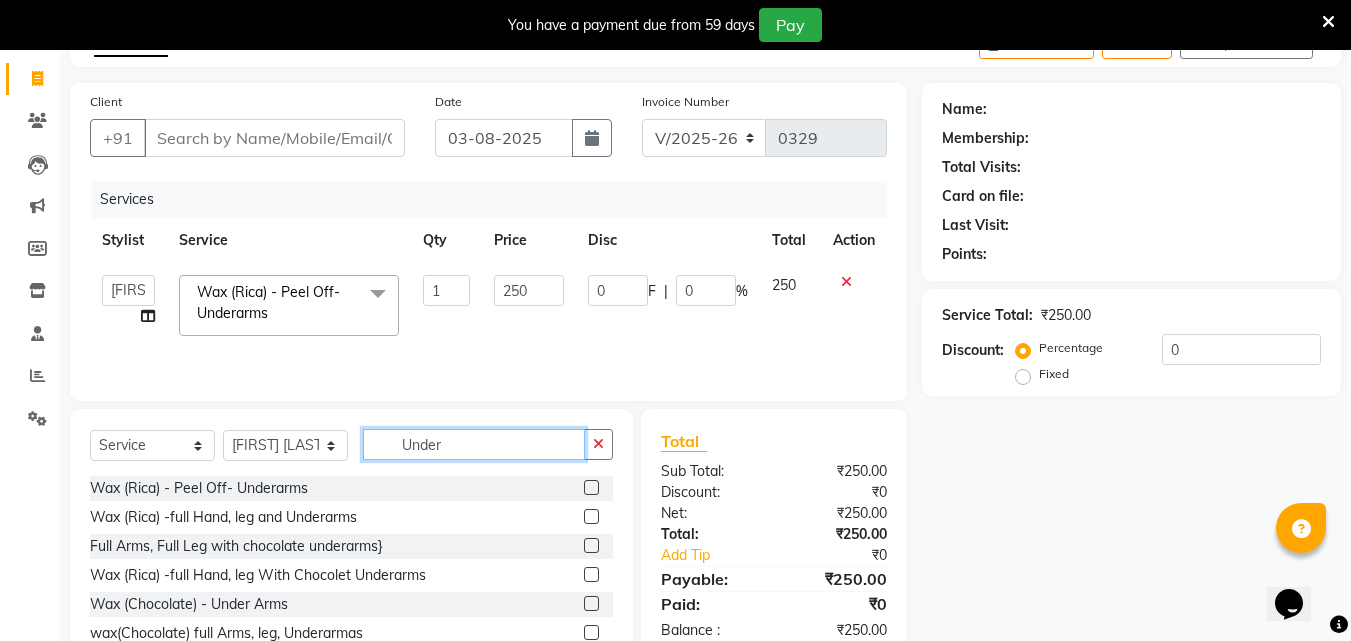 click on "Under" 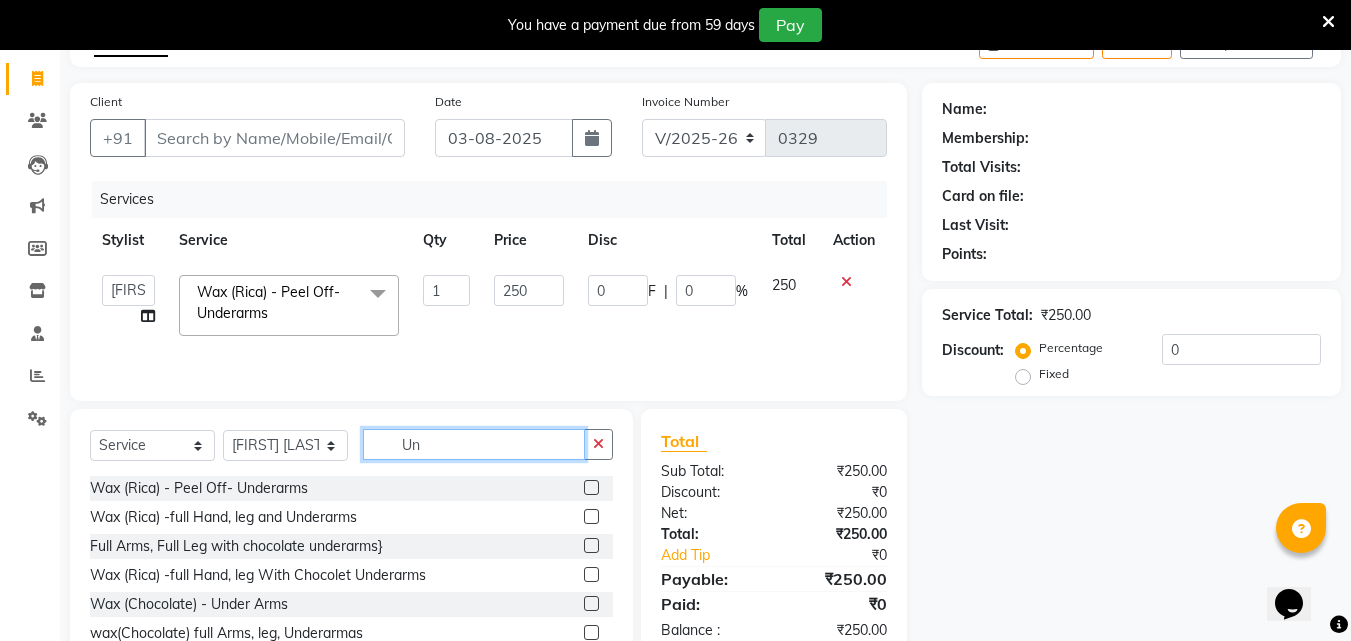 type on "U" 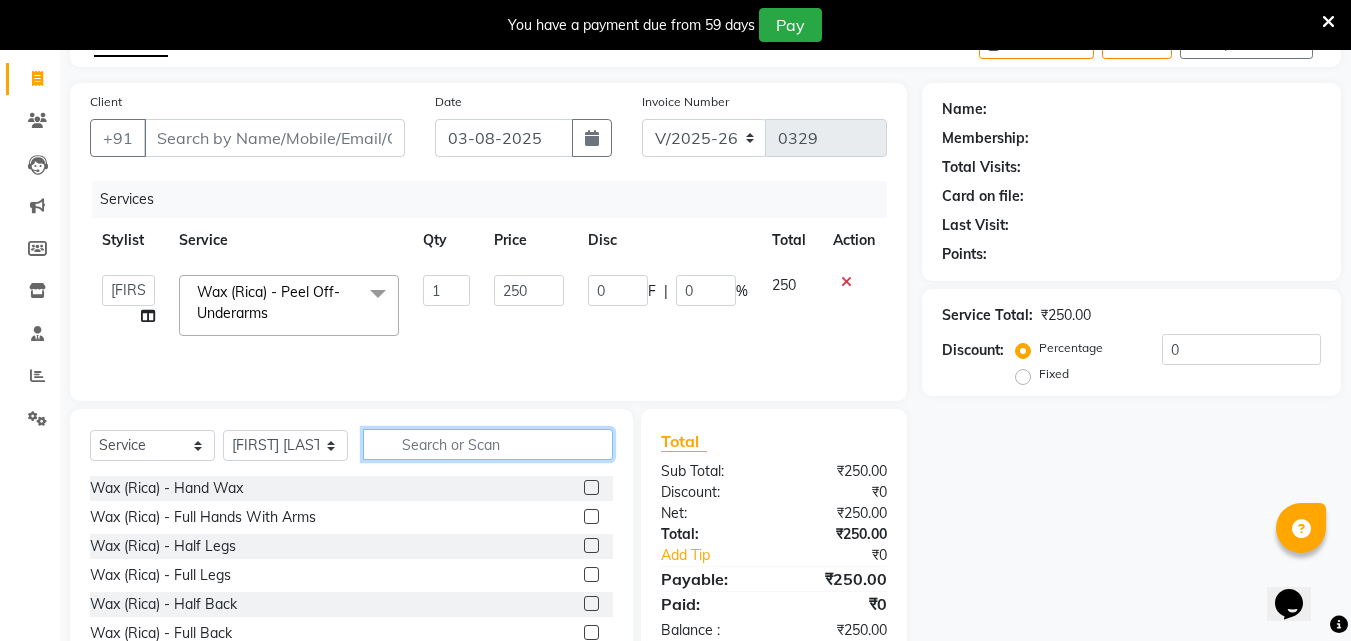 type on "h" 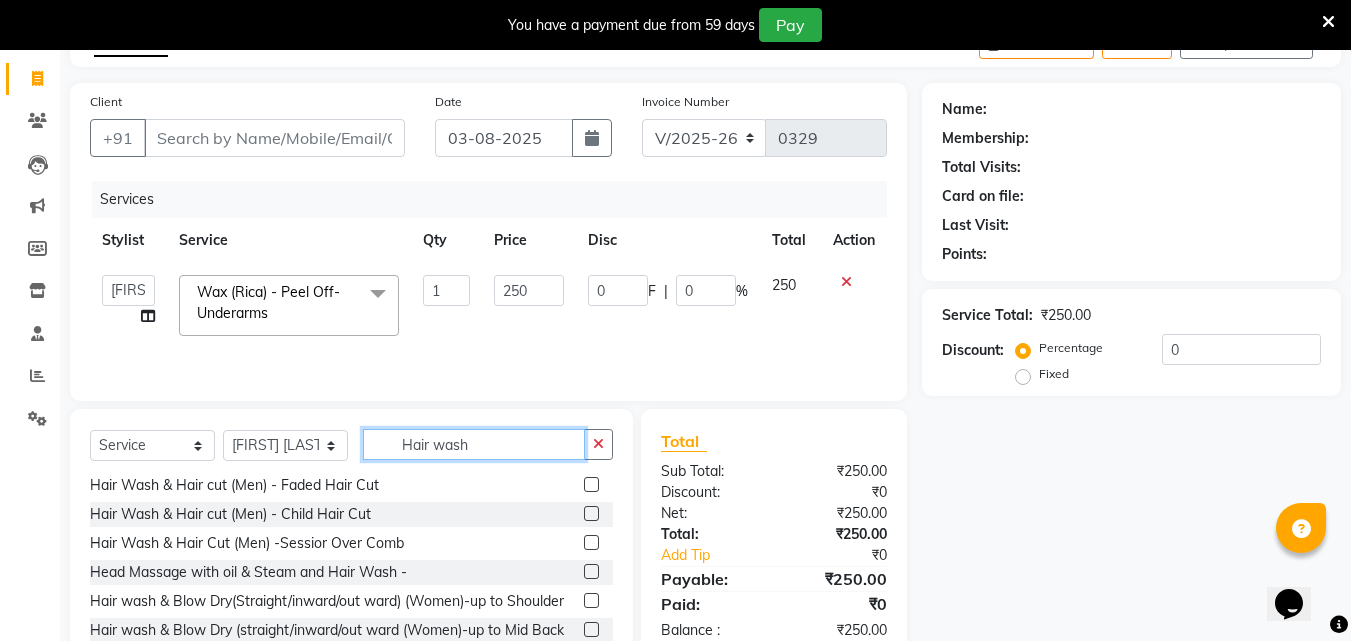 scroll, scrollTop: 280, scrollLeft: 0, axis: vertical 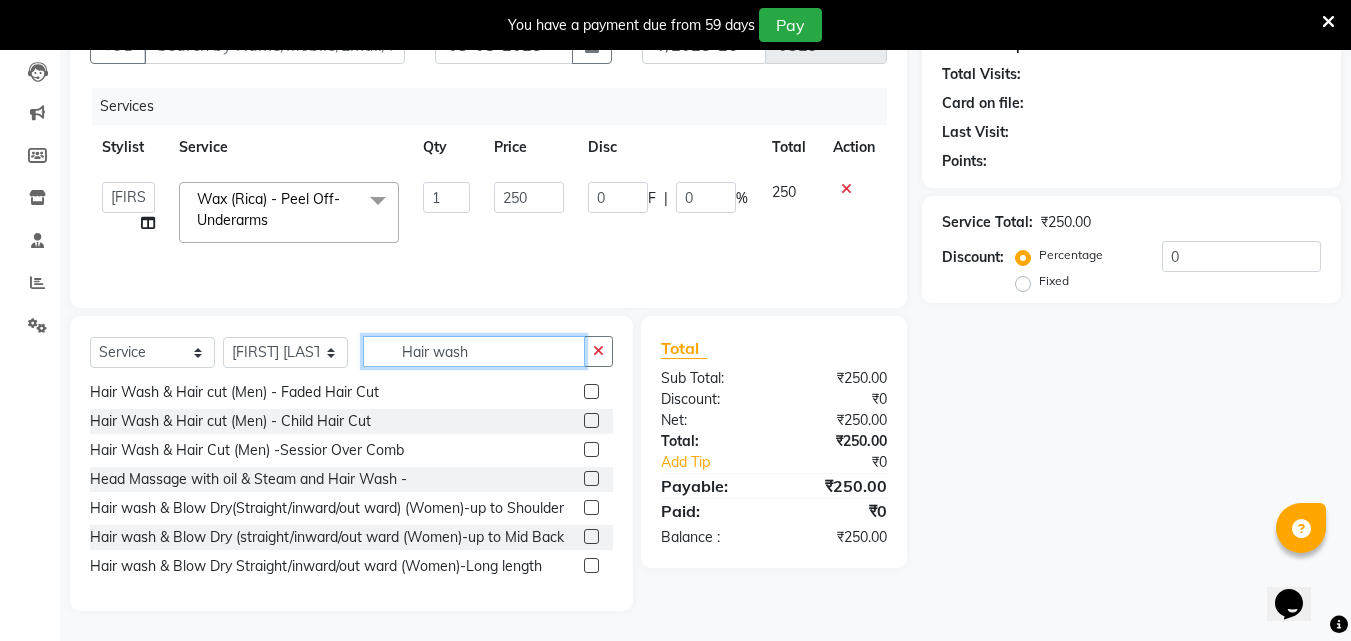 type on "Hair wash" 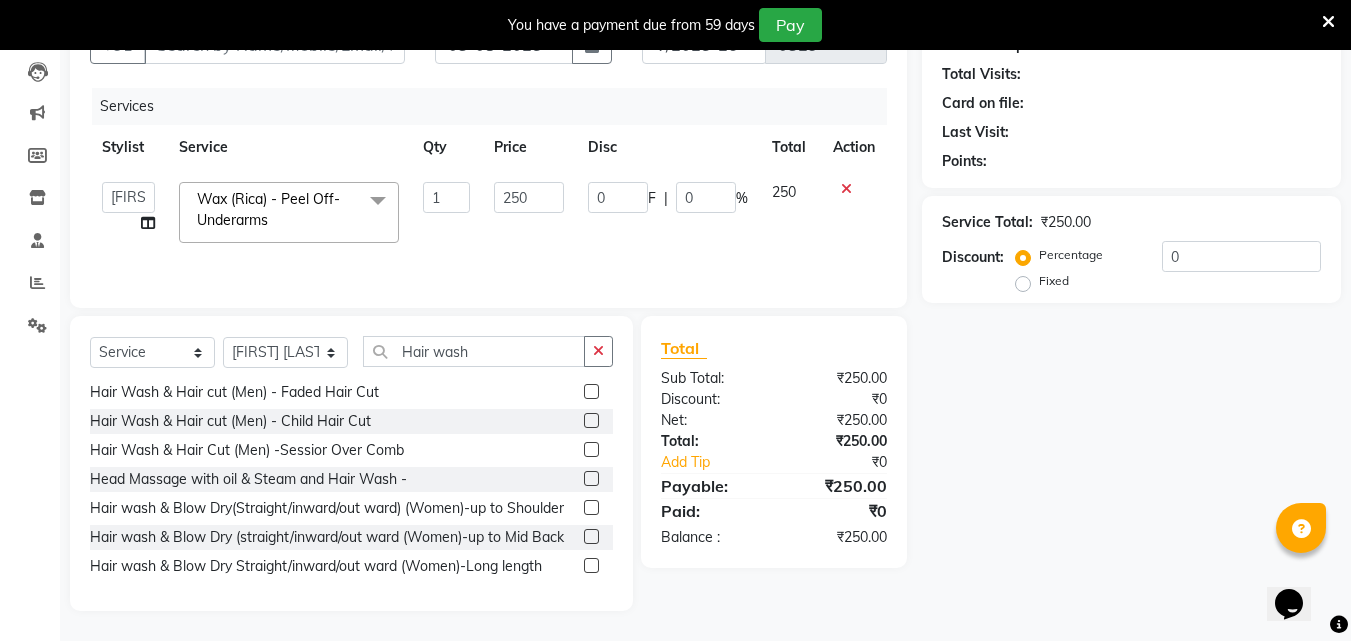 click 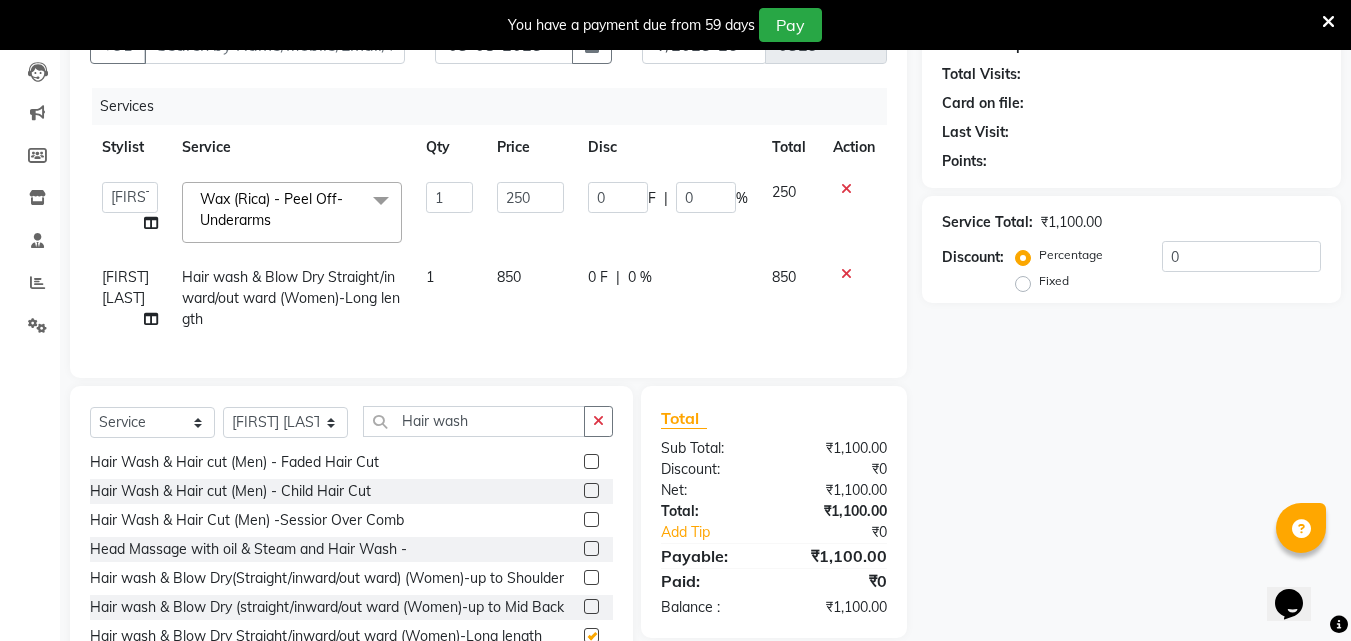 checkbox on "false" 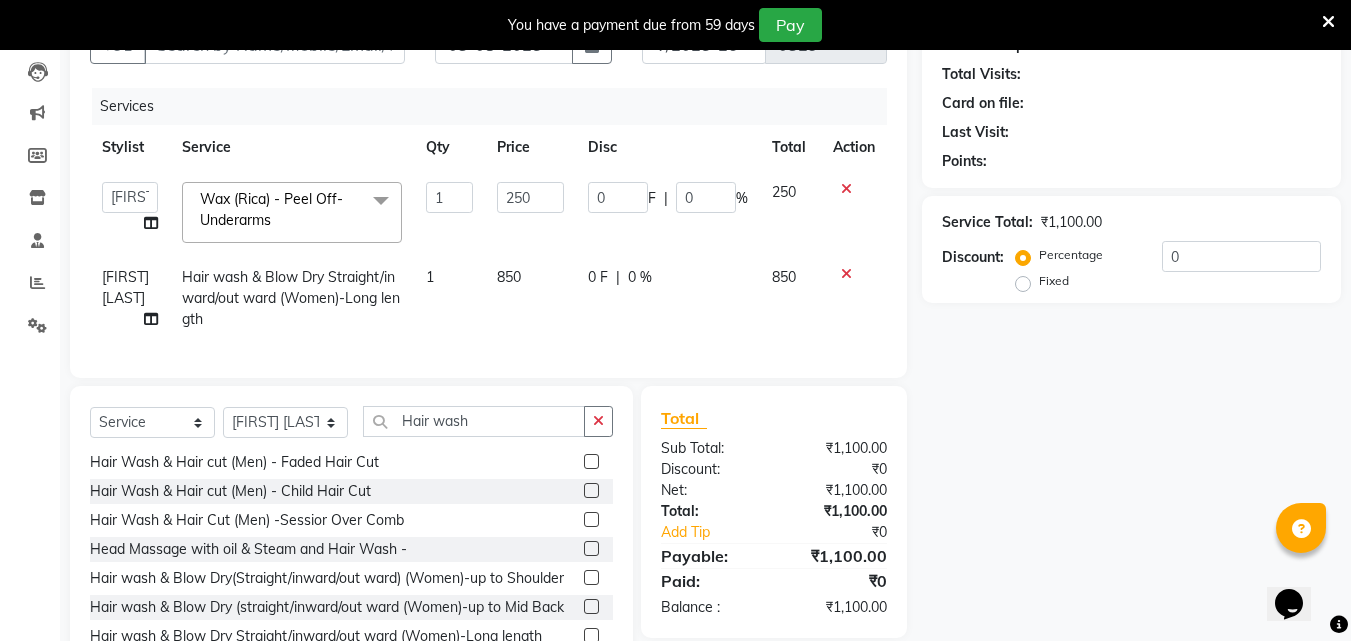 click 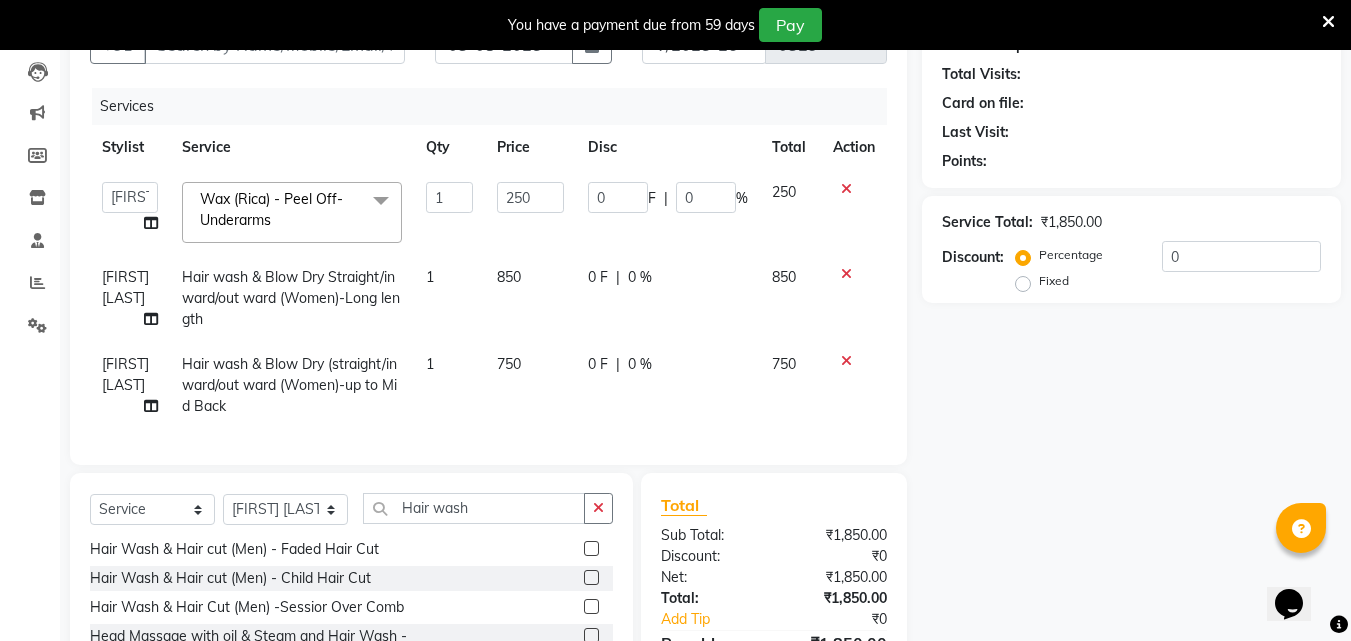 checkbox on "false" 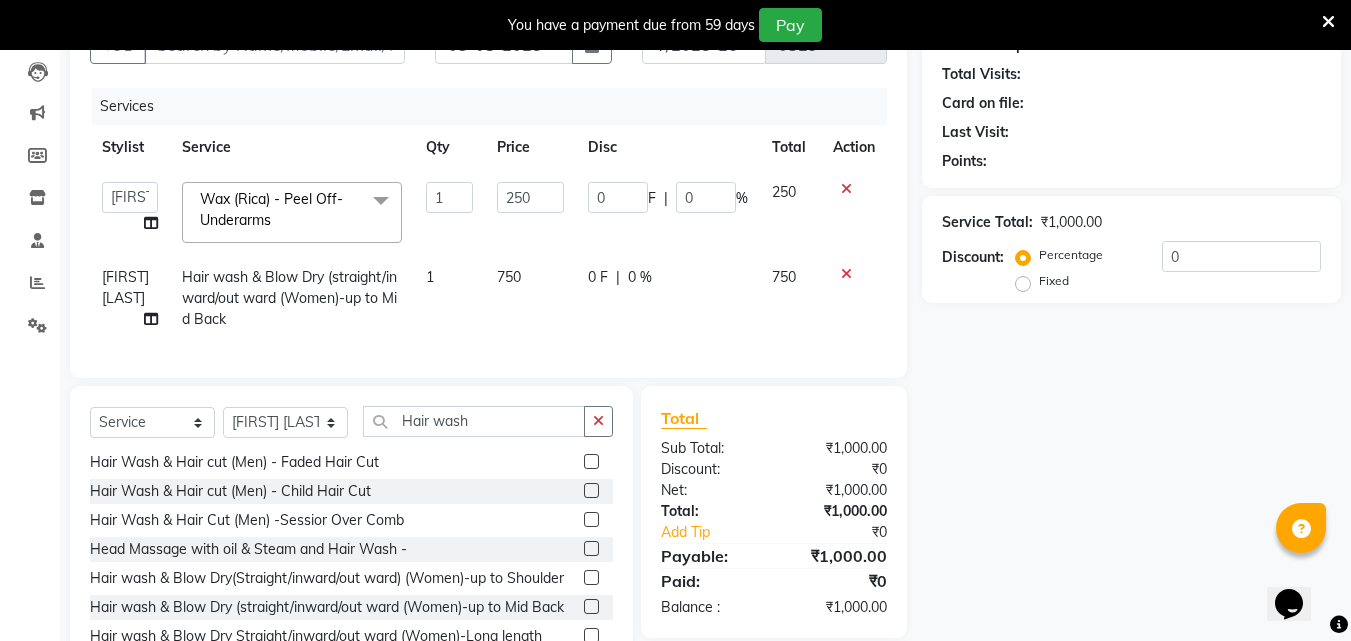 click on "0 F | 0 %" 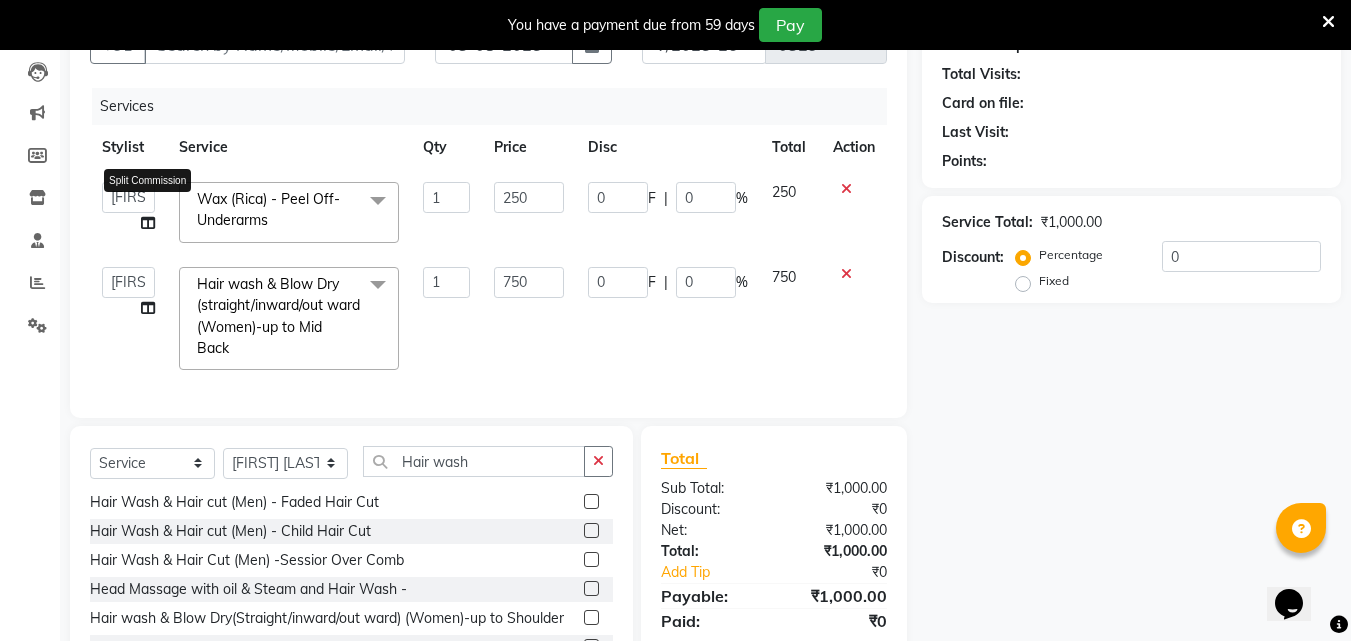 click 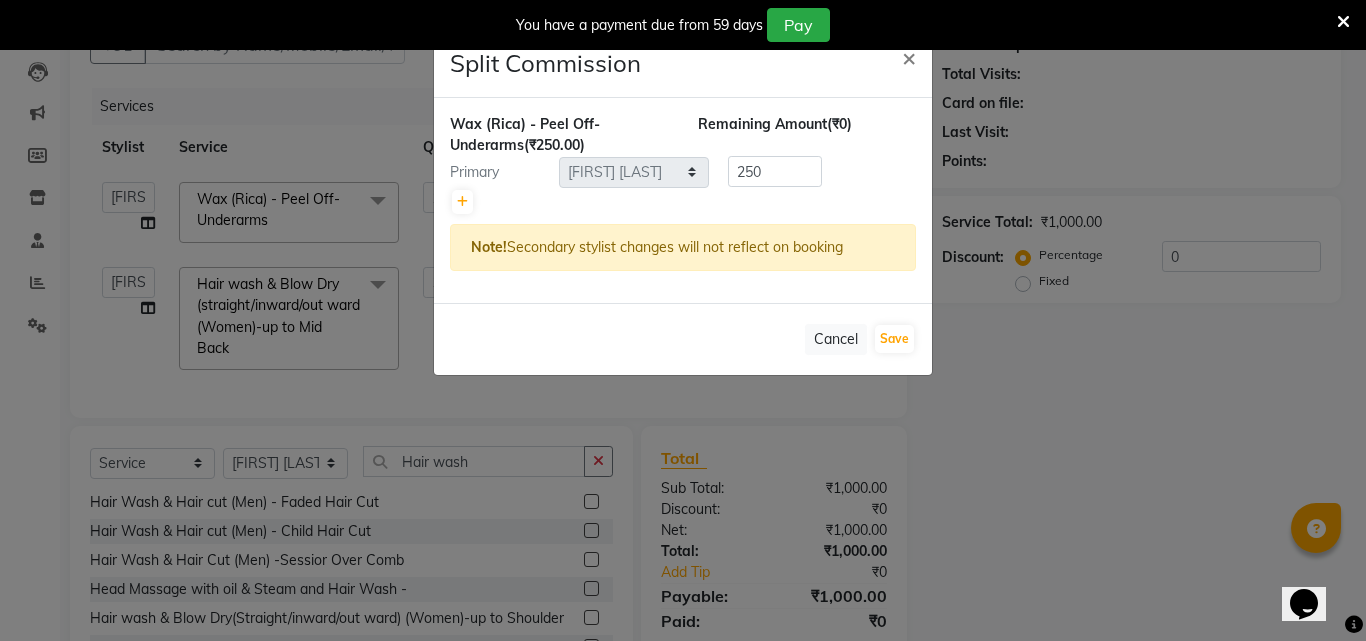 click on "Split Commission × Wax (Rica) - Peel Off- Underarms  (₹250.00) Remaining Amount  (₹0) Primary Select  [FIRST] [LAST]   [FIRST] [LAST]   [FIRST] [LAST]  250 Note!  Secondary stylist changes will not reflect on booking   Cancel   Save" 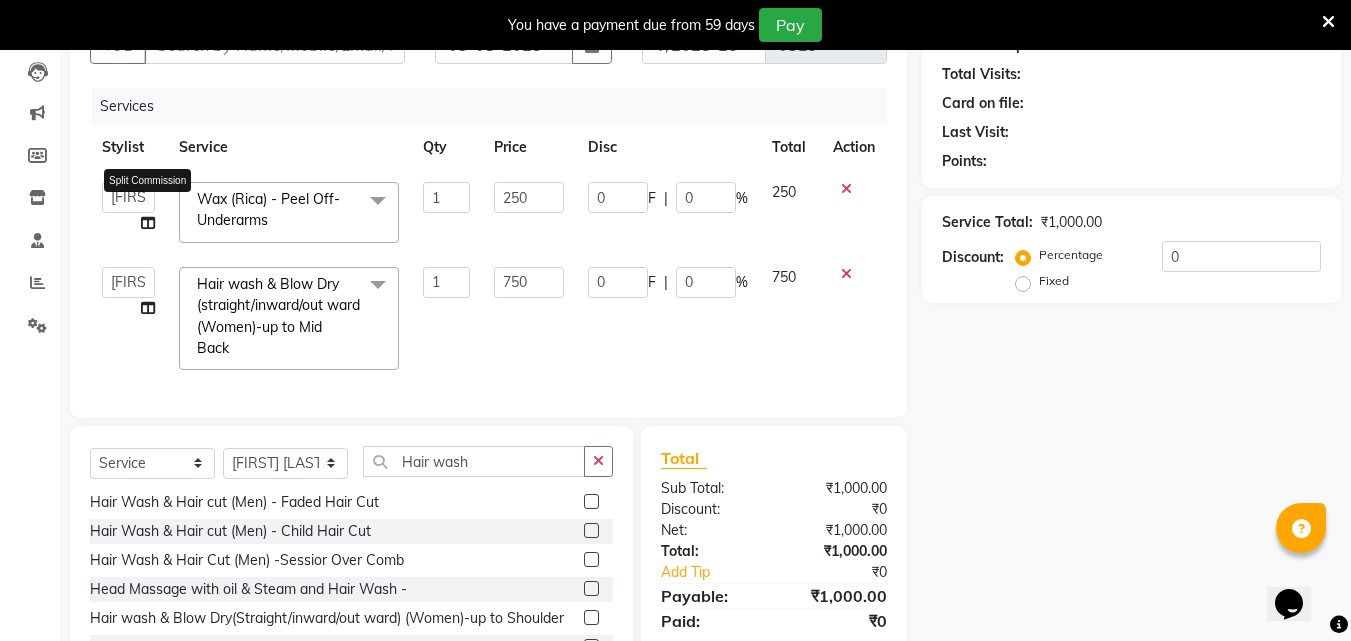 click 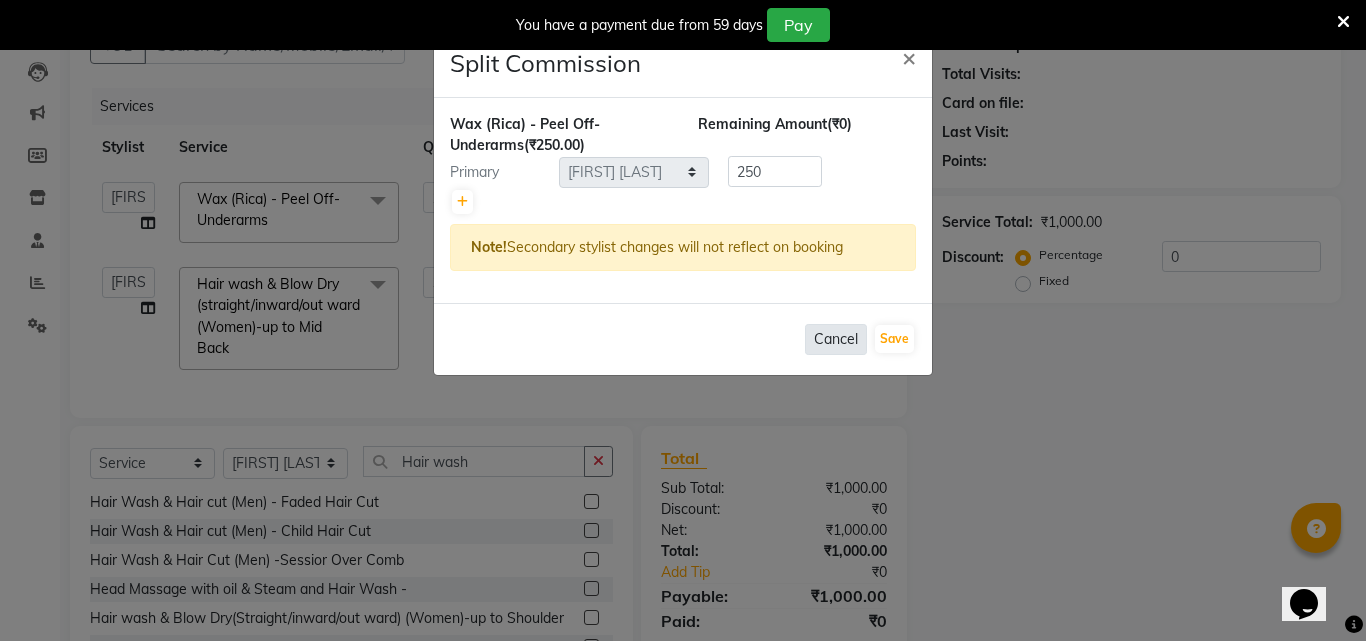 click on "Cancel" 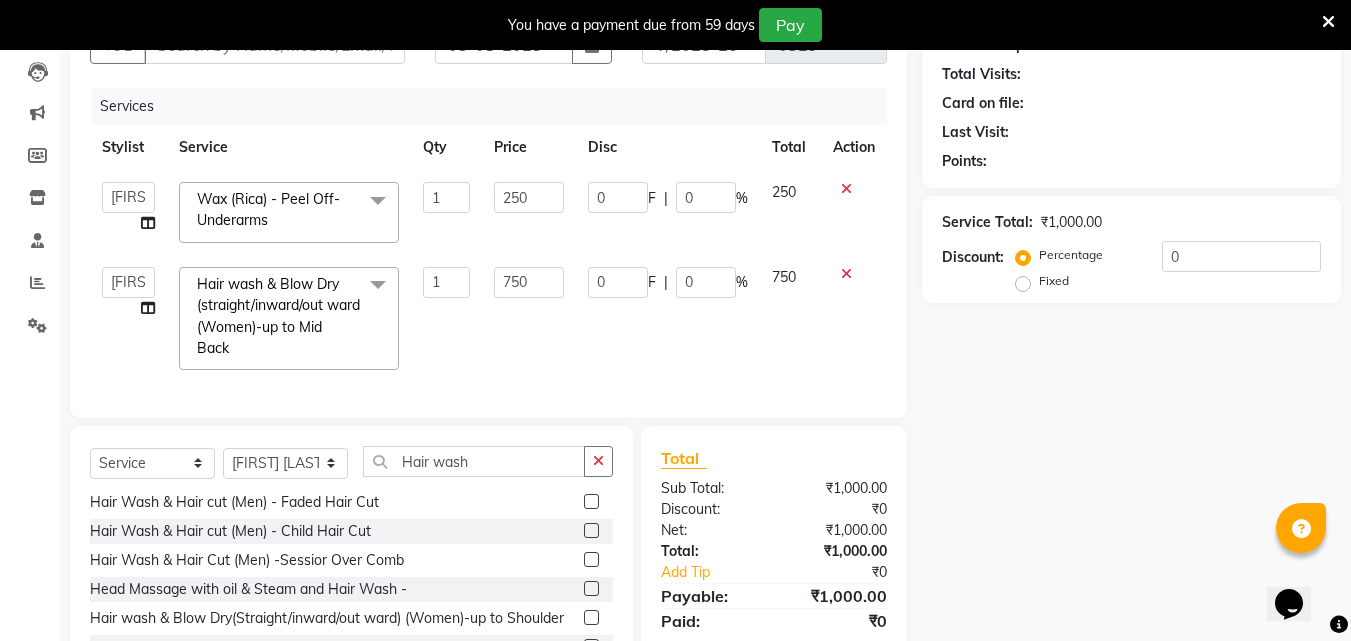 click 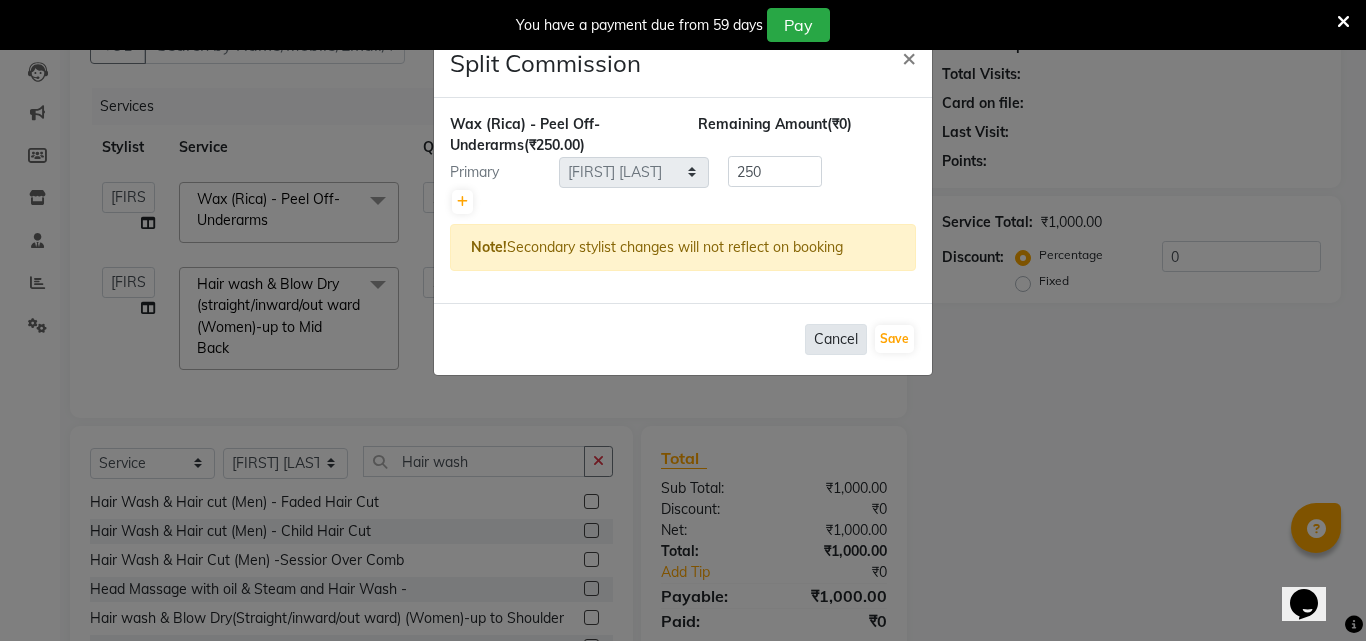 click on "Cancel" 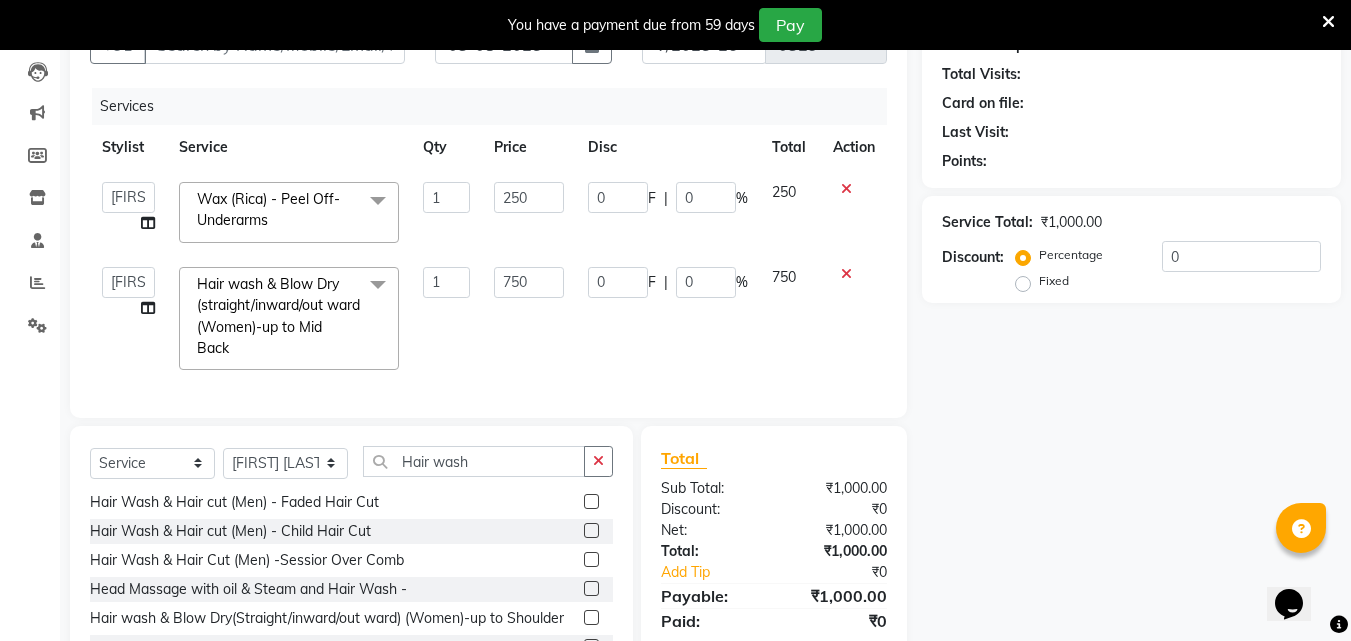 click on "Wax (Rica) - Peel Off- Underarms" 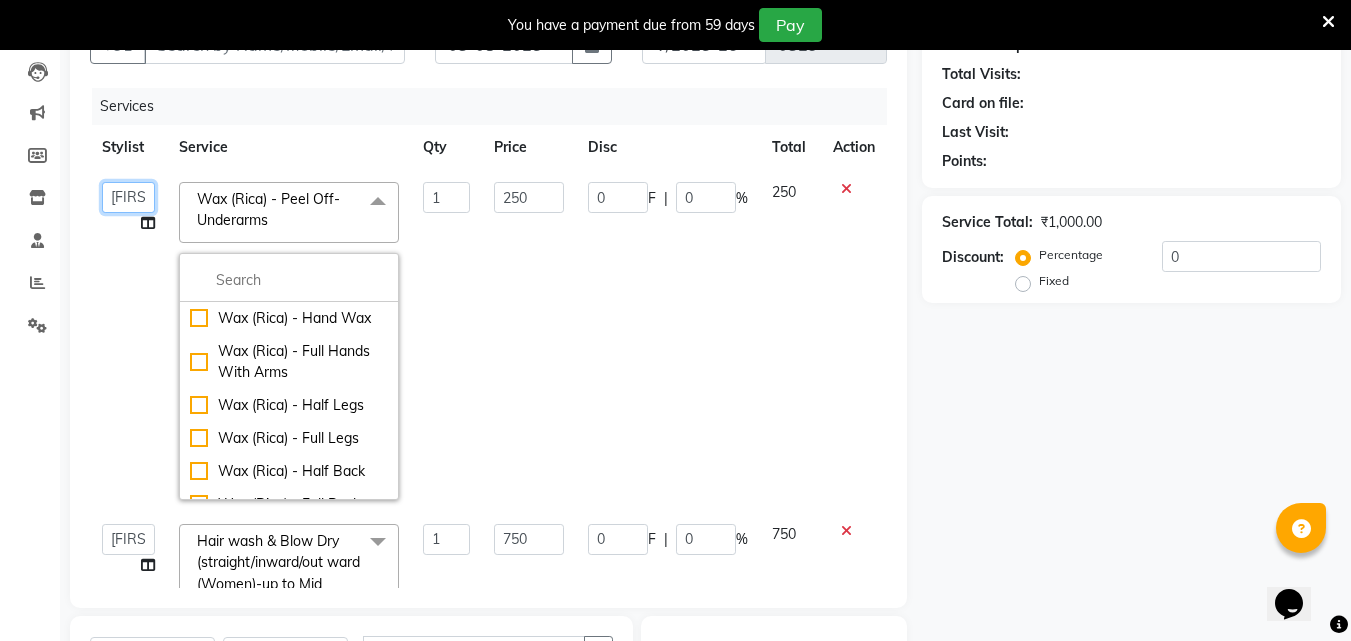 click on "Amol Walke   Meghna Meshram   Shivani Eknath Khade" 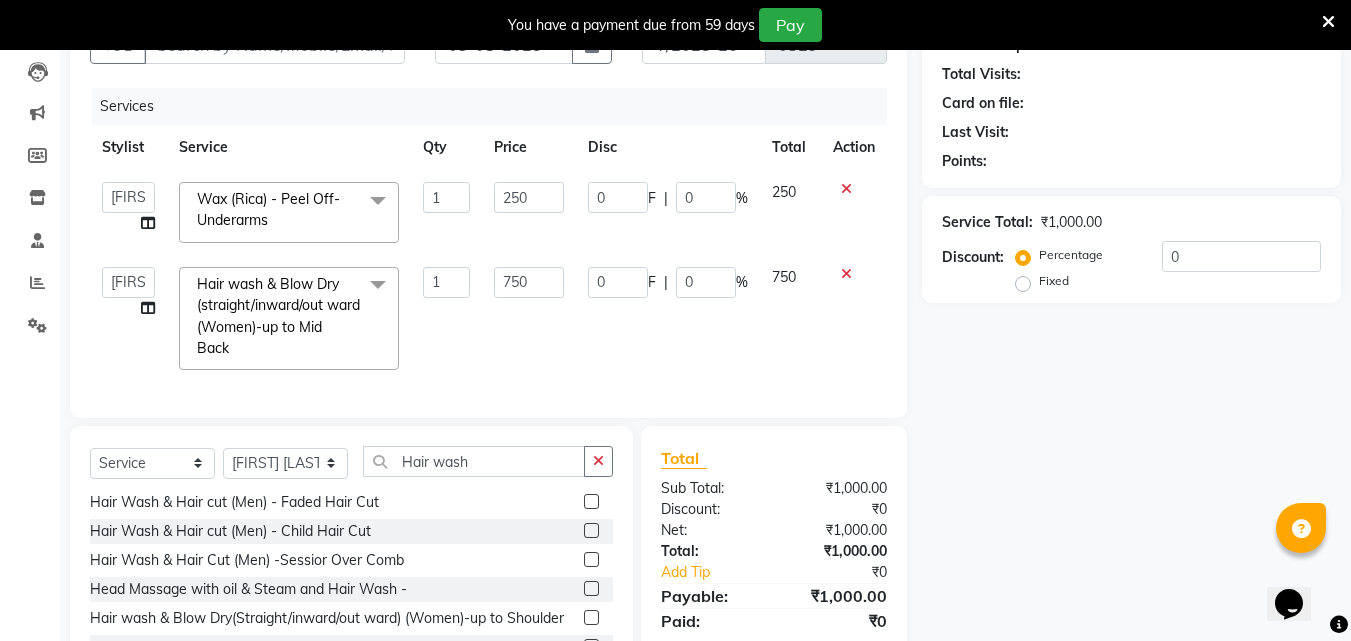 select on "83666" 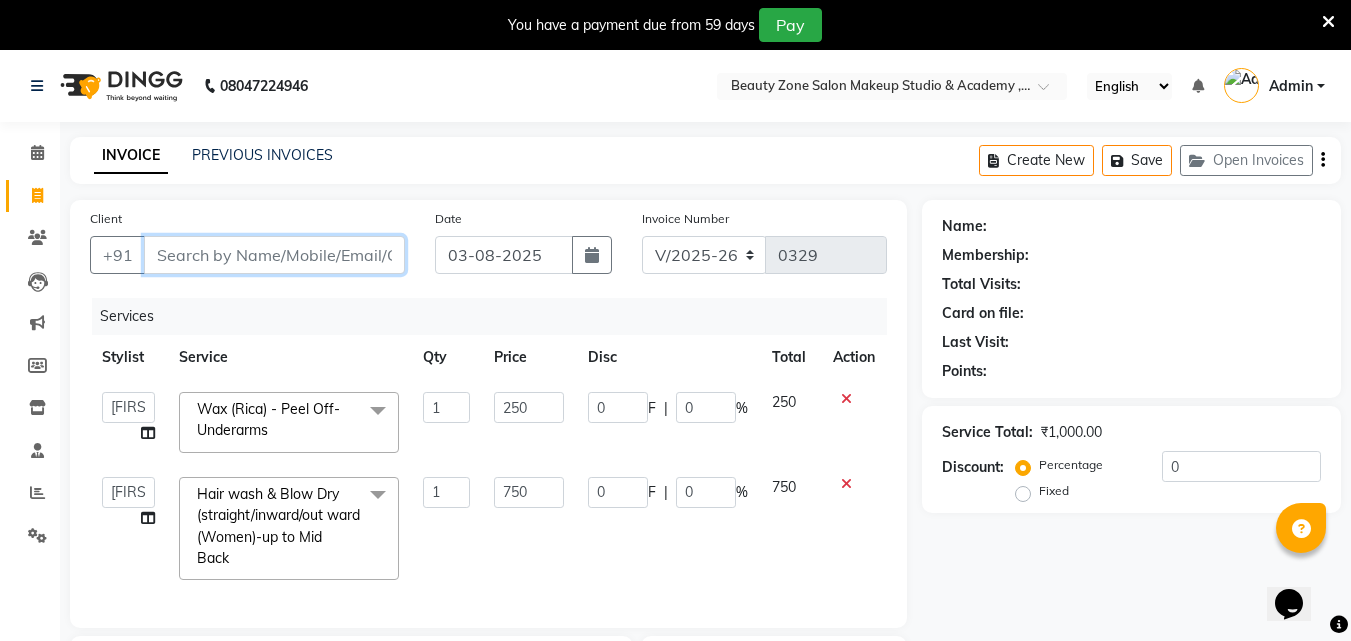 click on "Client" at bounding box center [274, 255] 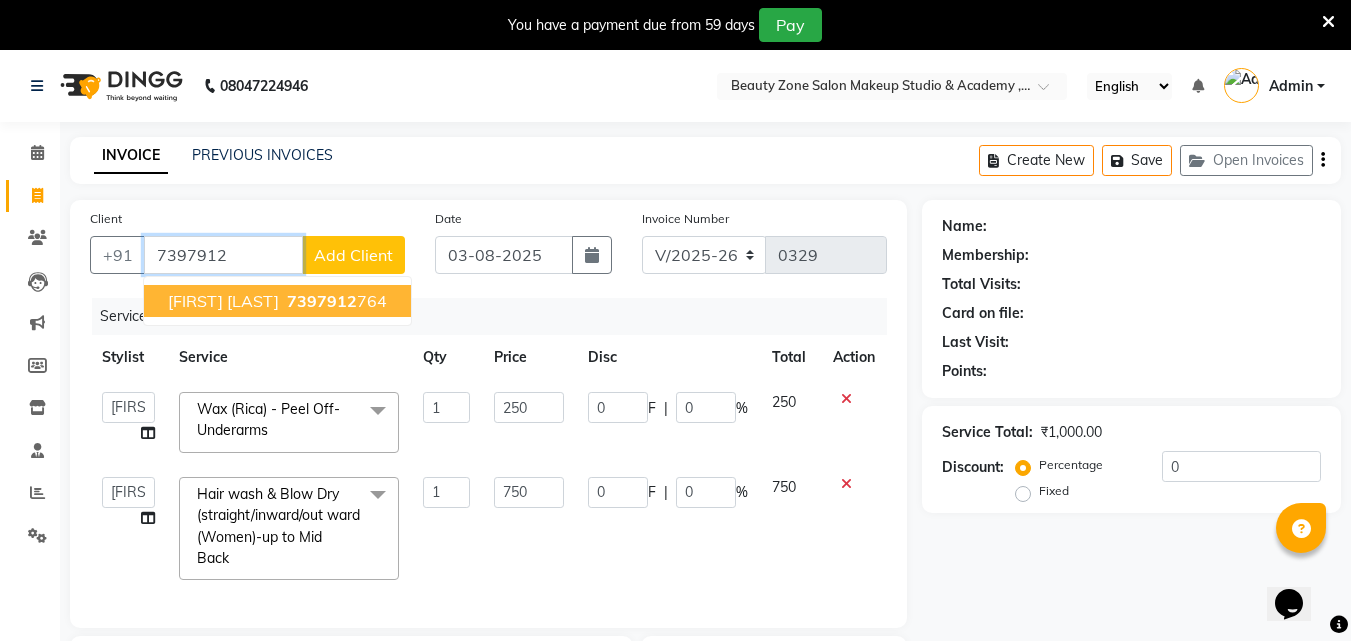 click on "[FIRST] [LAST]" at bounding box center (223, 301) 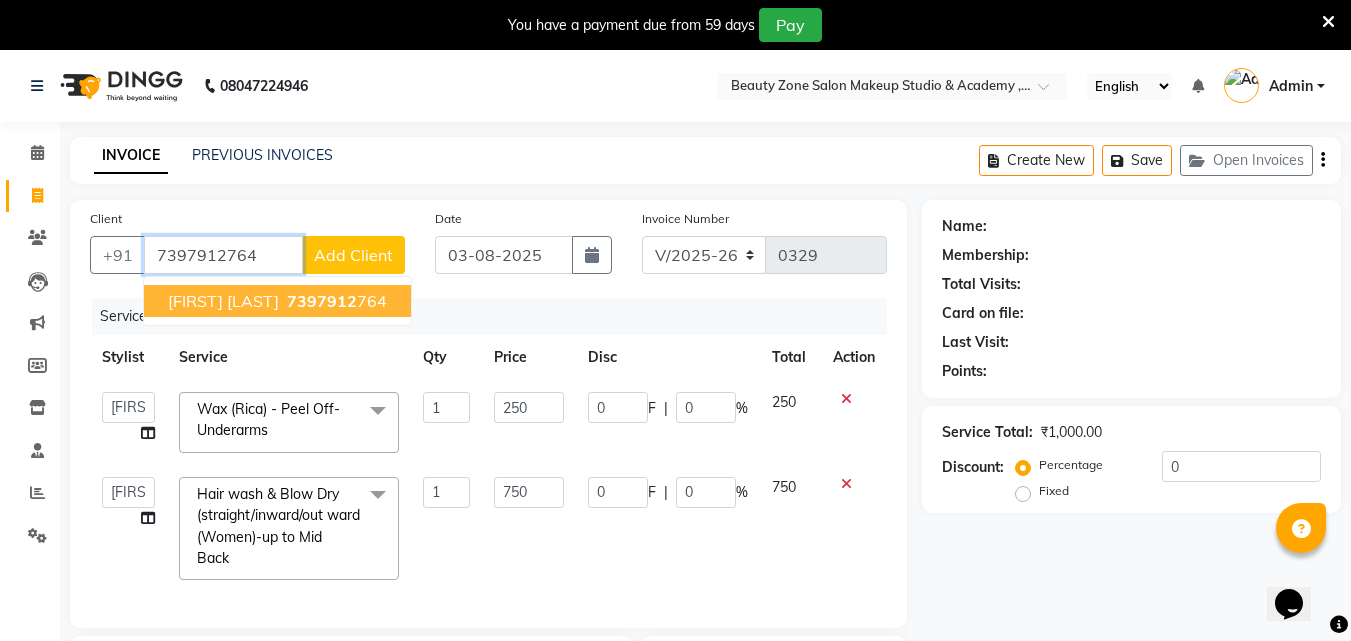 type on "7397912764" 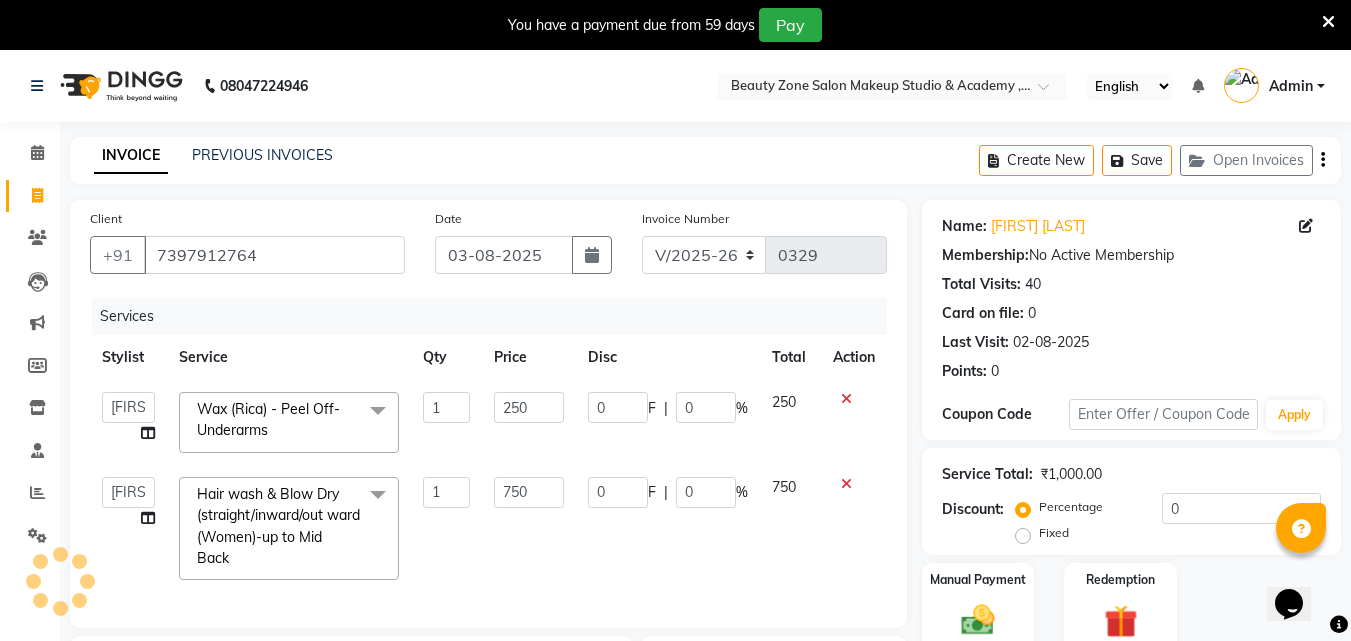 scroll, scrollTop: 335, scrollLeft: 0, axis: vertical 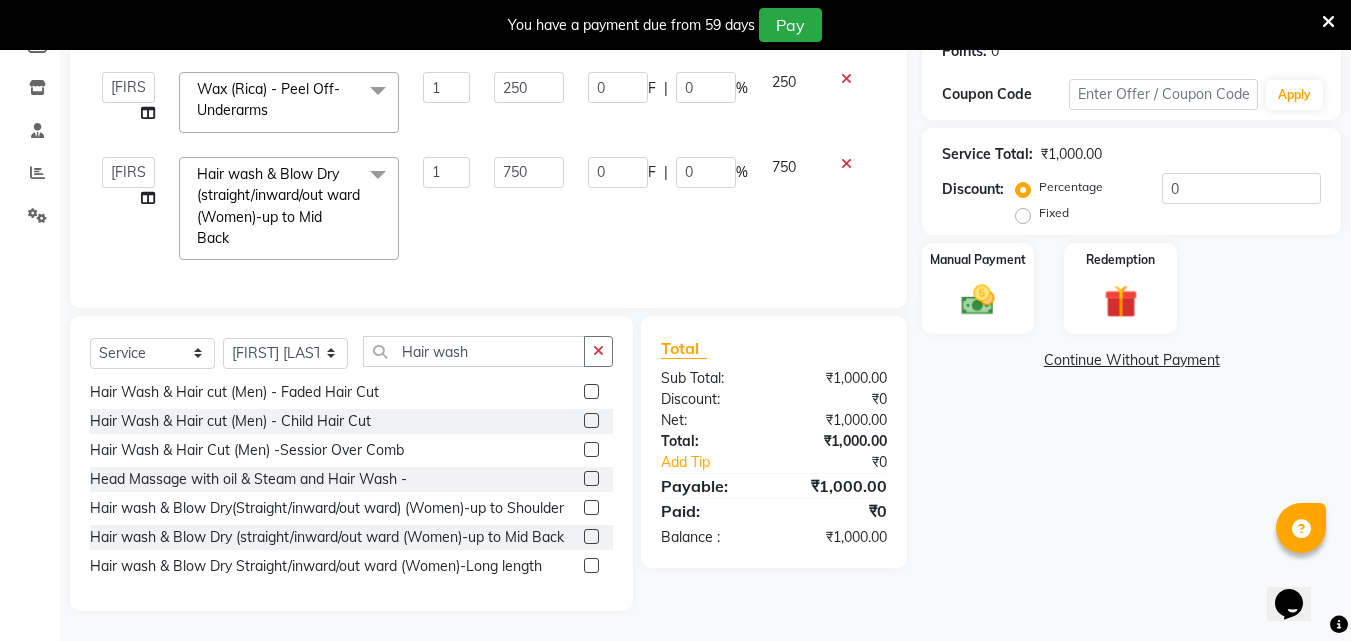click at bounding box center [1328, 22] 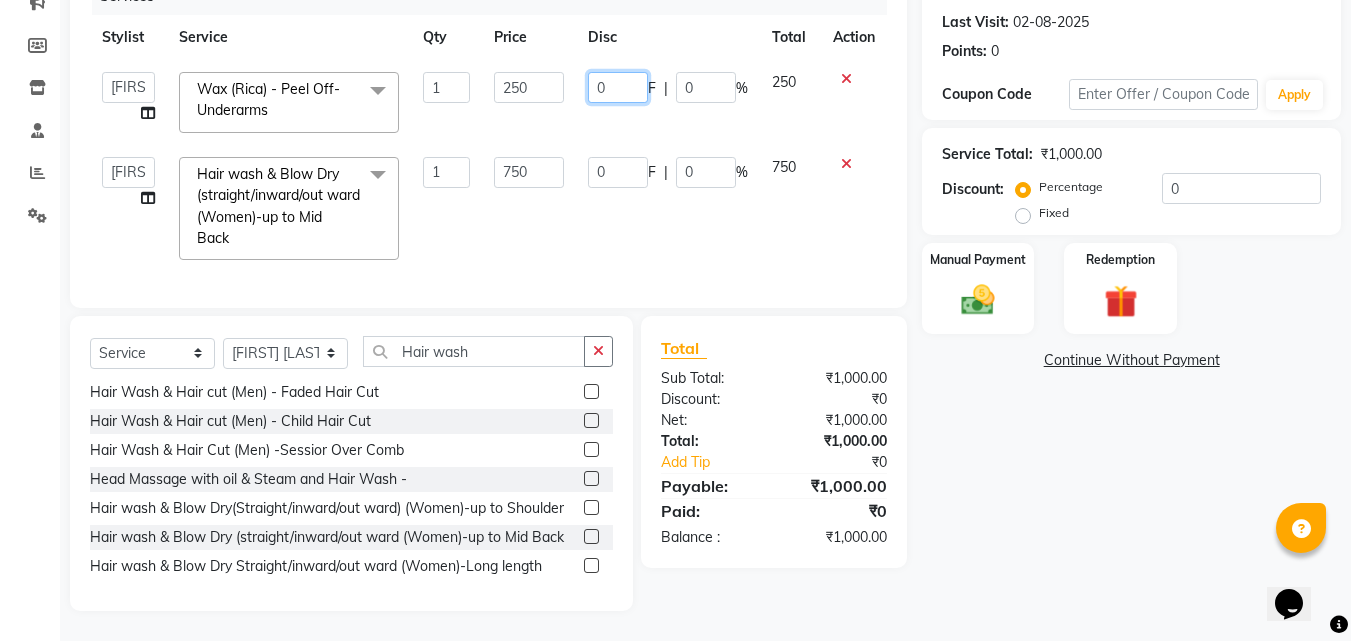 click on "0" 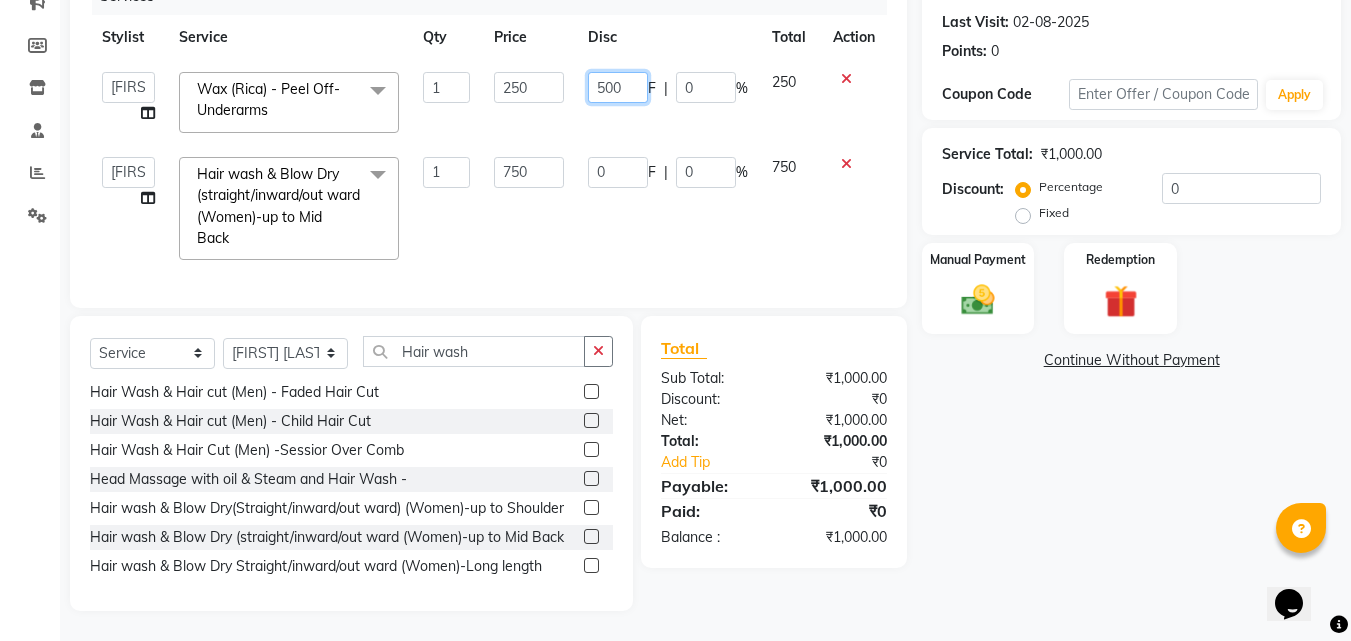 type on "50" 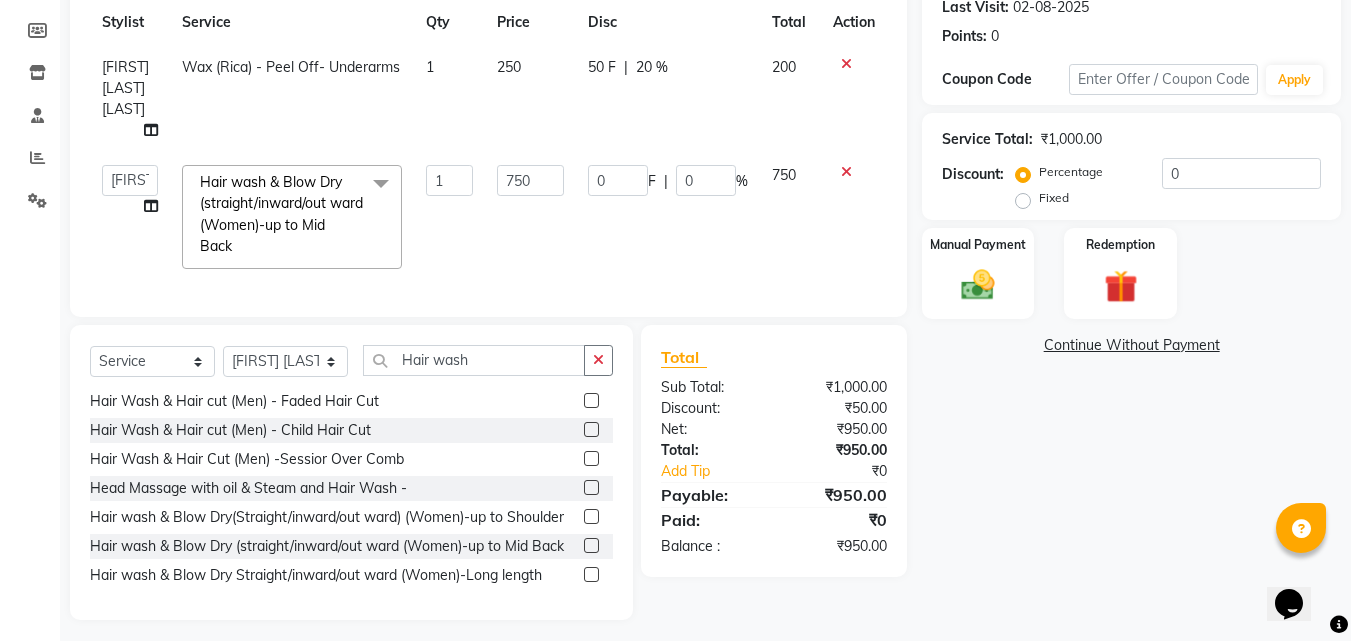 click on "Name: [FIRST] [LAST] Membership:  No Active Membership  Total Visits:  40 Card on file:  0 Last Visit:   02-08-2025 Points:   0  Coupon Code Apply Service Total:  ₹1,000.00  Discount:  Percentage   Fixed  0 Manual Payment Redemption  Continue Without Payment" 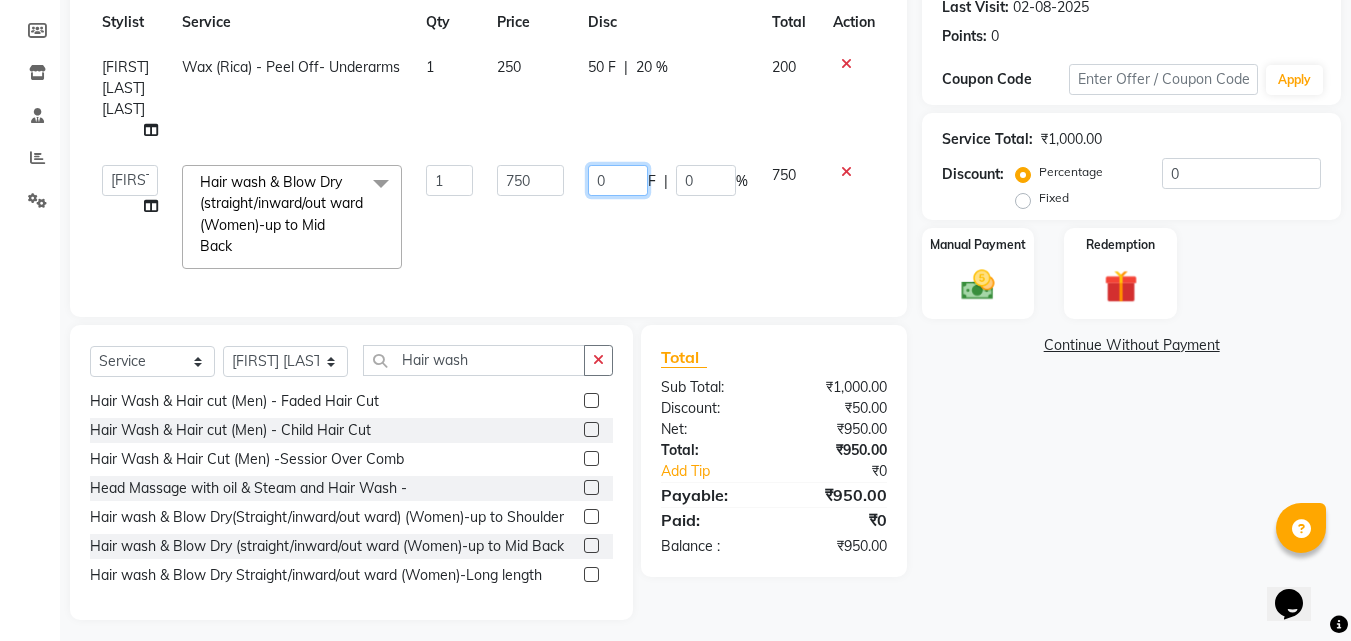click on "0" 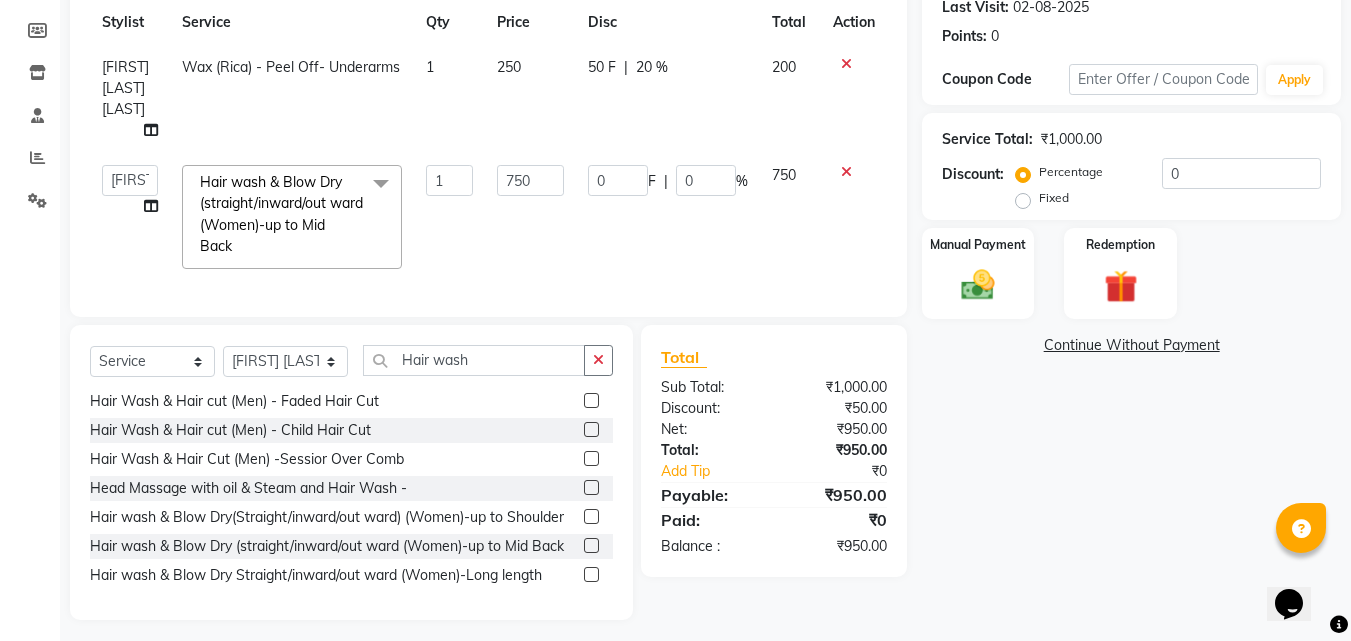 click on "[FIRST] [LAST] Wax (Rica) - Peel Off- Underarms 1 250 50 F | 20 % 200" 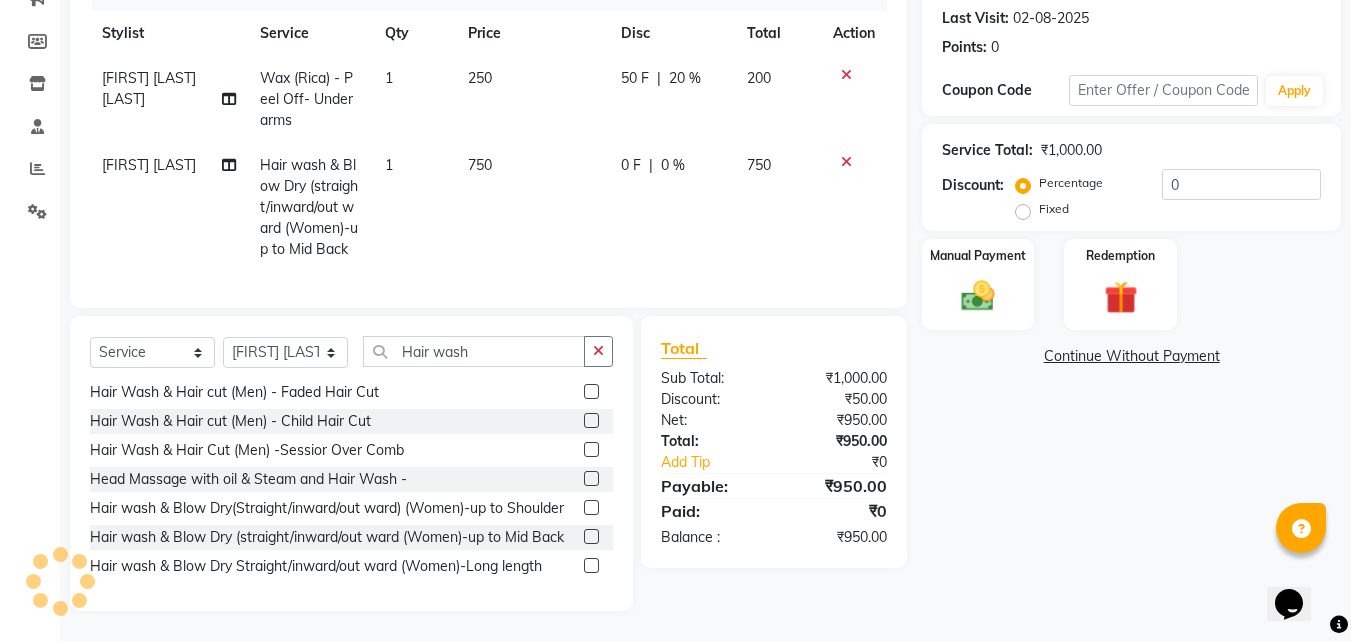 click on "750" 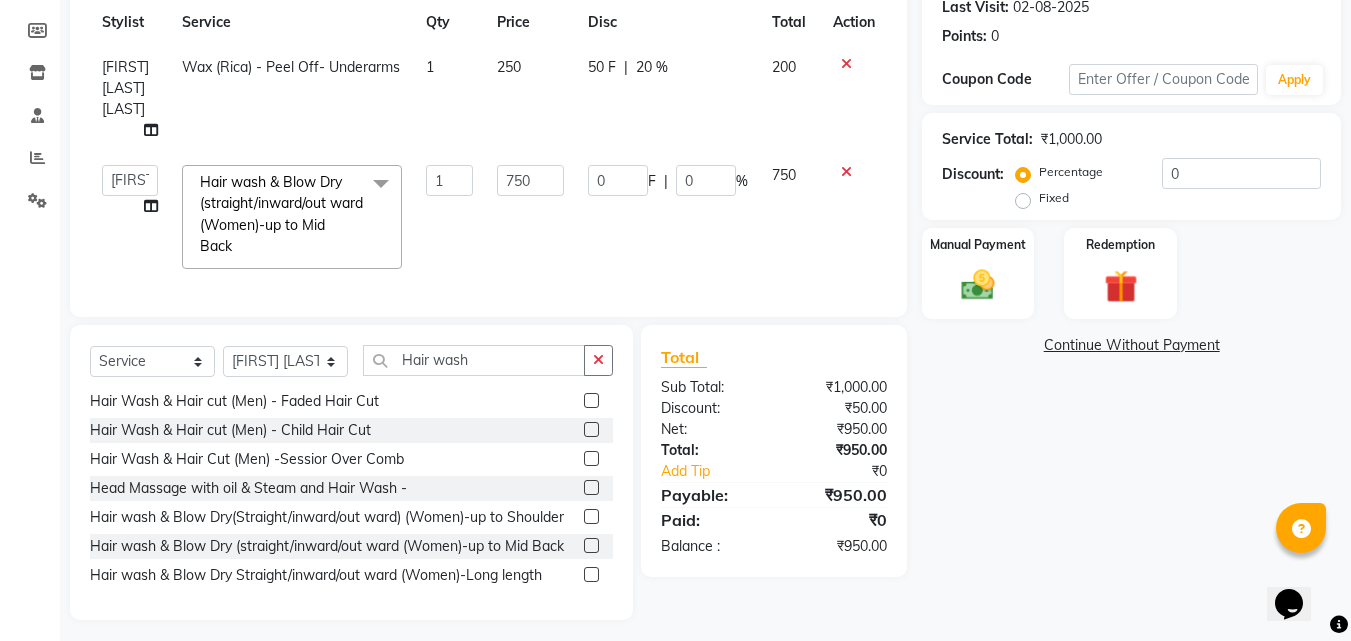 click 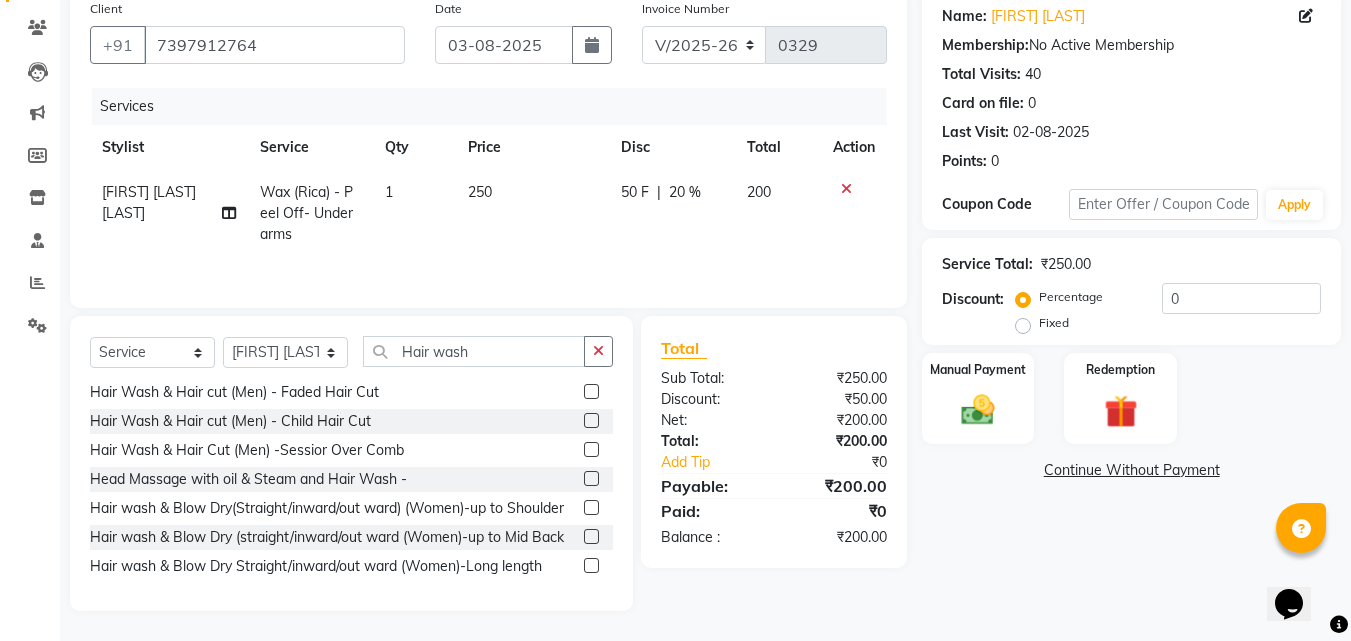 click 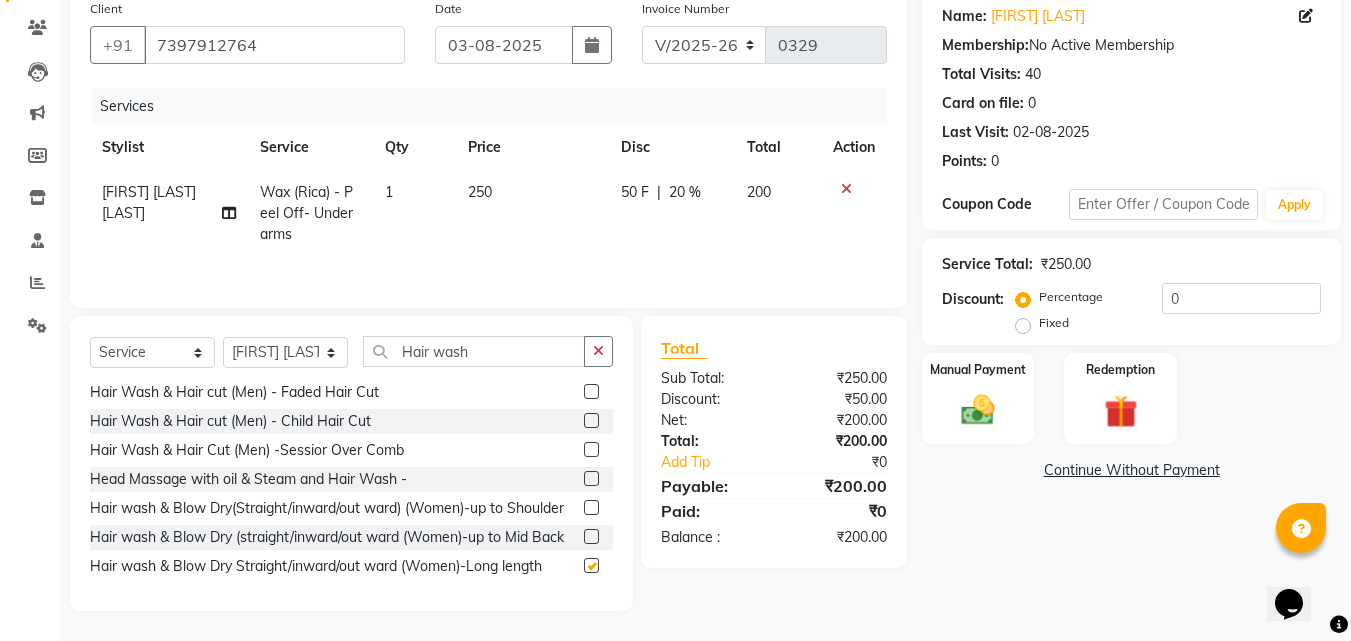 scroll, scrollTop: 285, scrollLeft: 0, axis: vertical 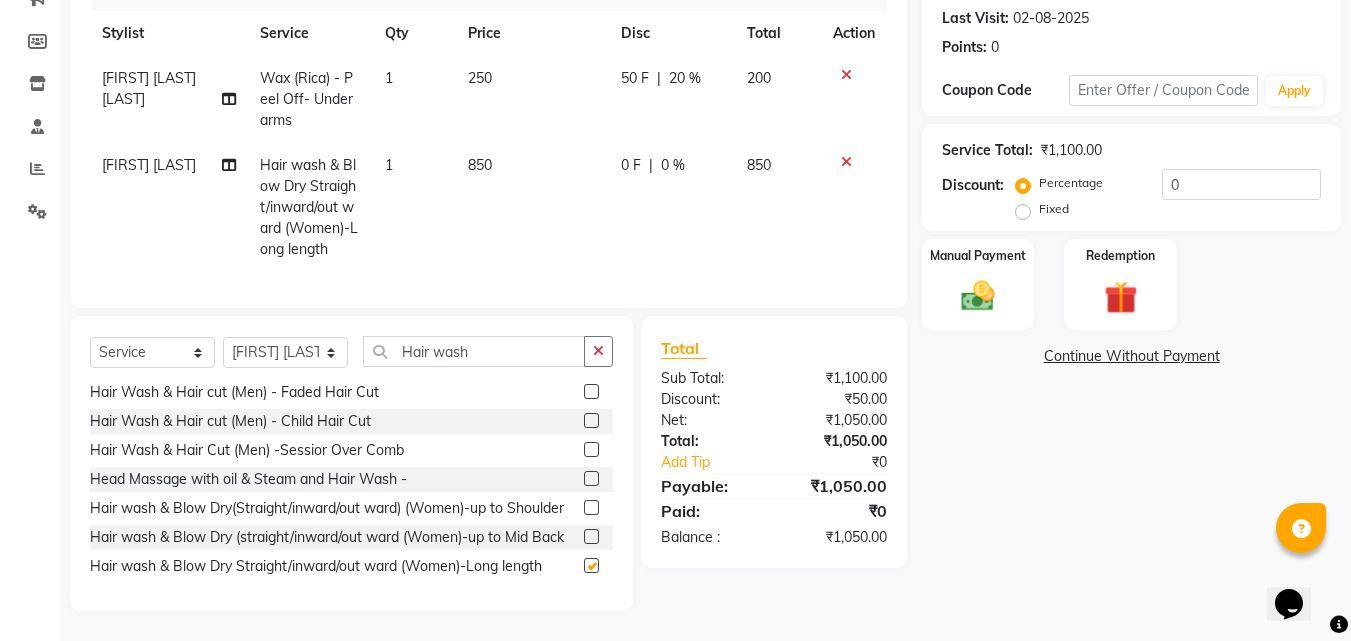checkbox on "false" 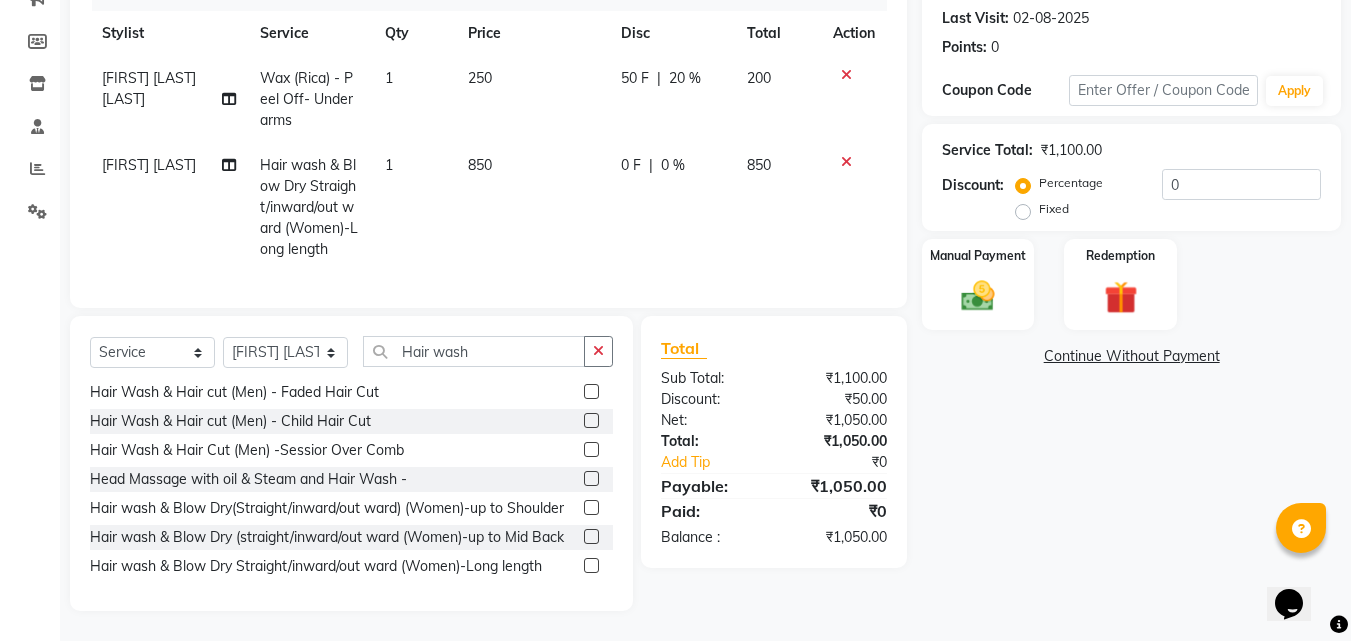click on "0 F | 0 %" 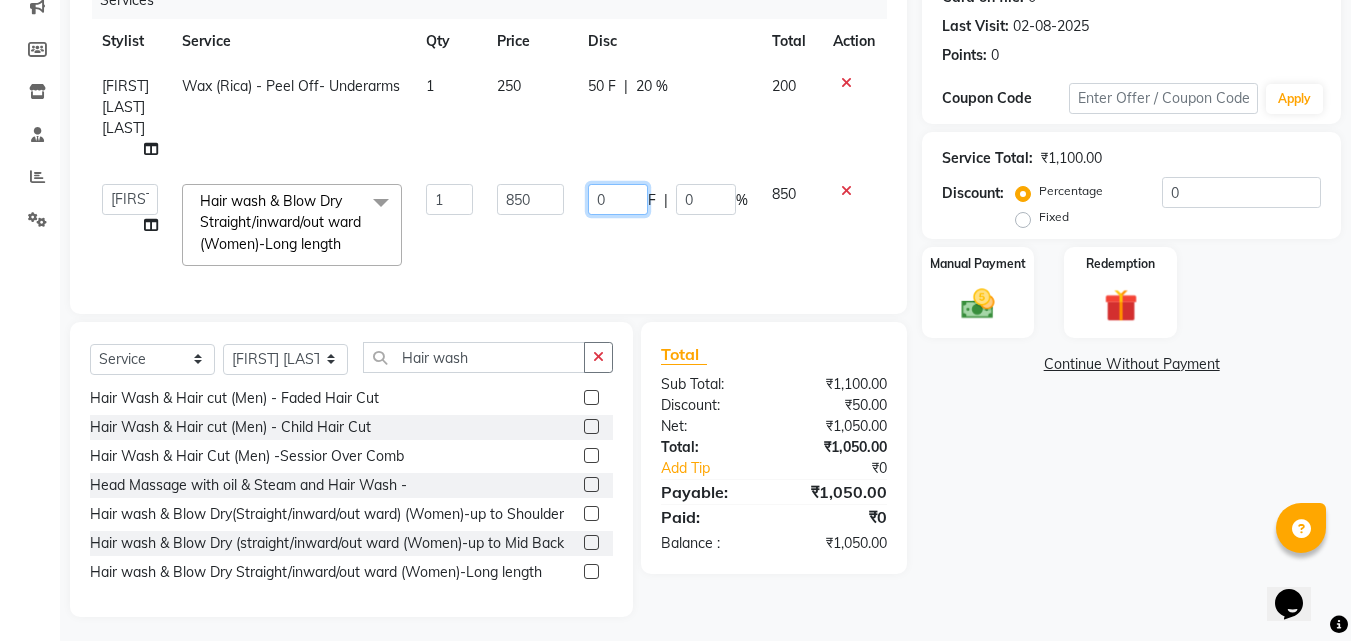 click on "0" 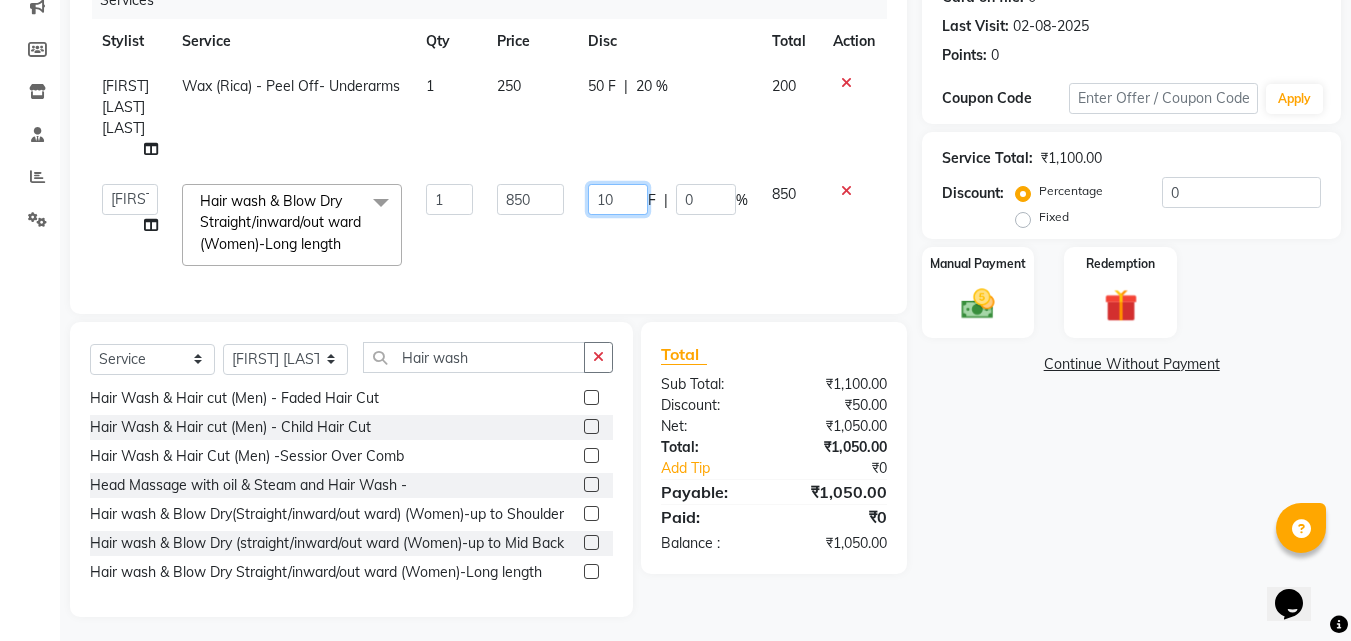 type on "100" 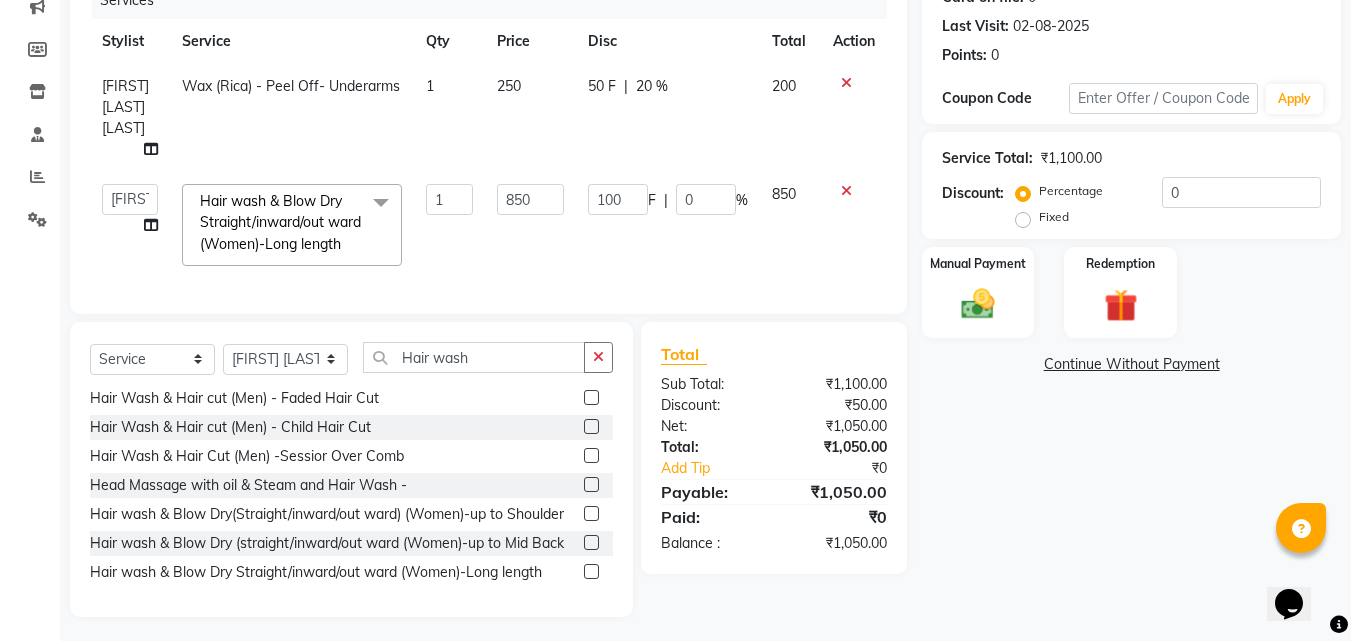 click on "Name: [FIRST] [LAST] Membership:  No Active Membership  Total Visits:  40 Card on file:  0 Last Visit:   02-08-2025 Points:   0  Coupon Code Apply Service Total:  ₹1,100.00  Discount:  Percentage   Fixed  0 Manual Payment Redemption  Continue Without Payment" 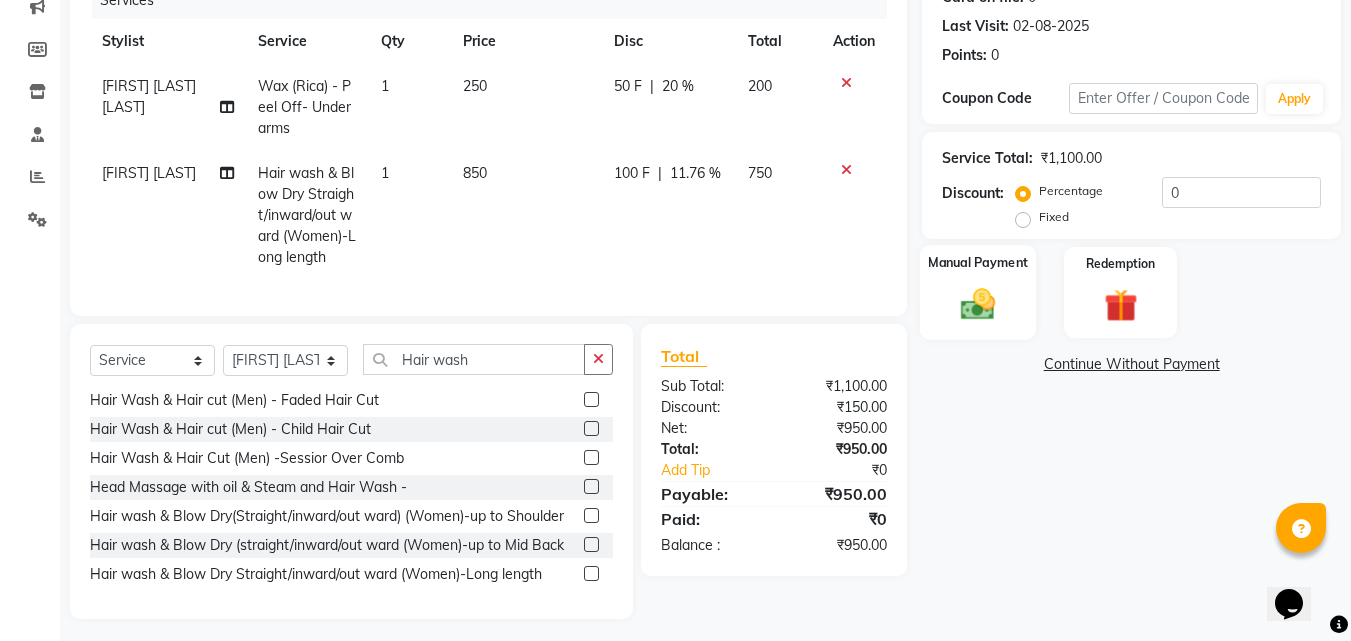 click on "Manual Payment" 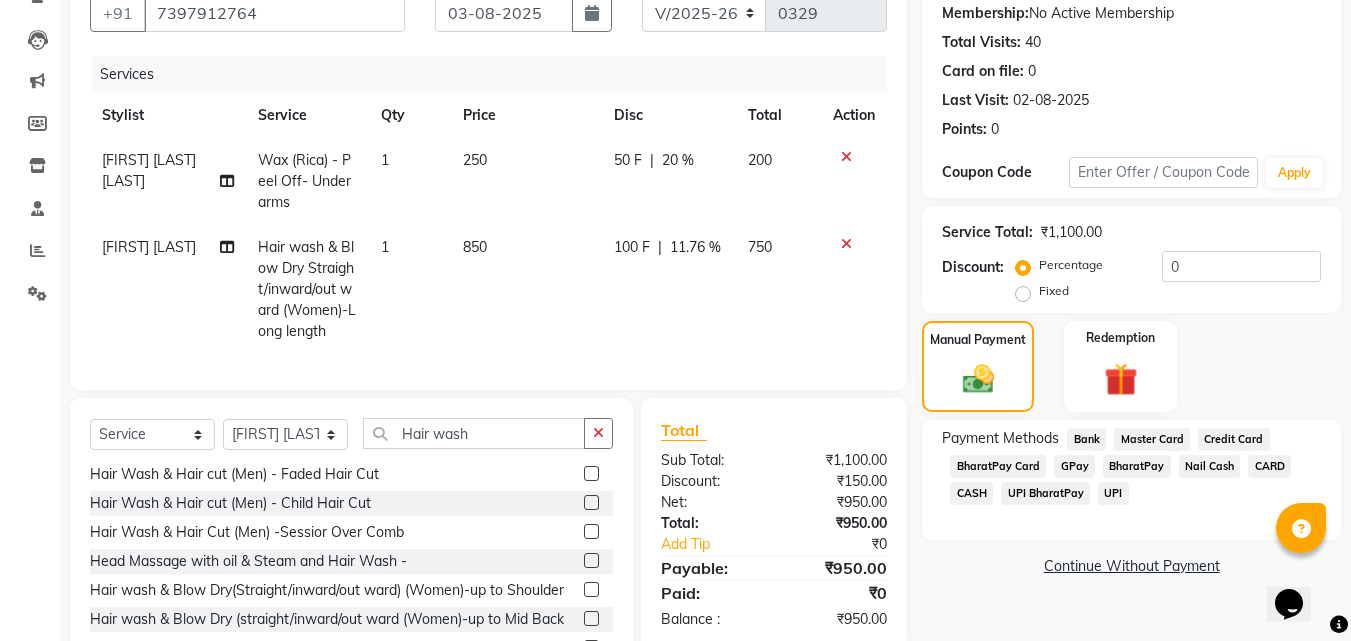 scroll, scrollTop: 289, scrollLeft: 0, axis: vertical 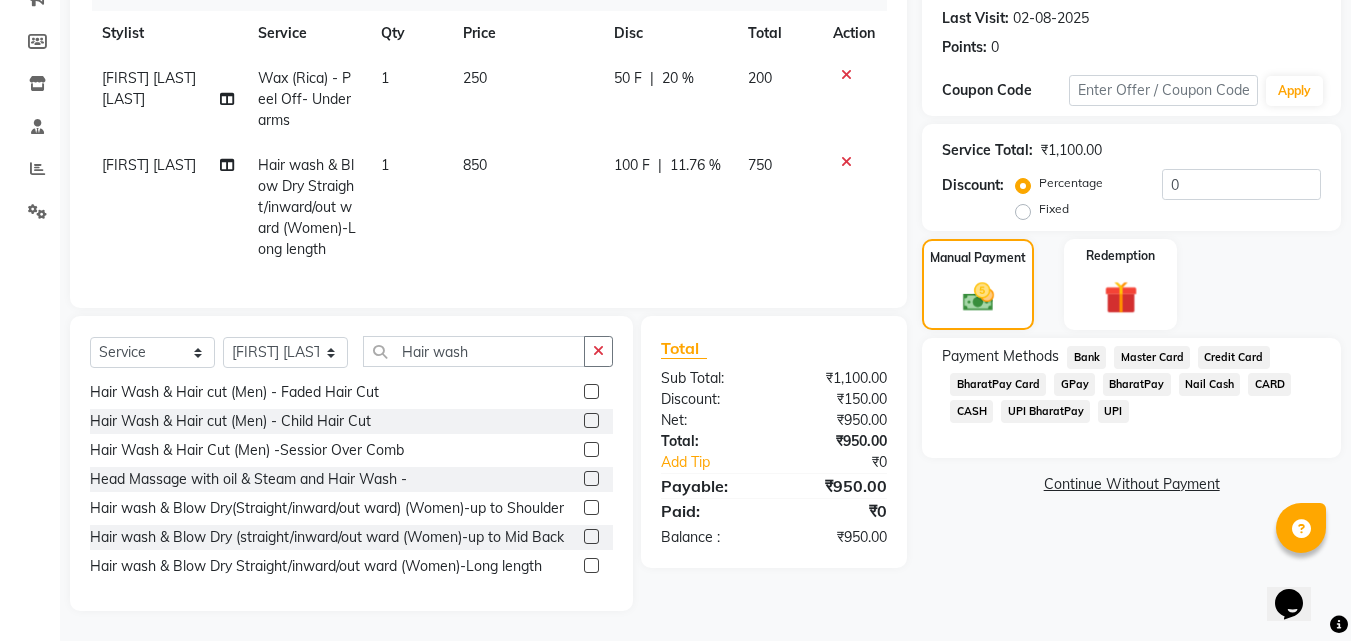 click on "UPI BharatPay" 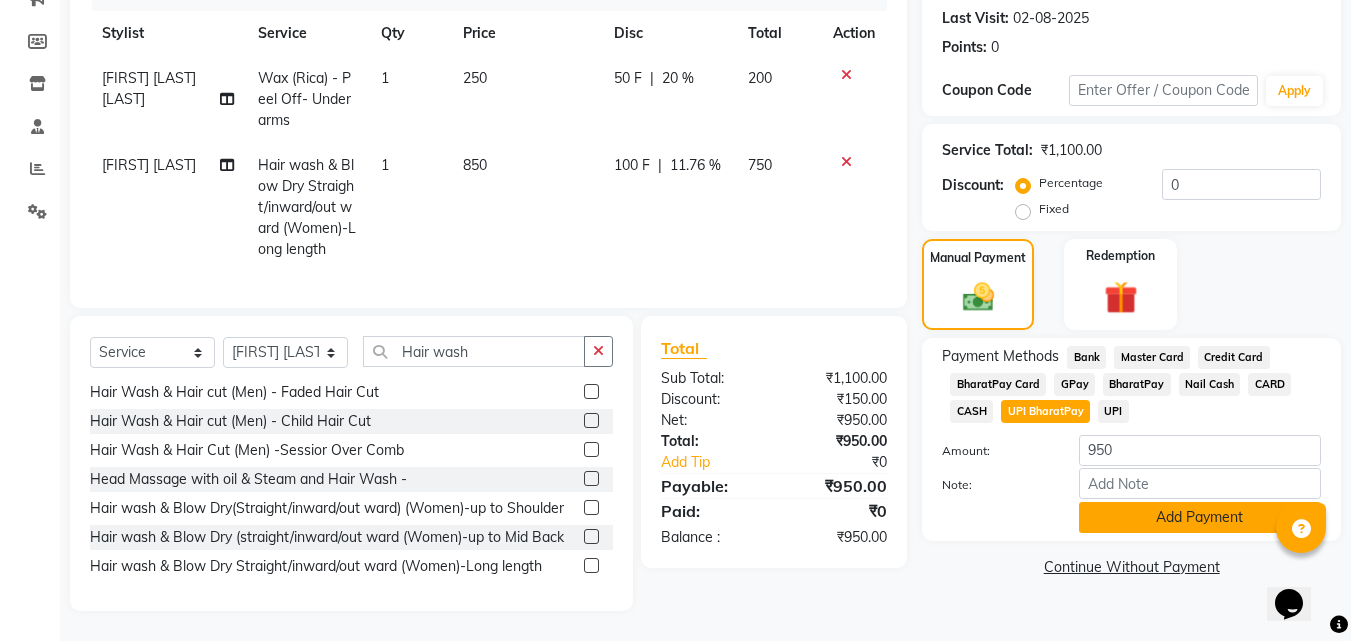 click on "Add Payment" 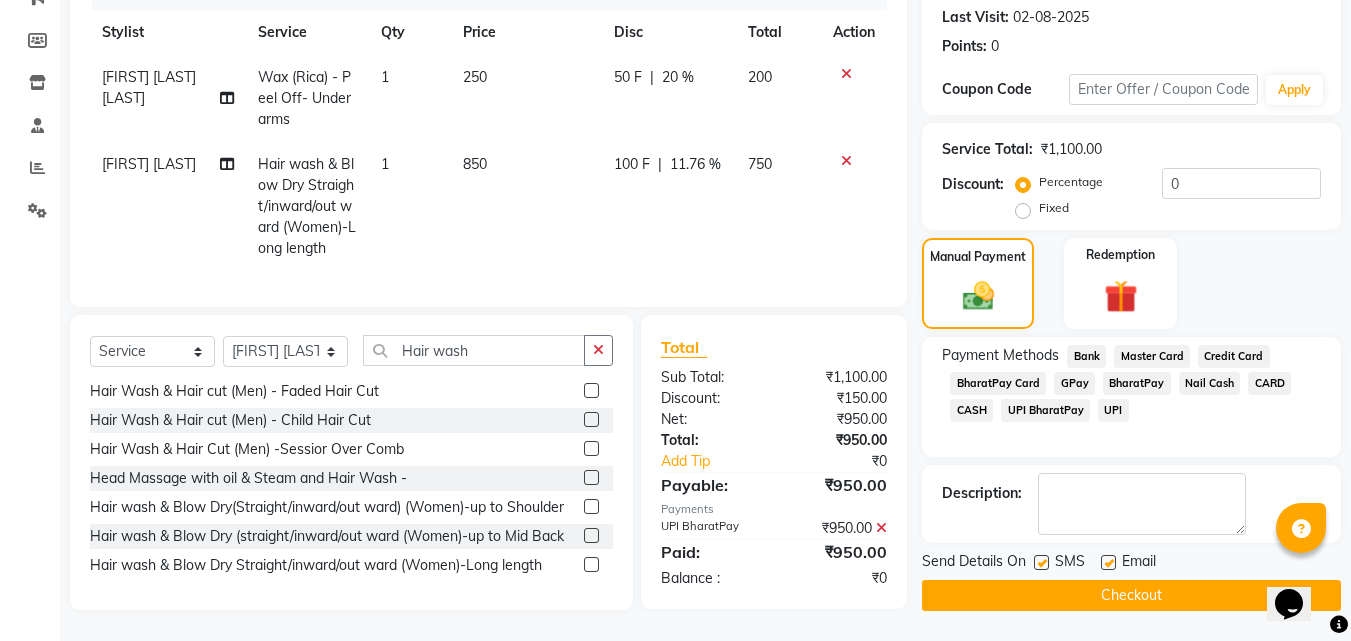 click 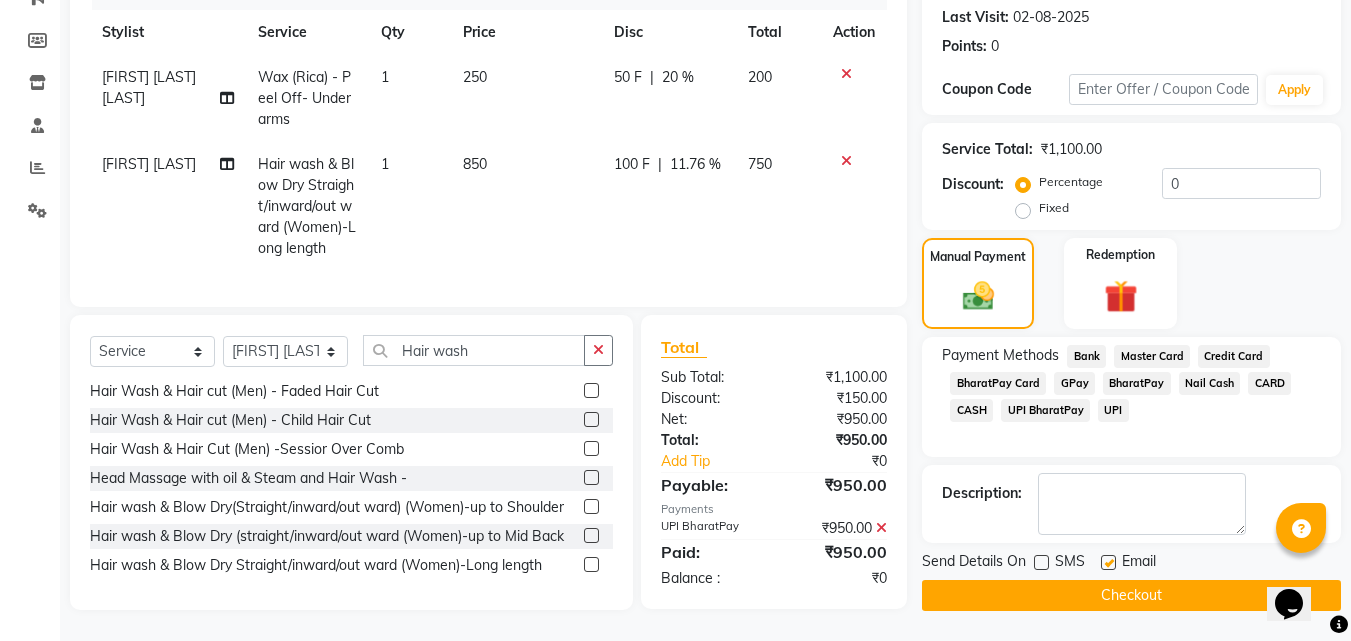 click 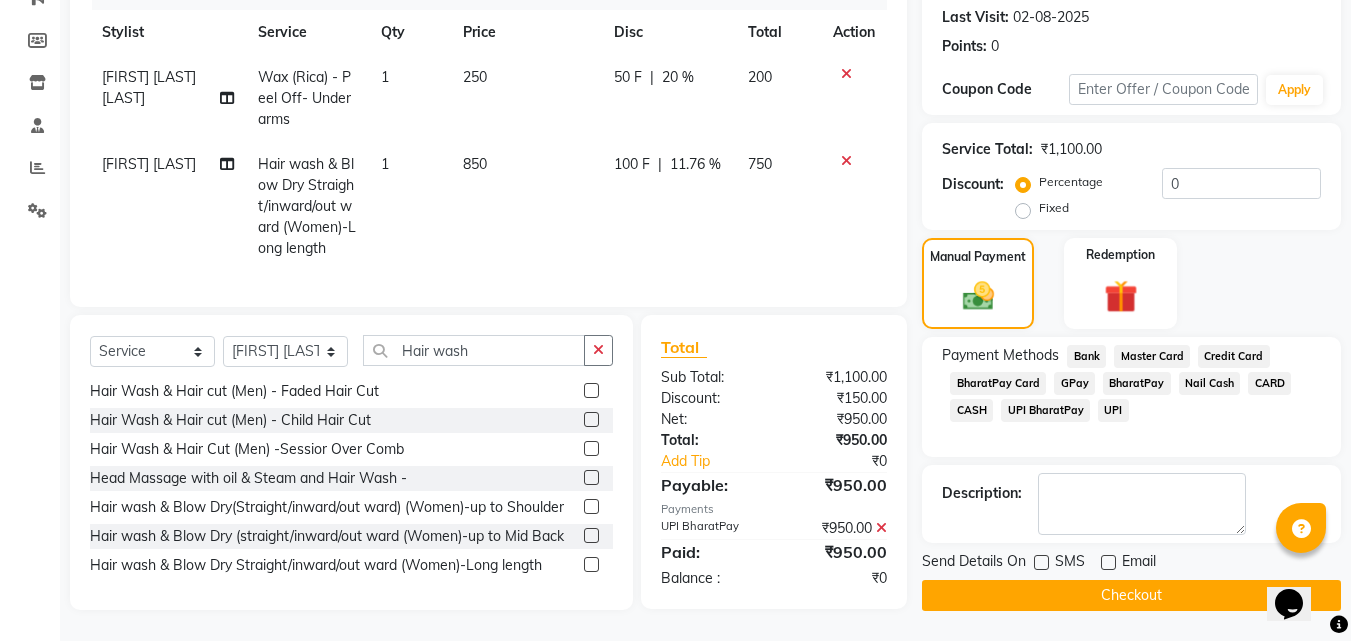 click on "Checkout" 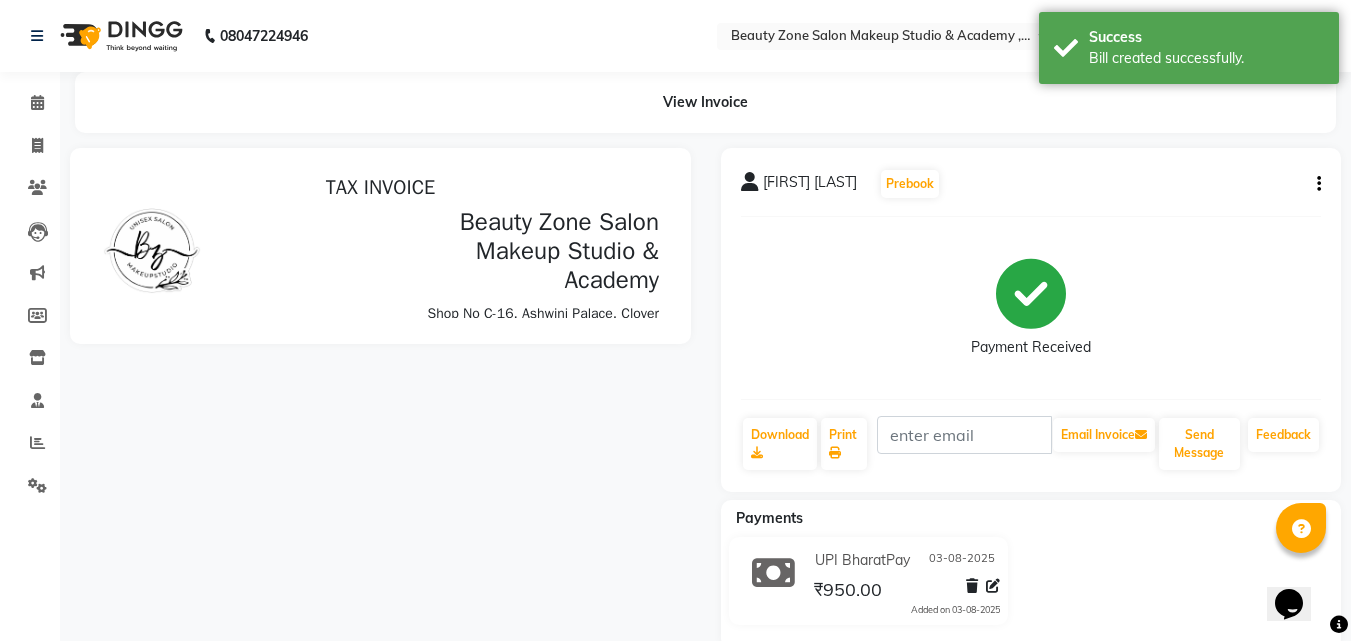 scroll, scrollTop: 0, scrollLeft: 0, axis: both 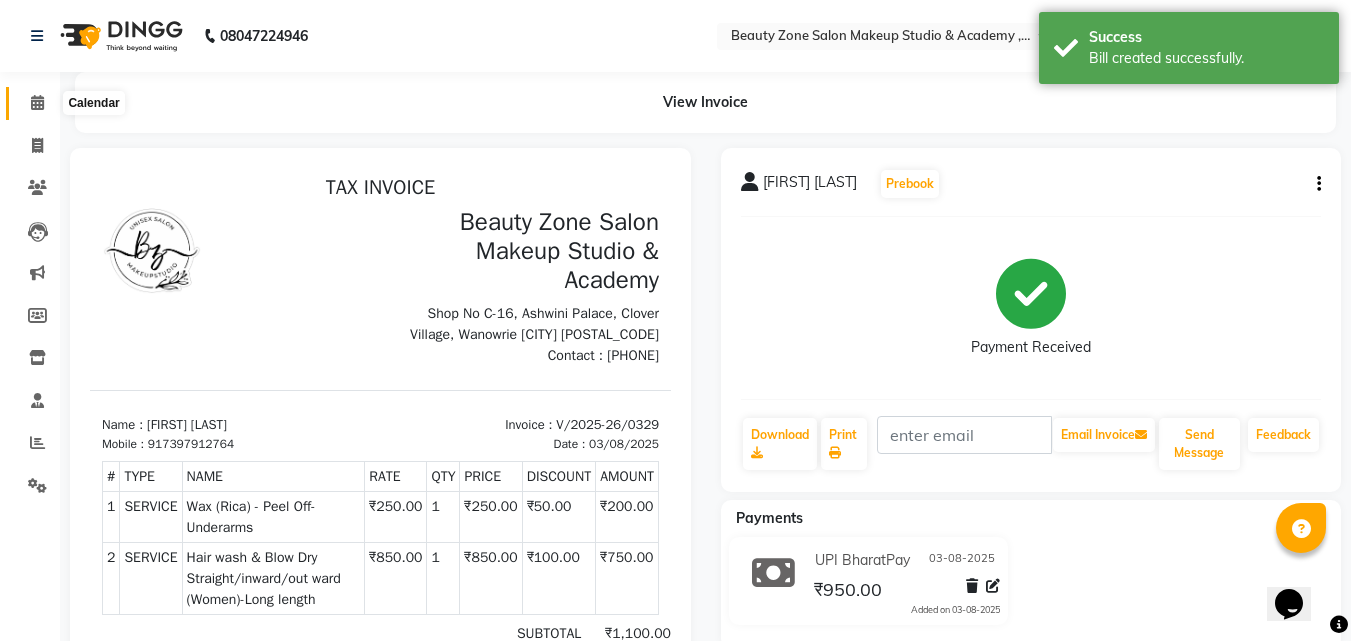 click 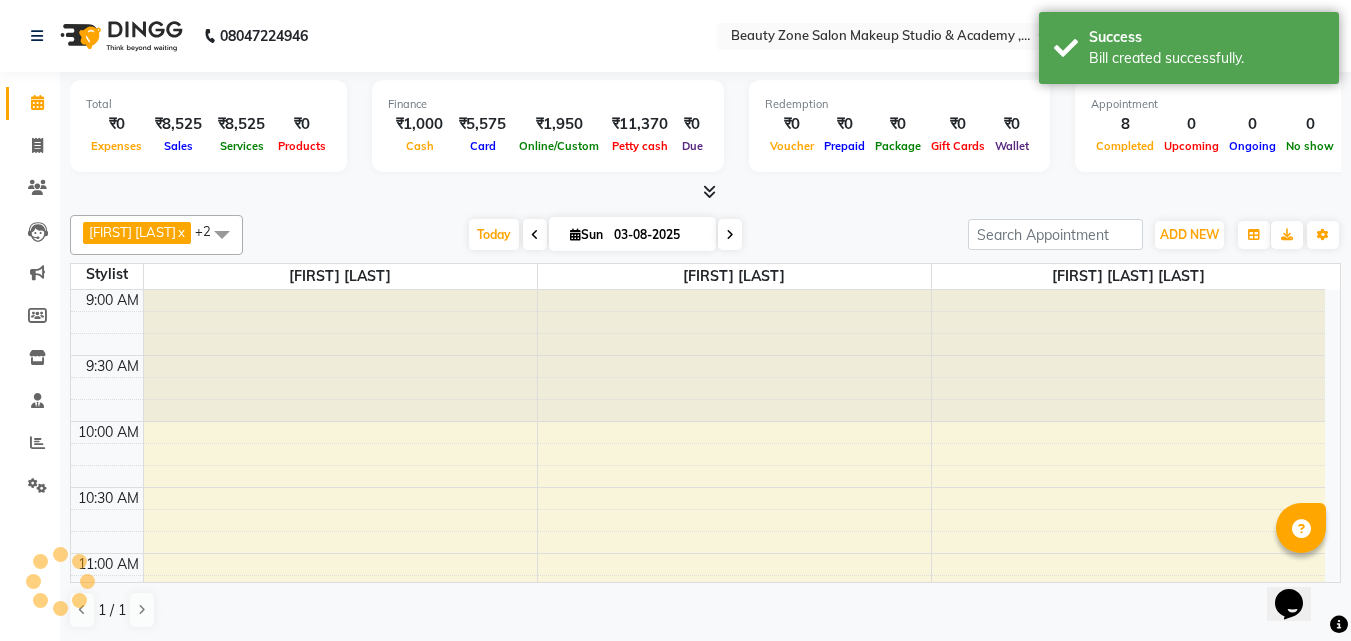 scroll, scrollTop: 1321, scrollLeft: 0, axis: vertical 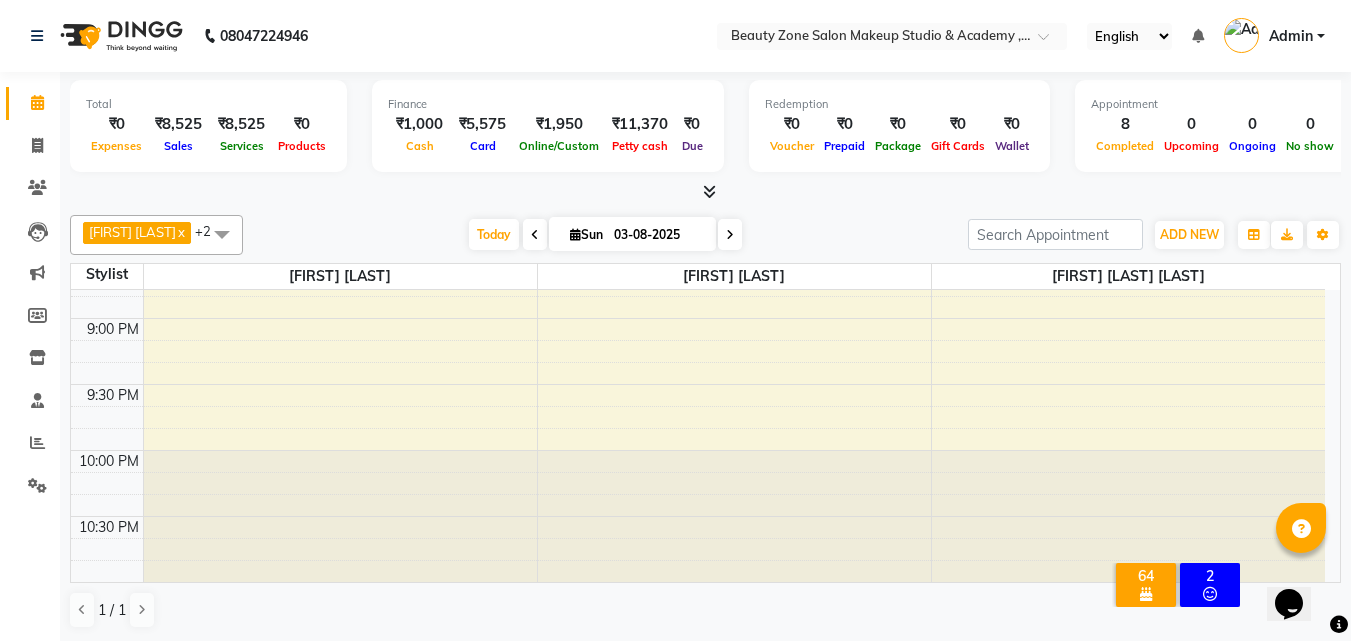 click on "Today  Sun 03-08-2025" at bounding box center [605, 235] 